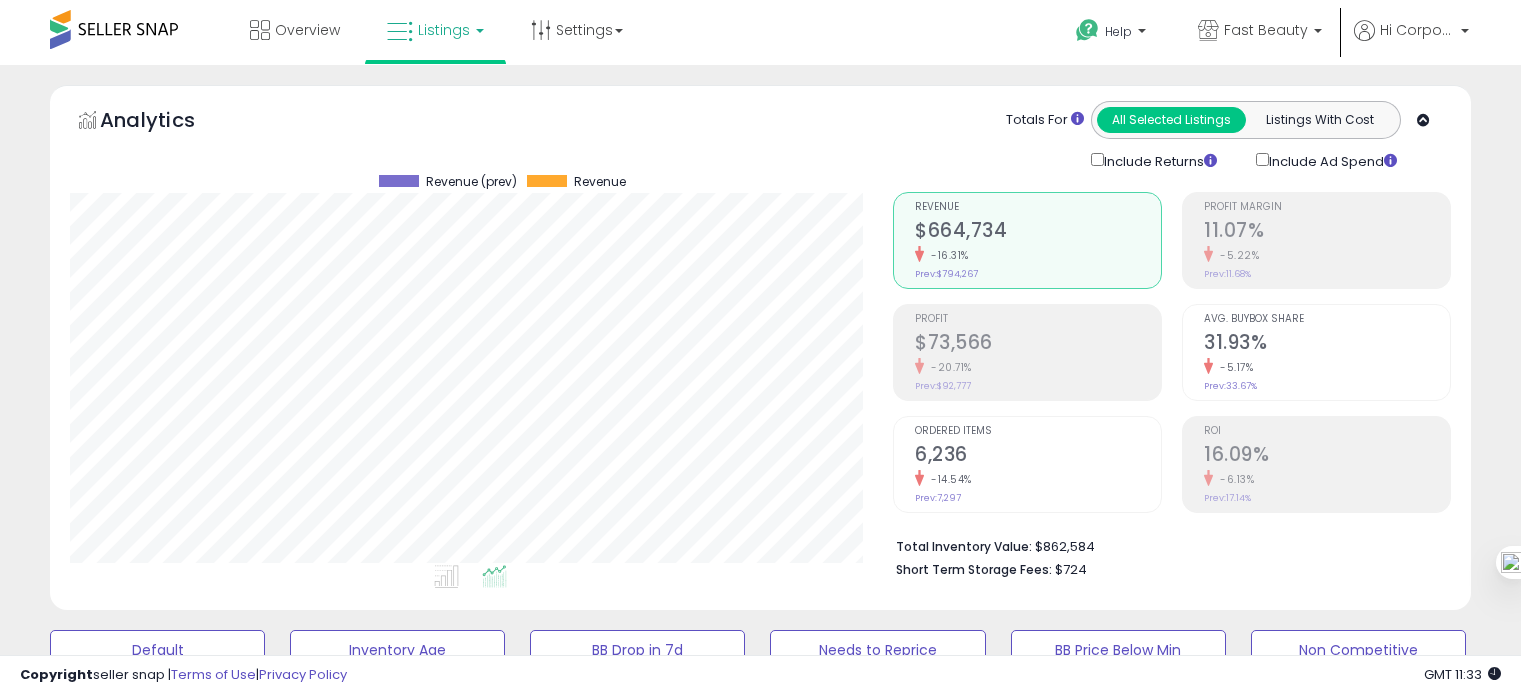 scroll, scrollTop: 894, scrollLeft: 0, axis: vertical 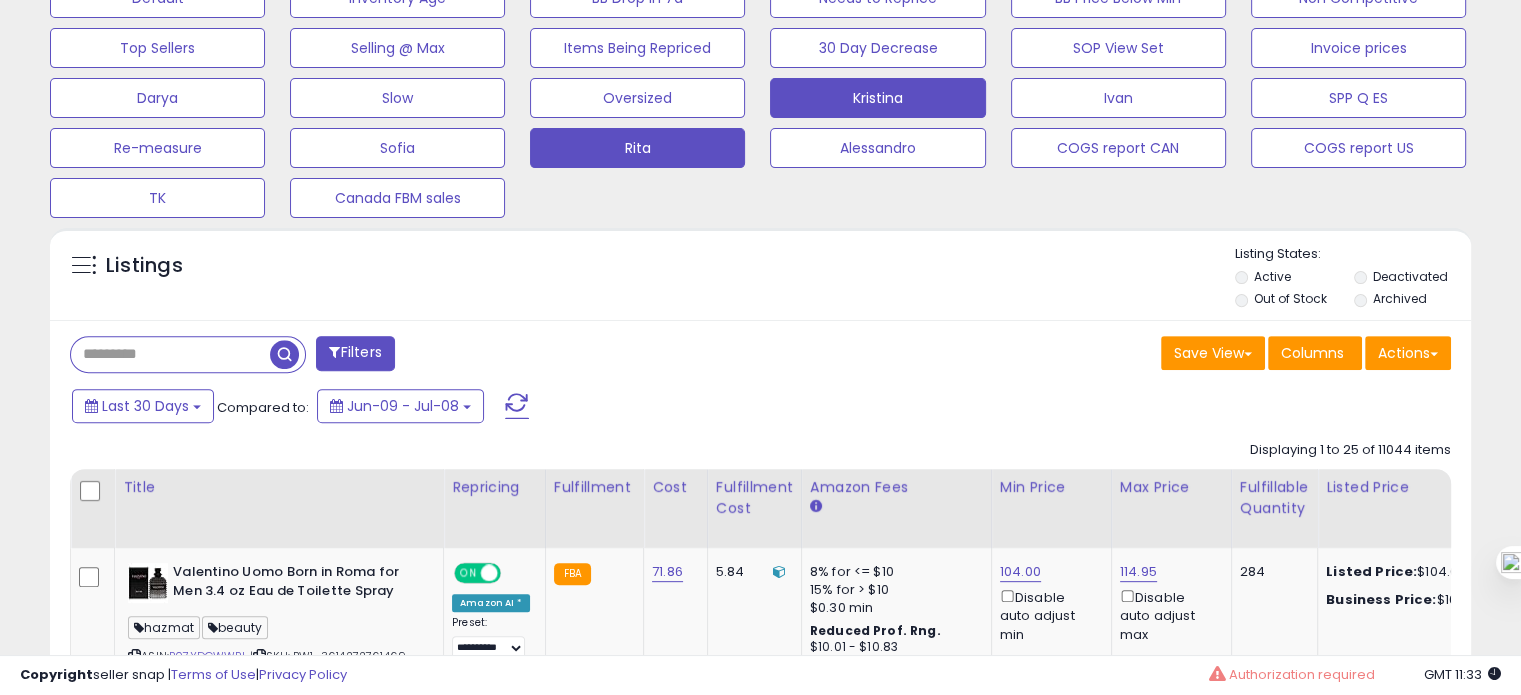 click on "[FIRST]" at bounding box center (157, -2) 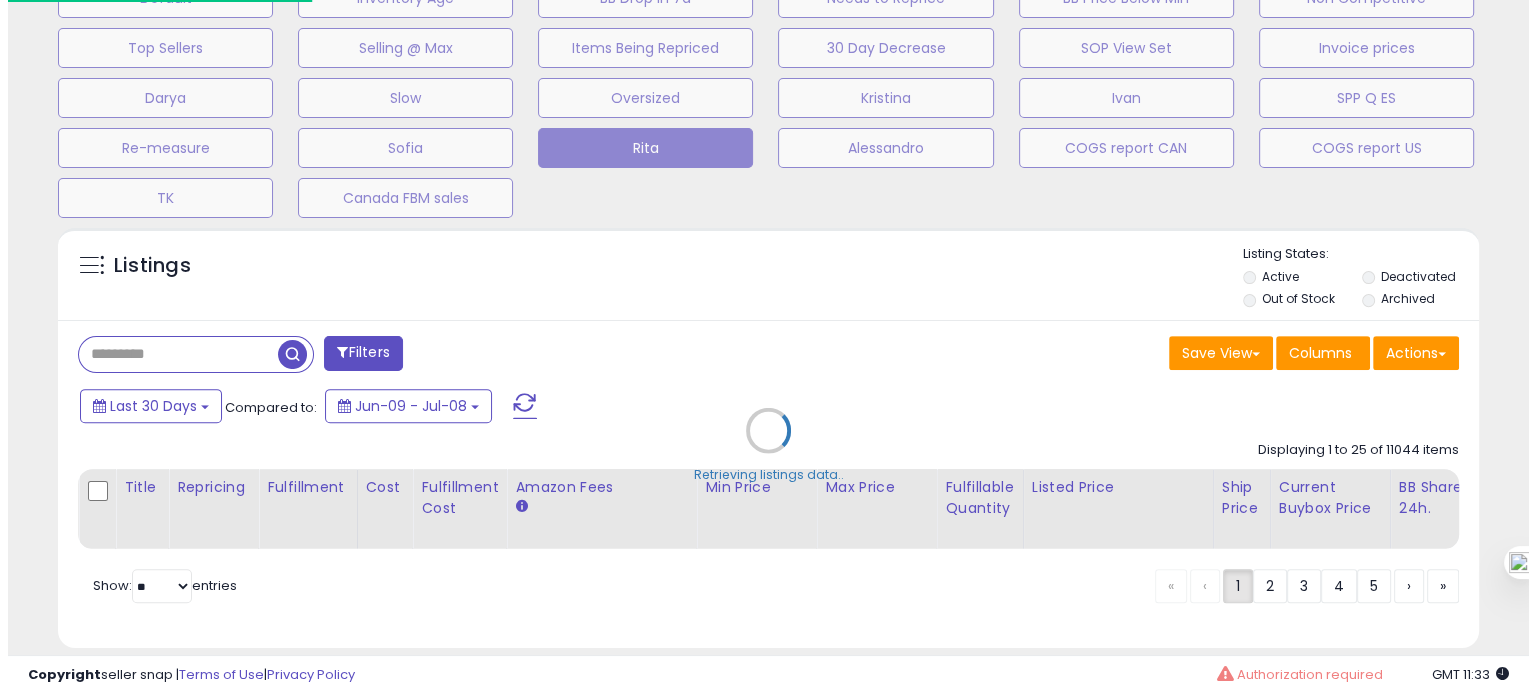 scroll, scrollTop: 999589, scrollLeft: 999168, axis: both 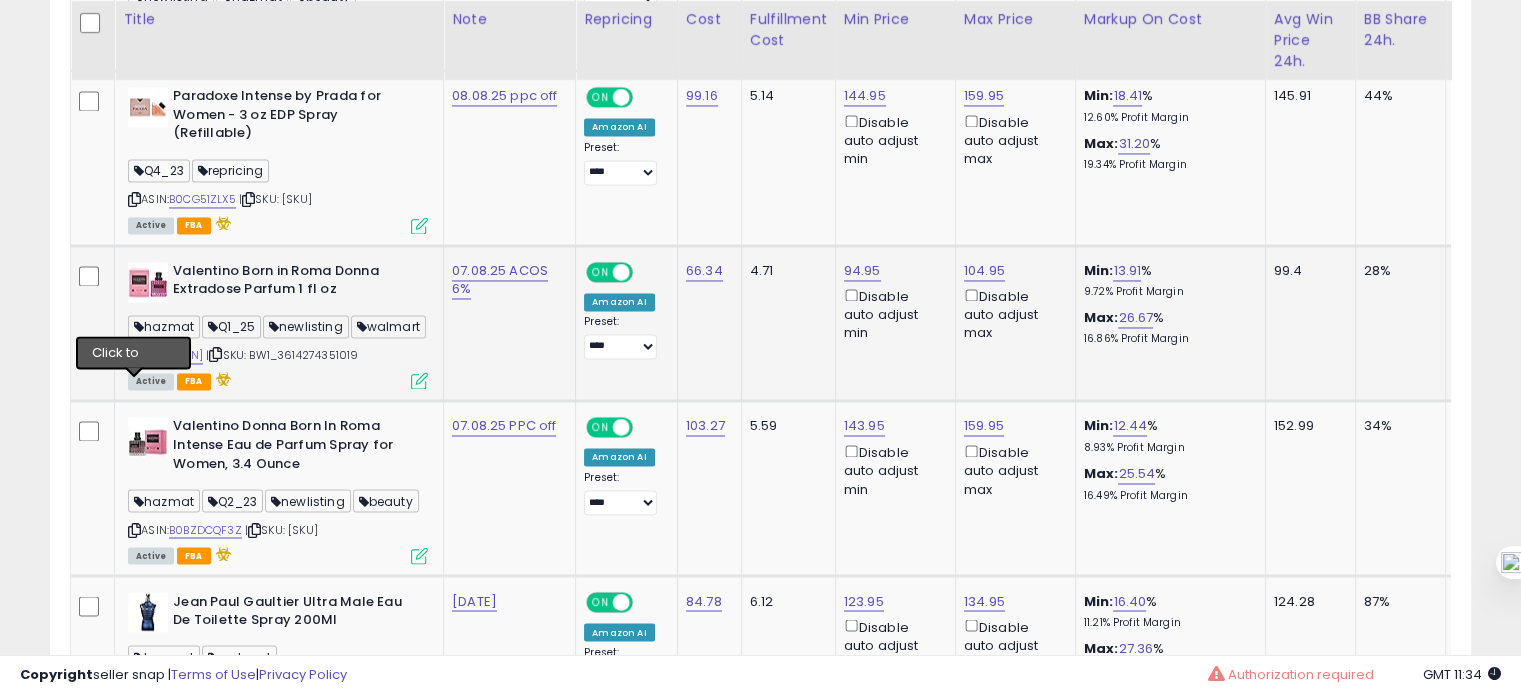 click at bounding box center (134, 354) 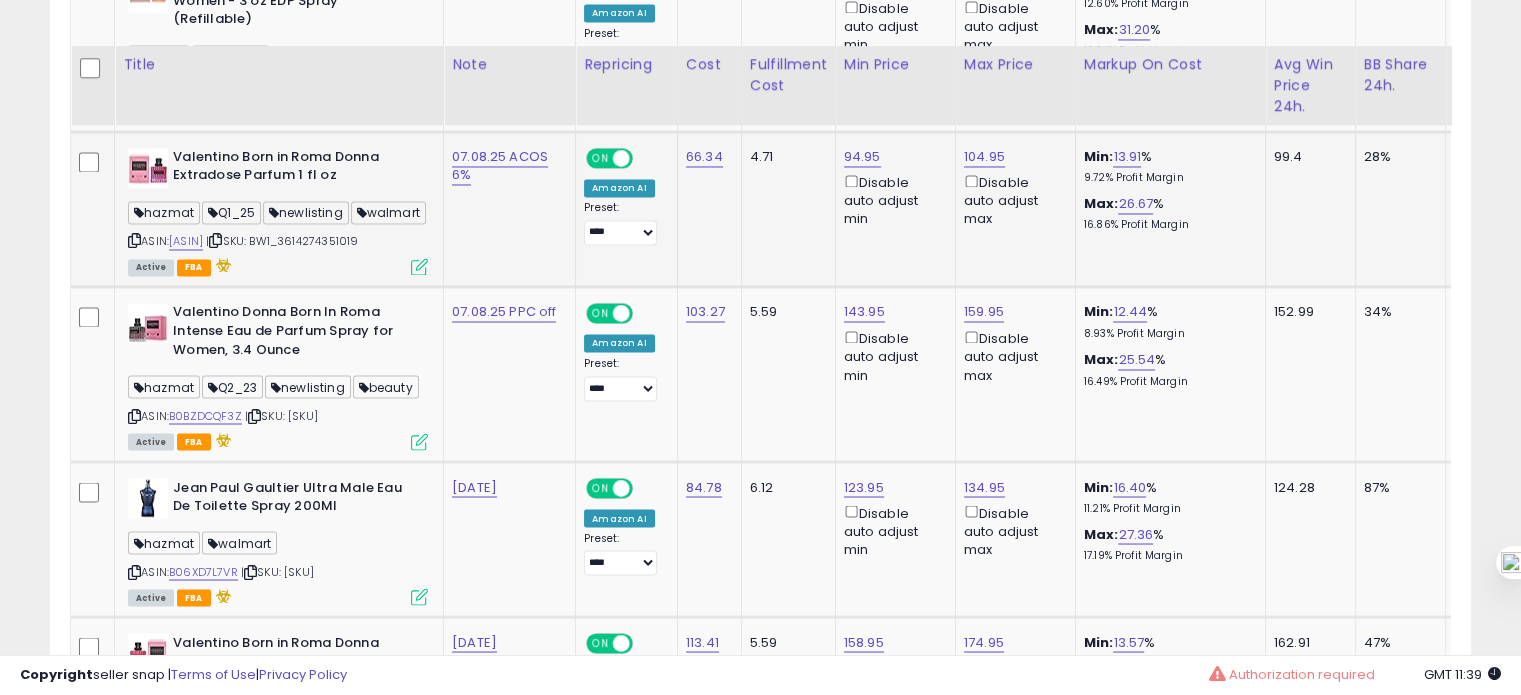 scroll, scrollTop: 3479, scrollLeft: 0, axis: vertical 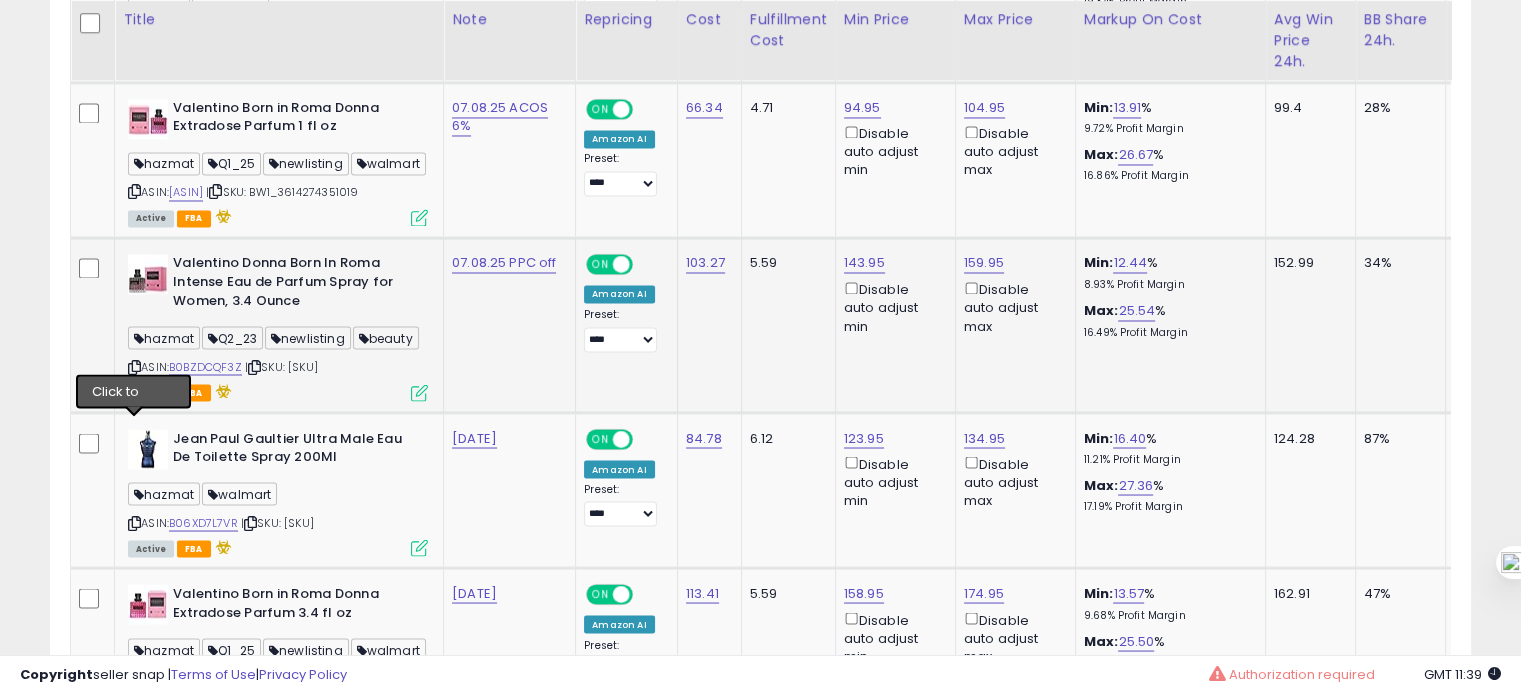 click at bounding box center (134, 366) 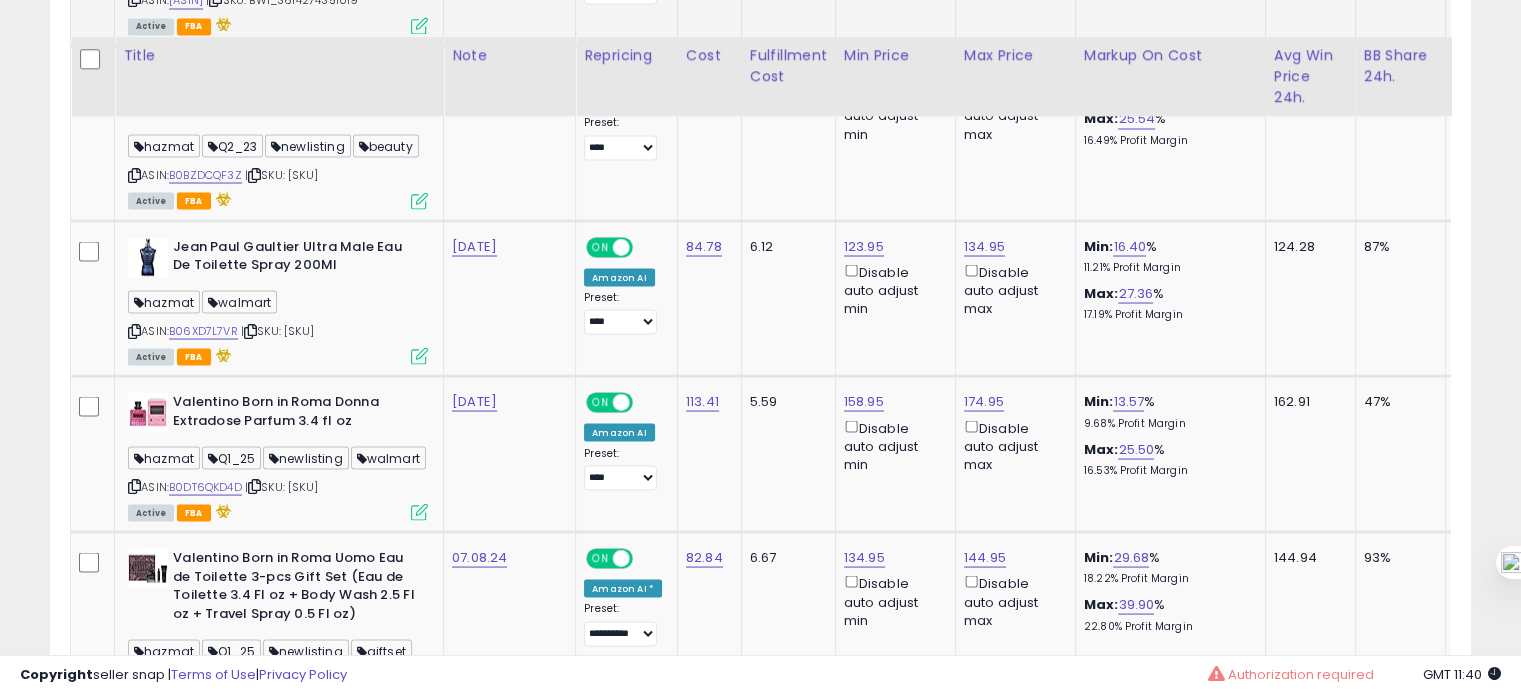 scroll, scrollTop: 3714, scrollLeft: 0, axis: vertical 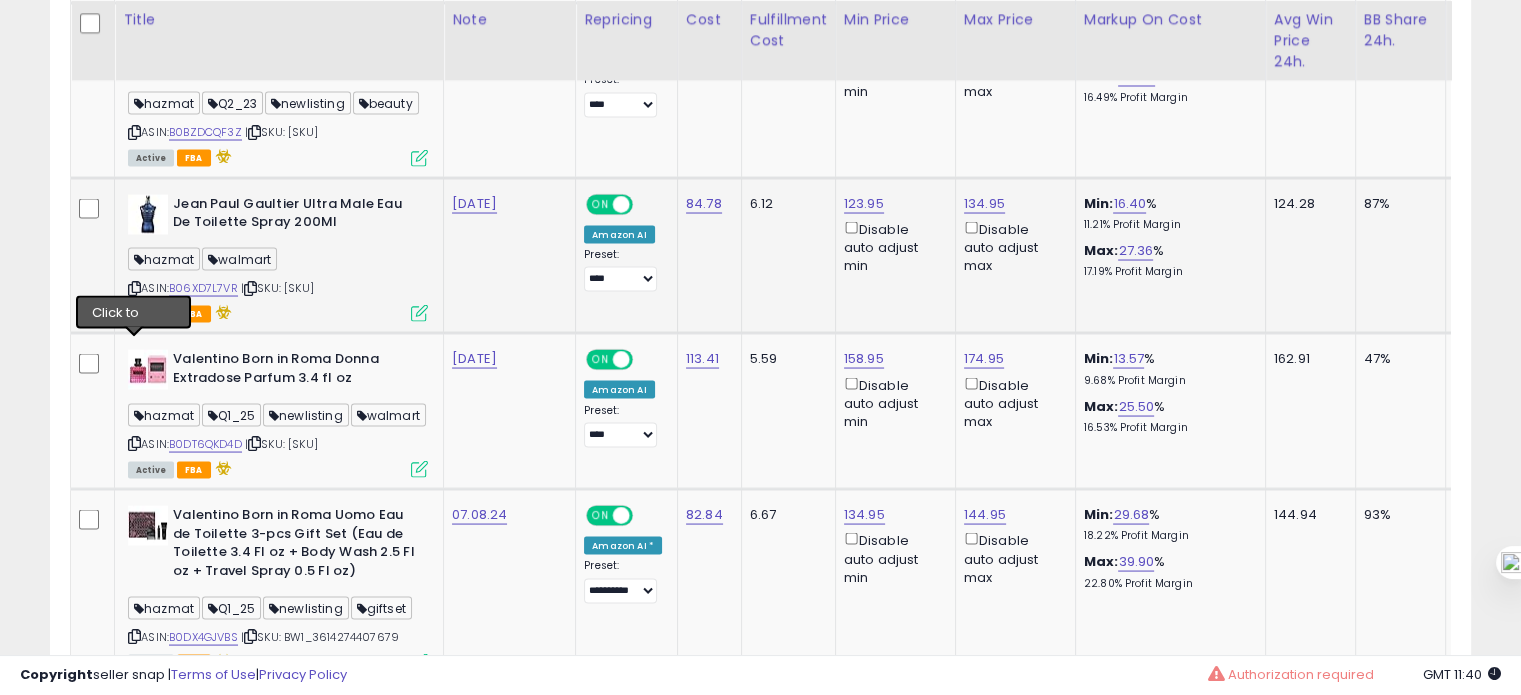 click at bounding box center (134, 287) 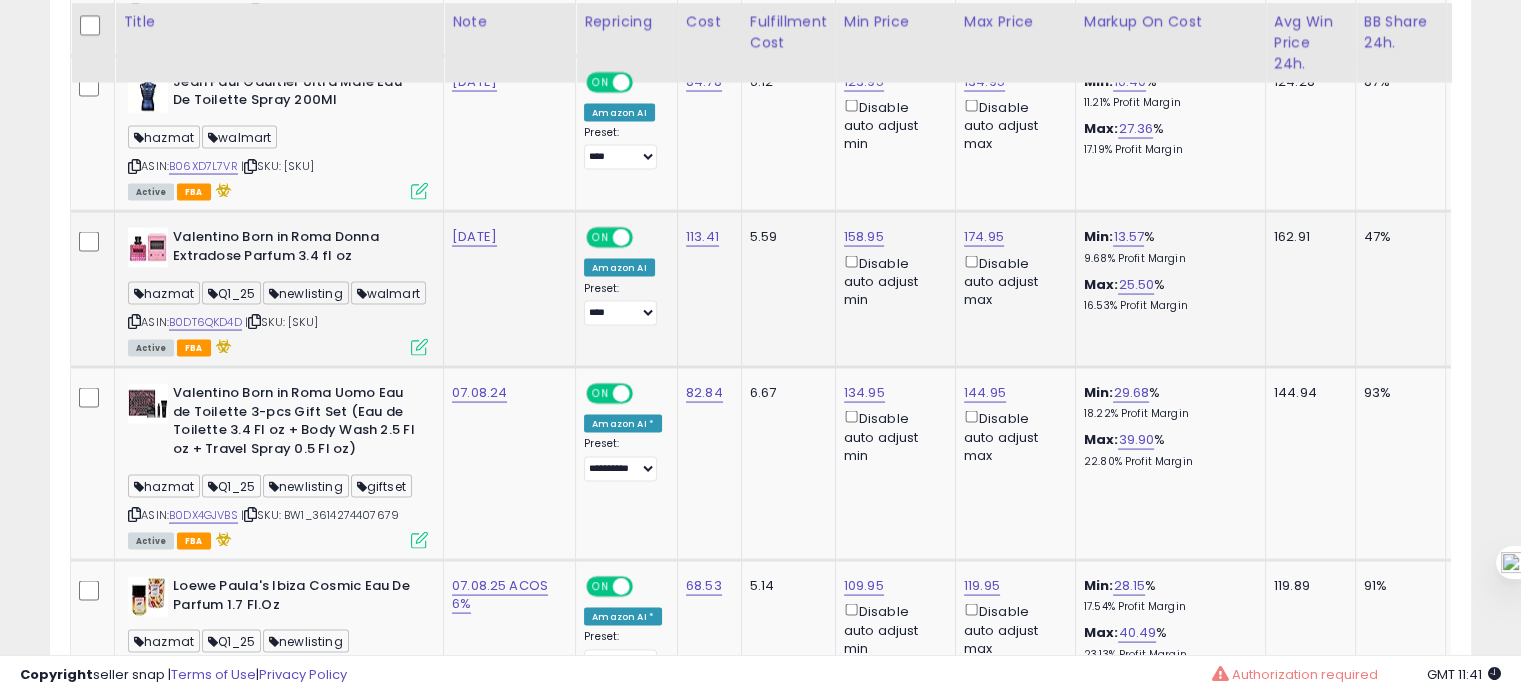 scroll, scrollTop: 3838, scrollLeft: 0, axis: vertical 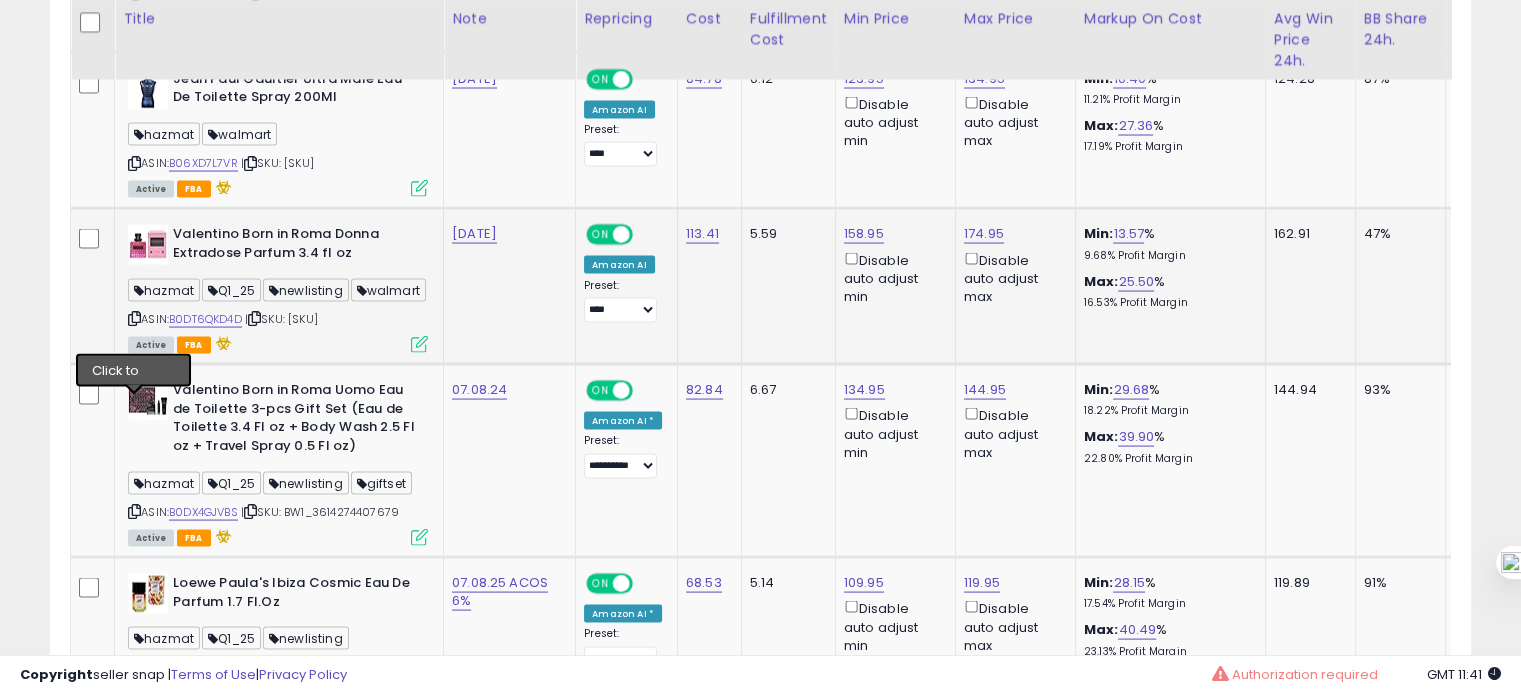 click at bounding box center (134, 318) 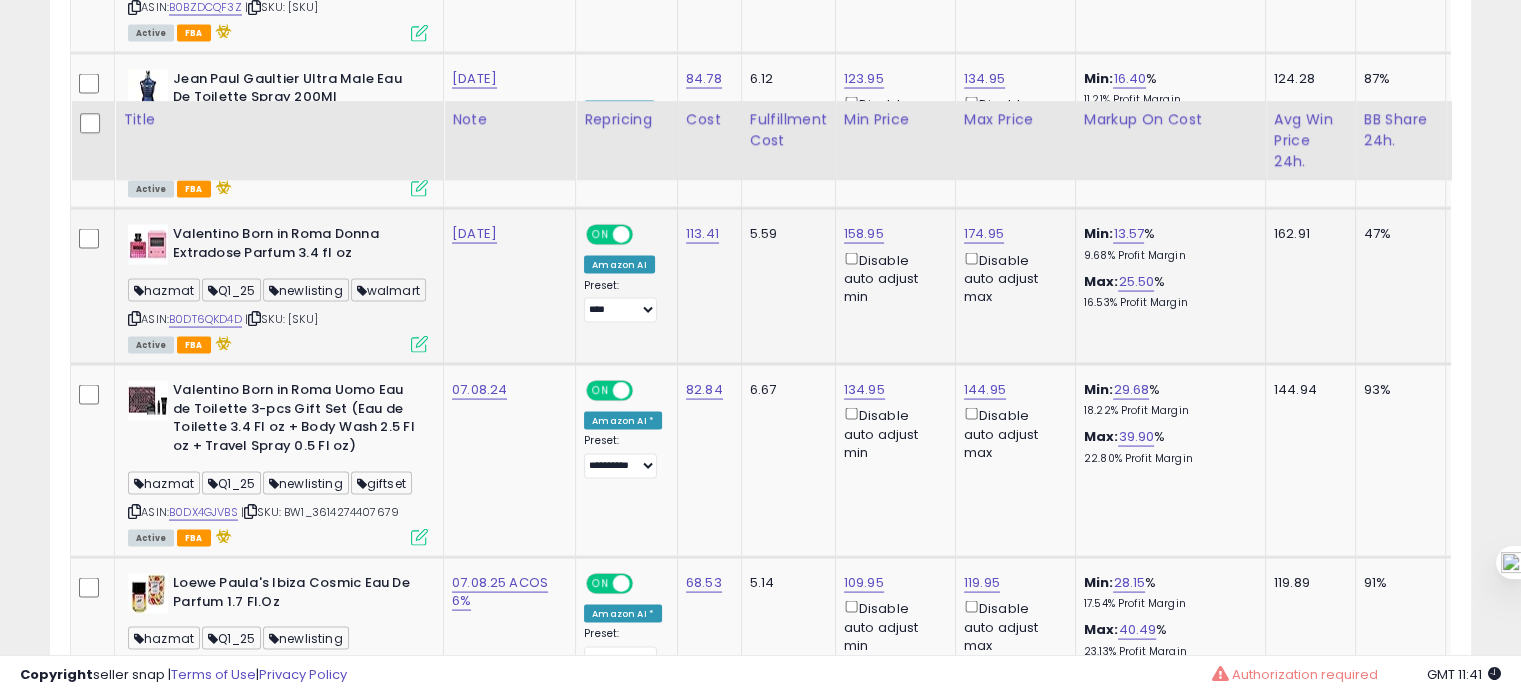 scroll, scrollTop: 4019, scrollLeft: 0, axis: vertical 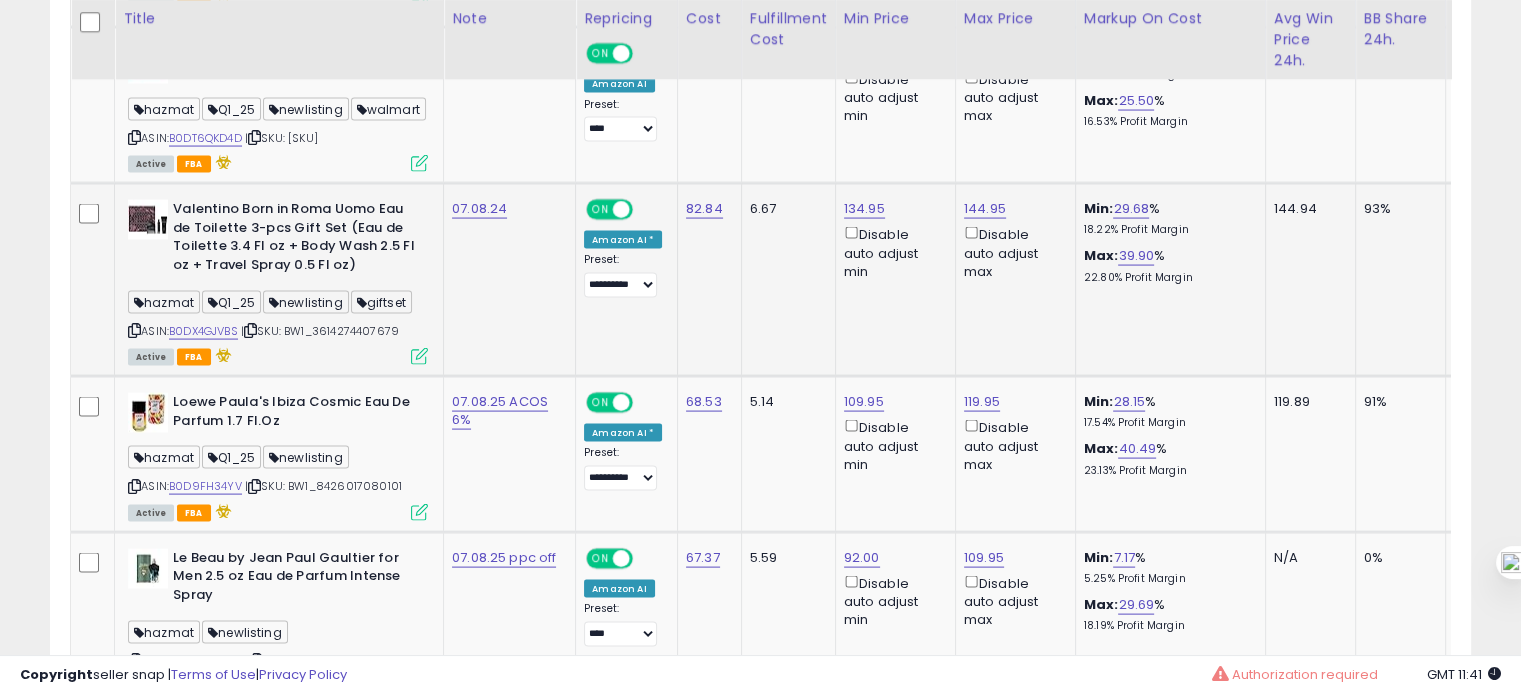 click at bounding box center (134, 330) 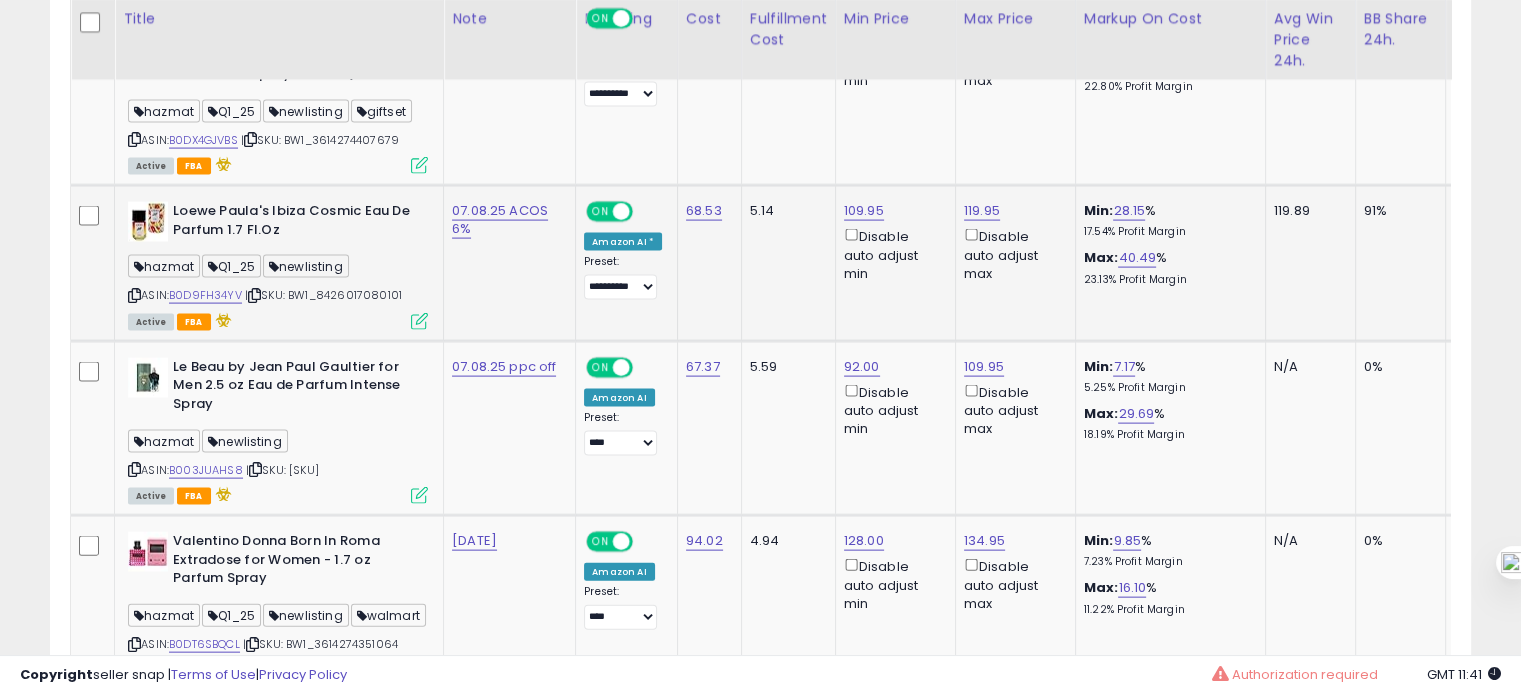 scroll, scrollTop: 4211, scrollLeft: 0, axis: vertical 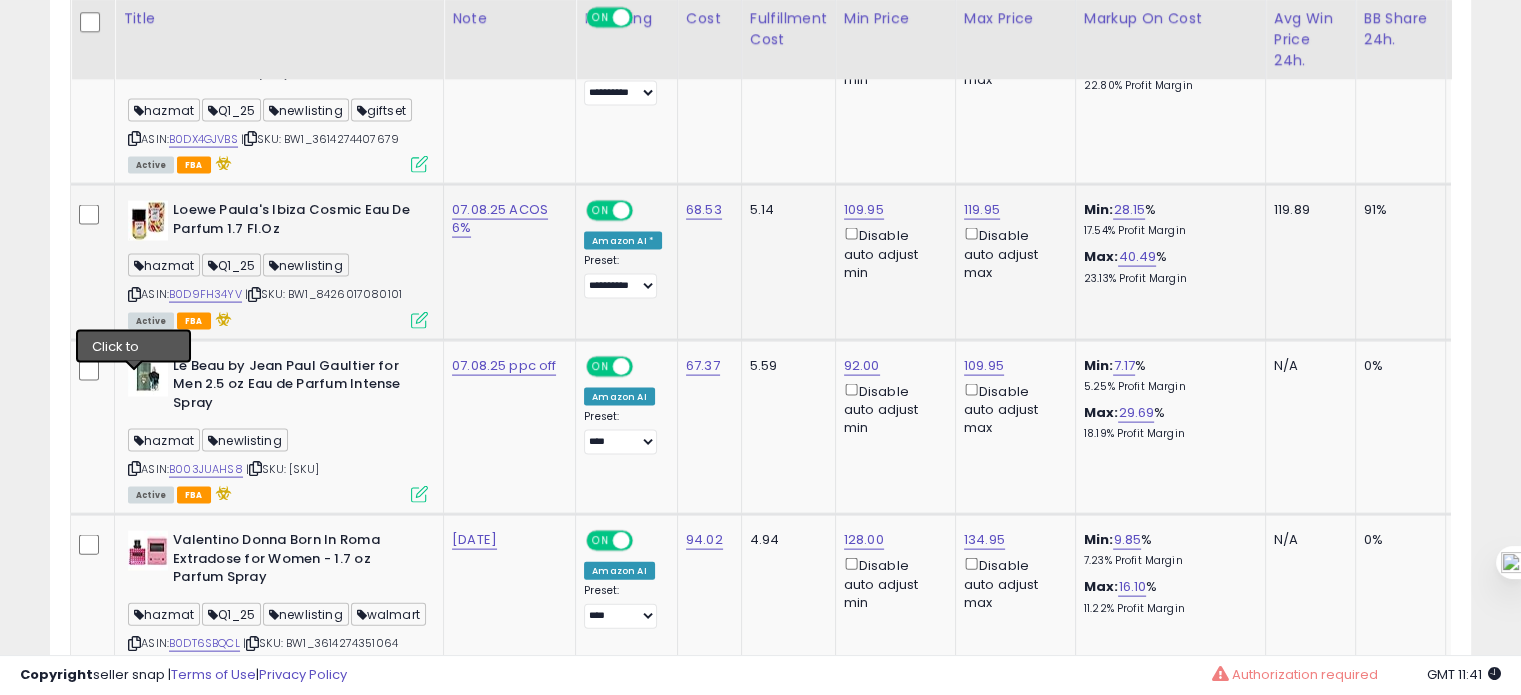 click at bounding box center (134, 294) 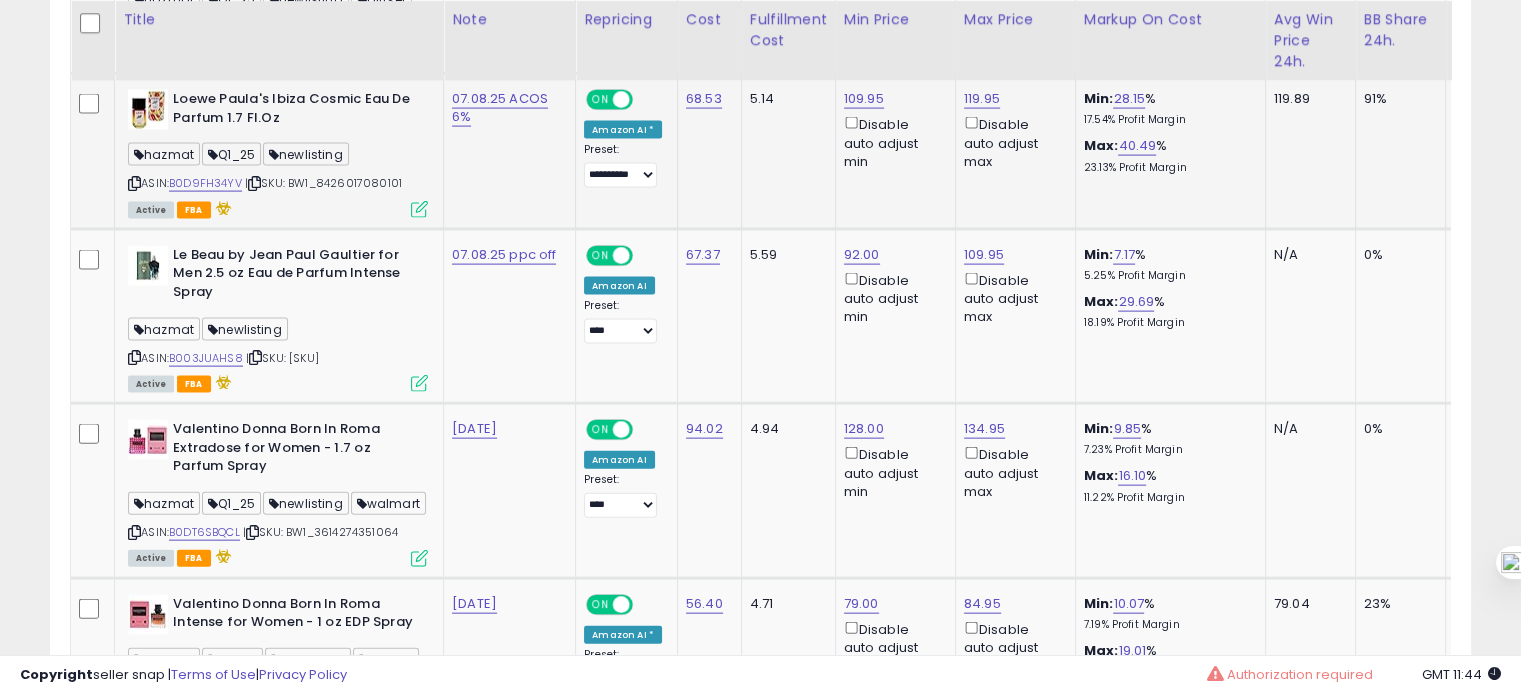 scroll, scrollTop: 4323, scrollLeft: 0, axis: vertical 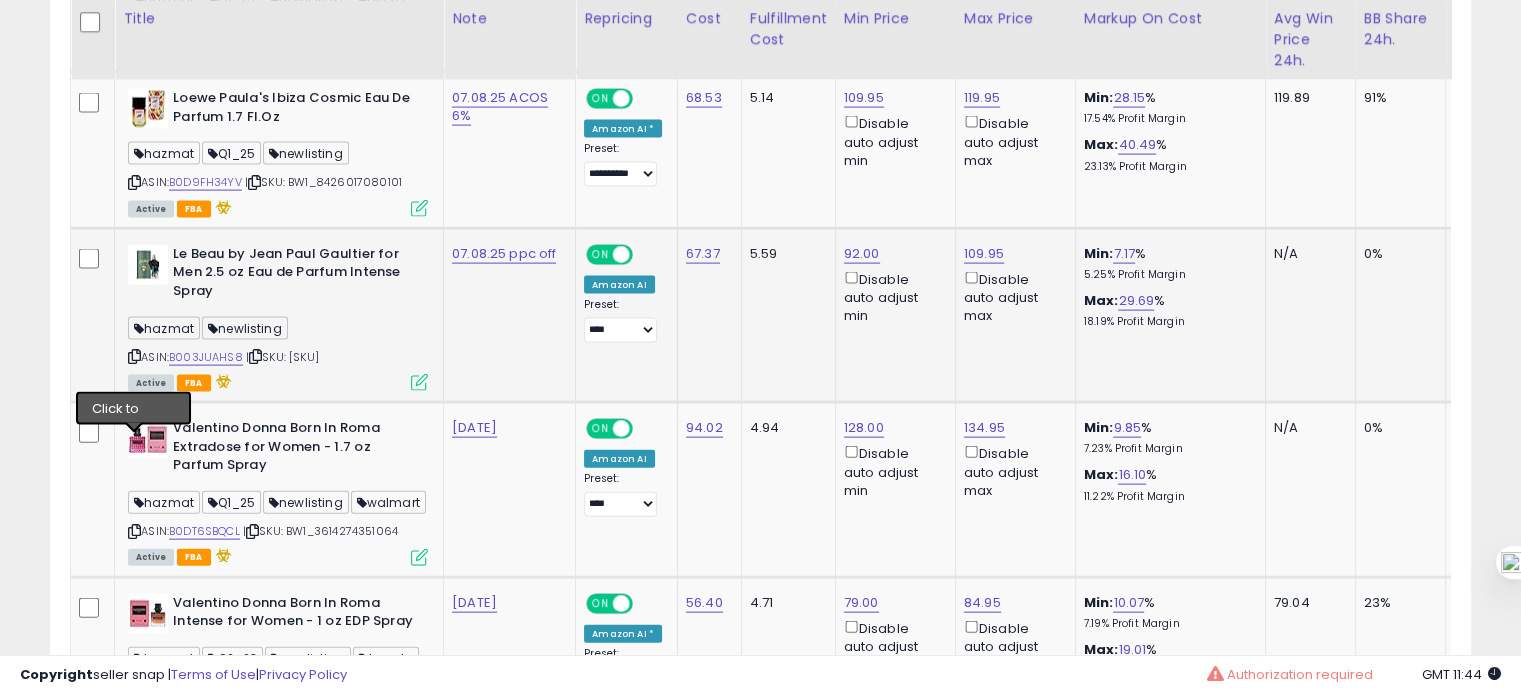click at bounding box center (134, 356) 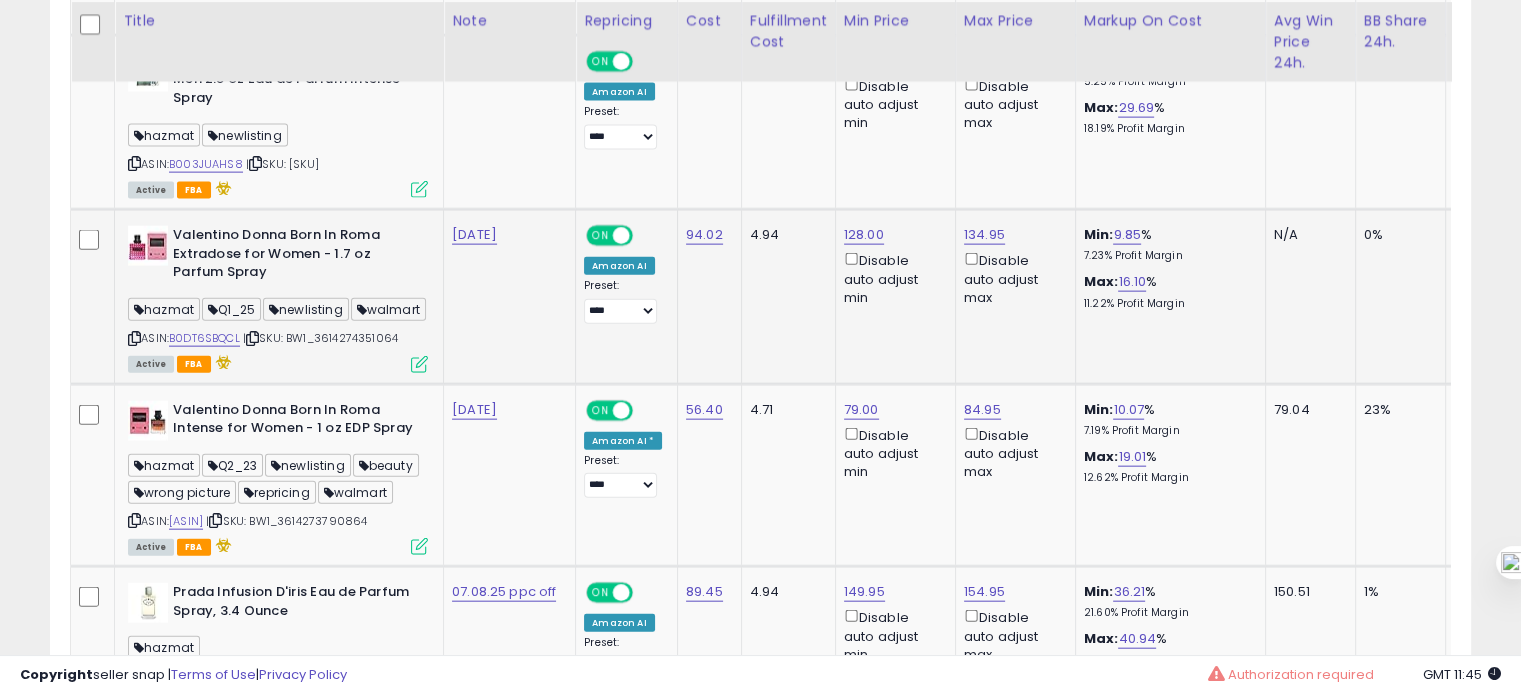 scroll, scrollTop: 4518, scrollLeft: 0, axis: vertical 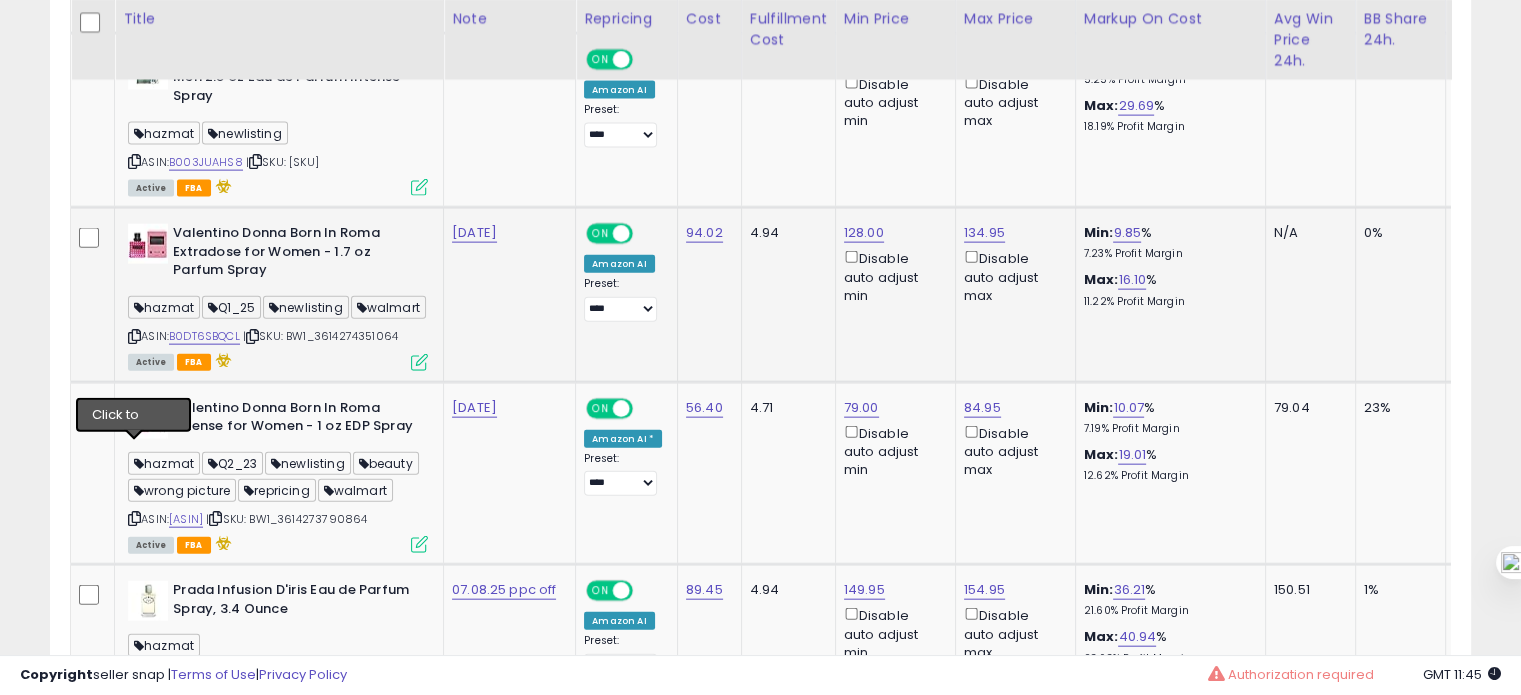click at bounding box center (134, 336) 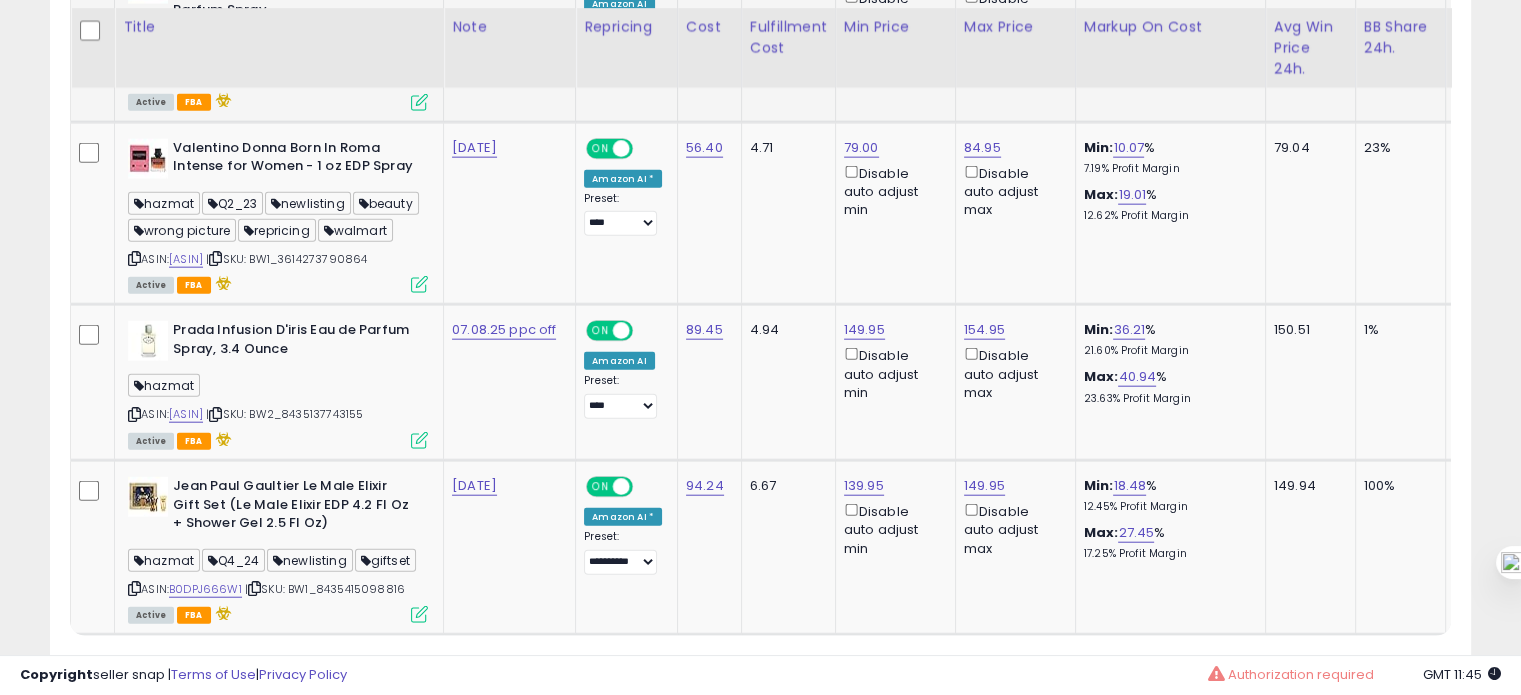 scroll, scrollTop: 4788, scrollLeft: 0, axis: vertical 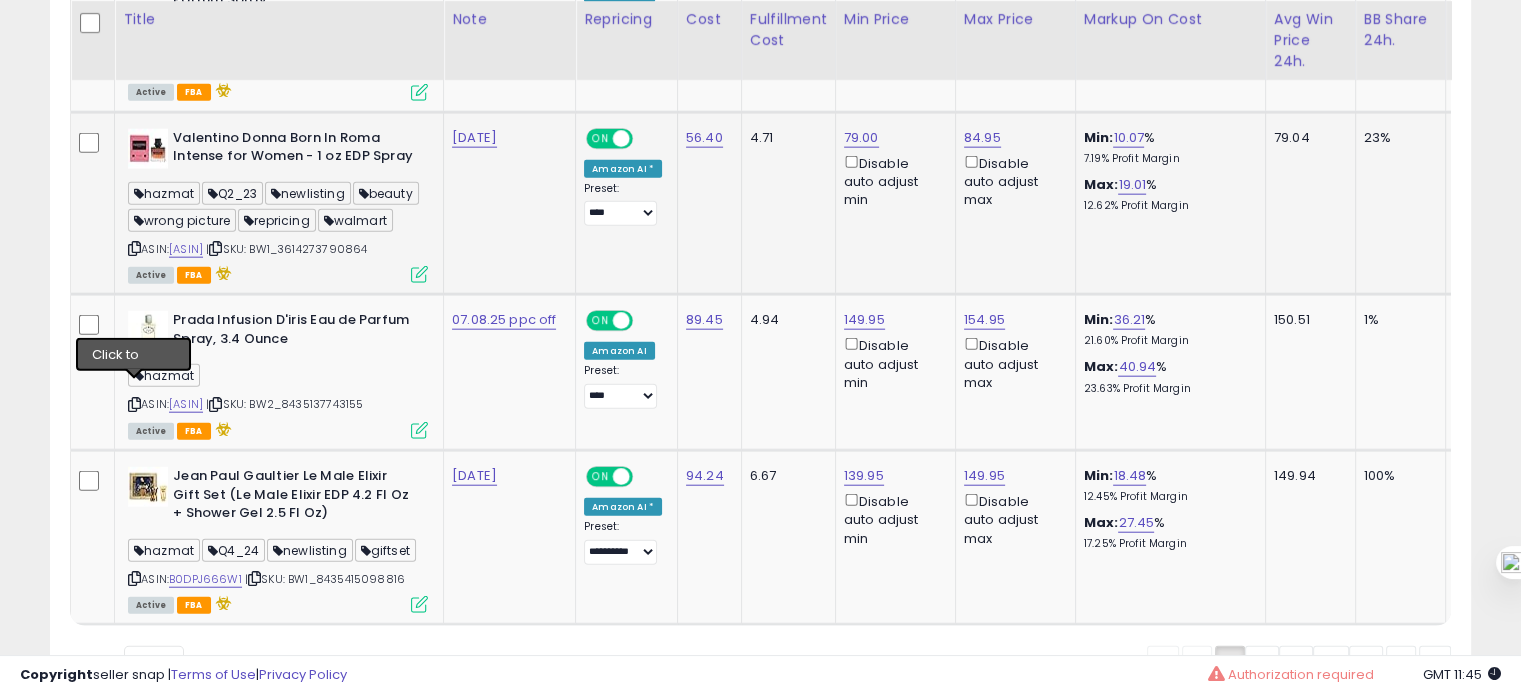 click at bounding box center [134, 248] 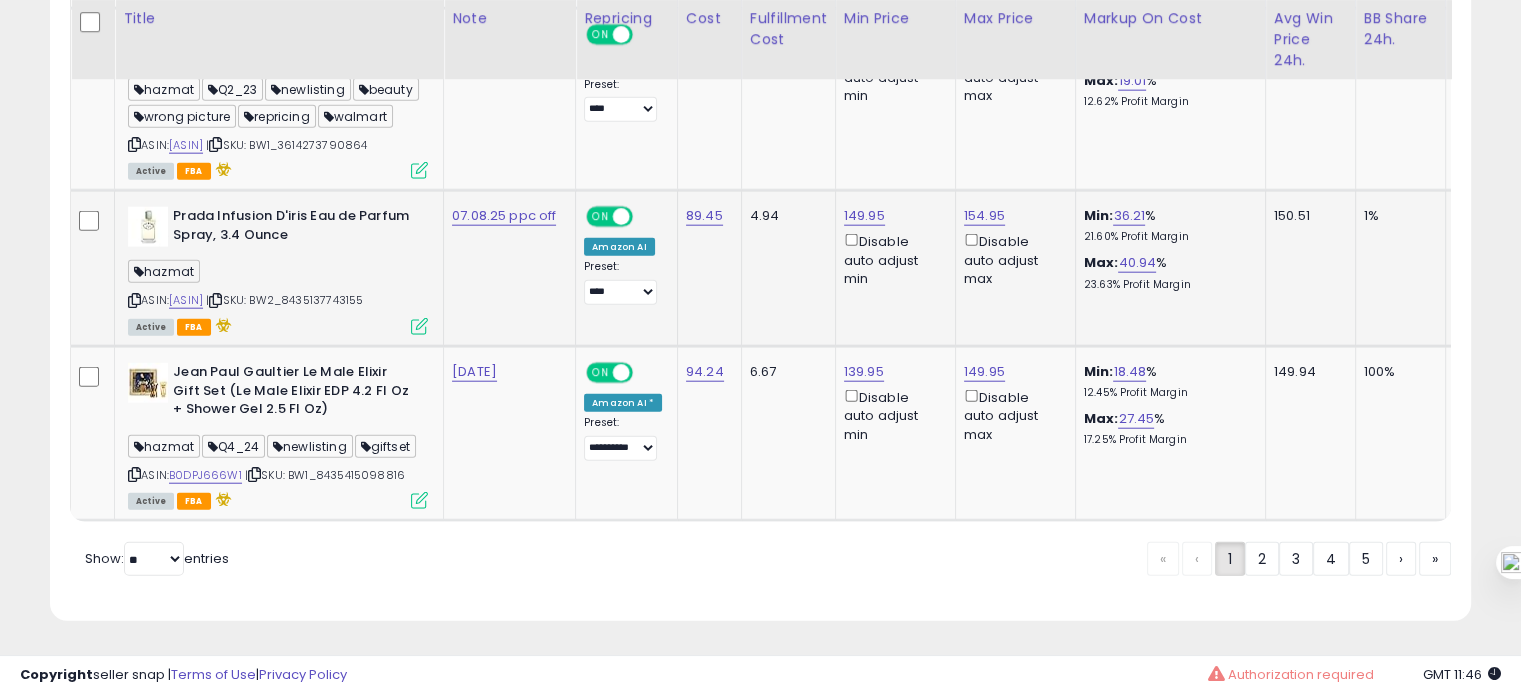 scroll, scrollTop: 4892, scrollLeft: 0, axis: vertical 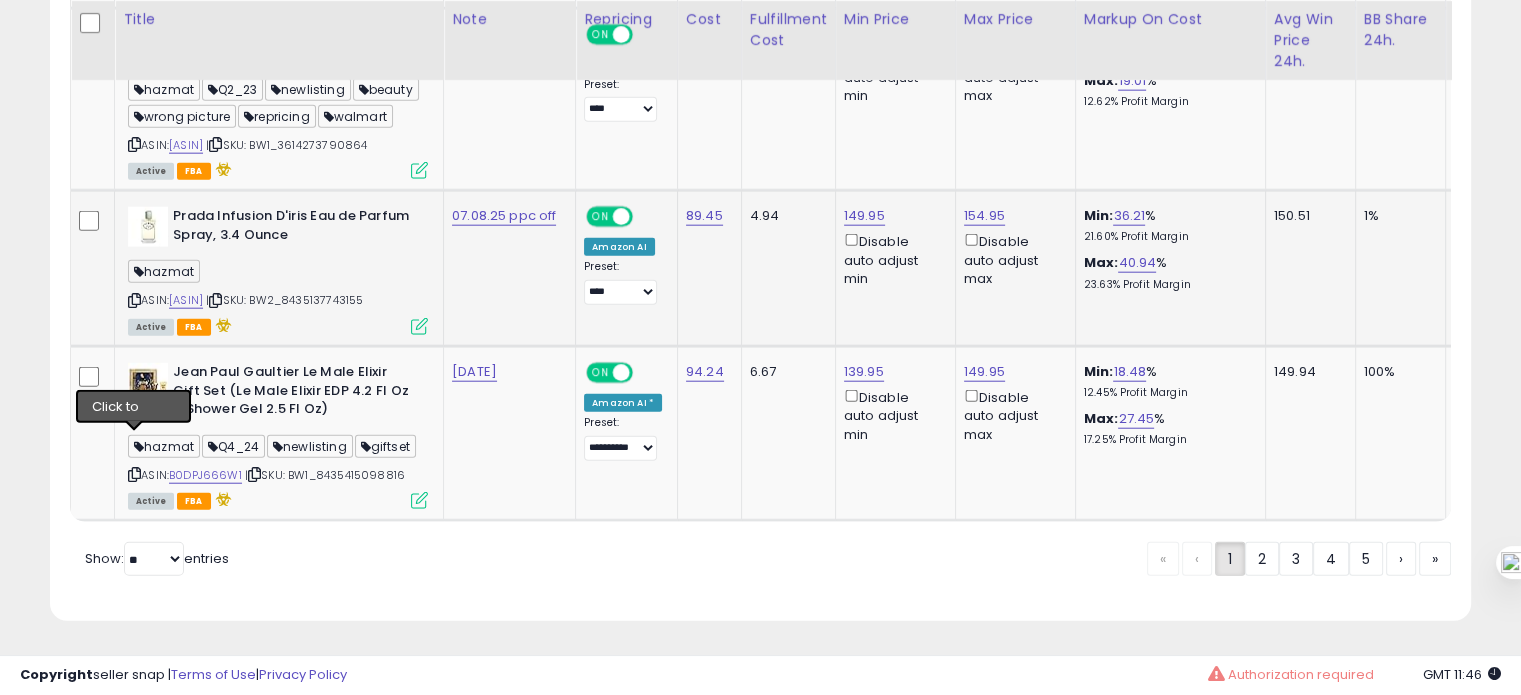 click at bounding box center [134, 300] 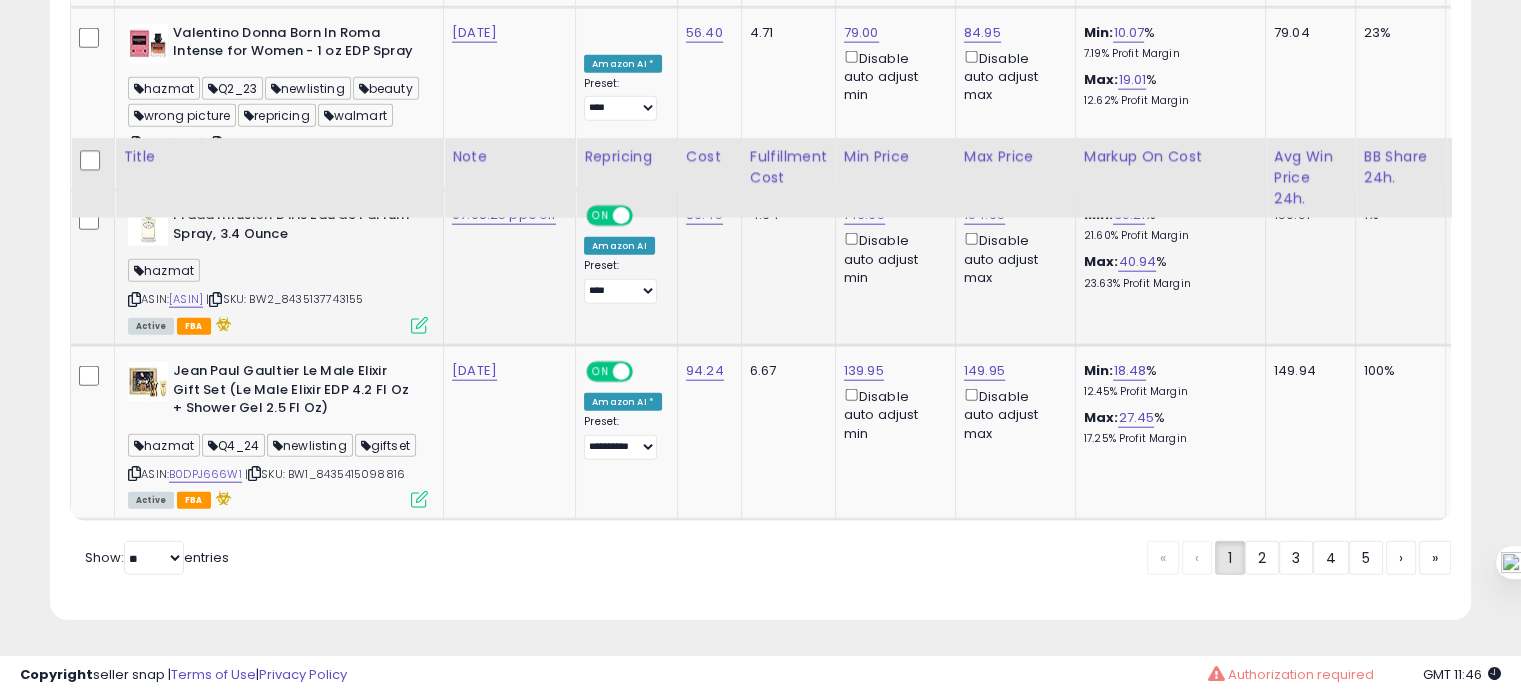 scroll, scrollTop: 5032, scrollLeft: 0, axis: vertical 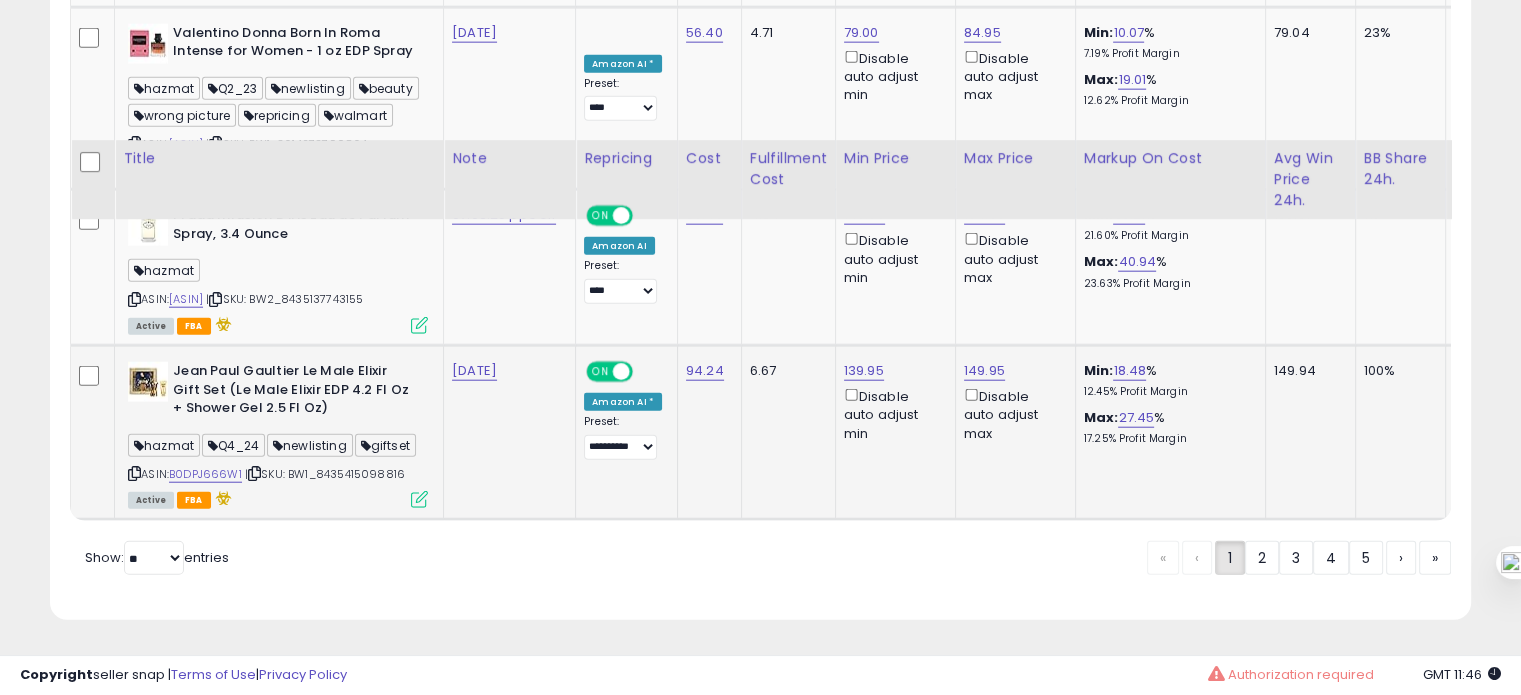 click on "ASIN:  B0DPJ666W1    |   SKU: BW1_8435415098816 Active FBA" at bounding box center (278, 434) 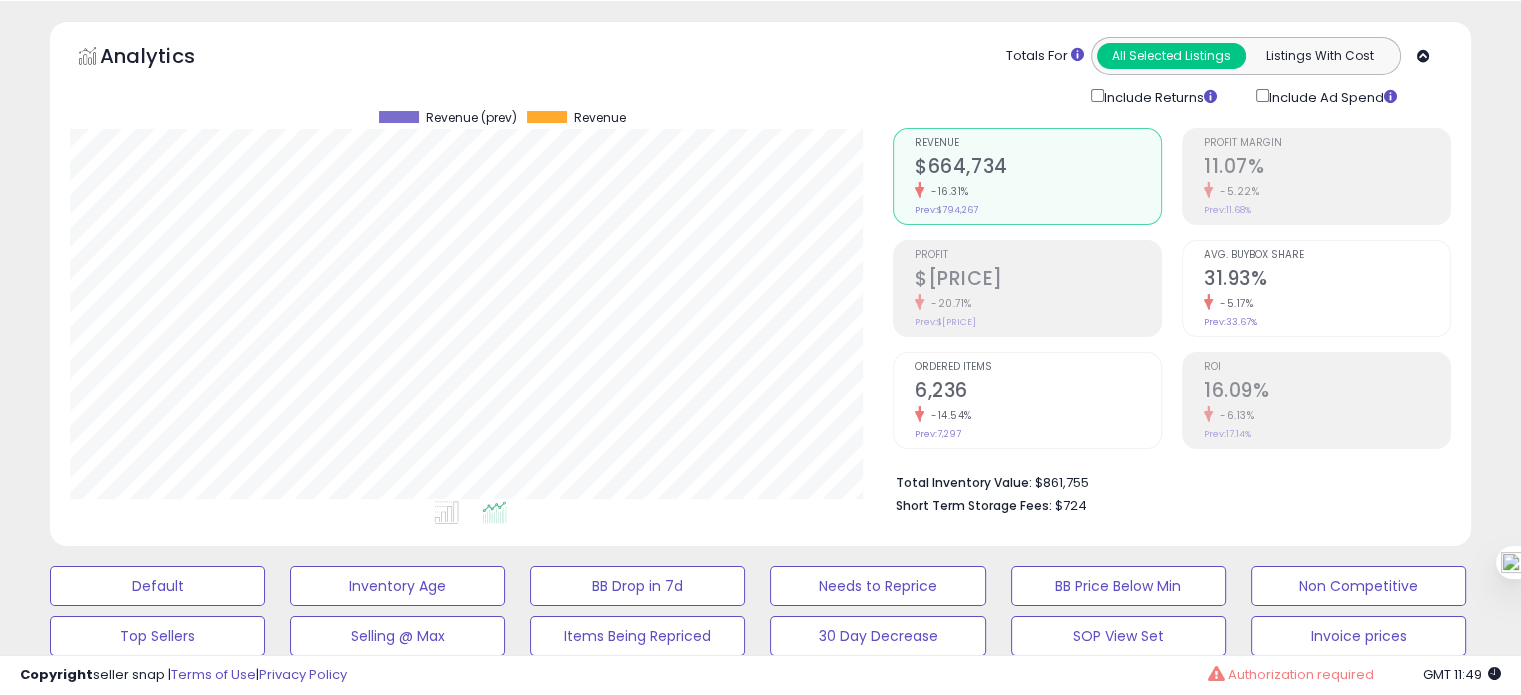 scroll, scrollTop: 64, scrollLeft: 0, axis: vertical 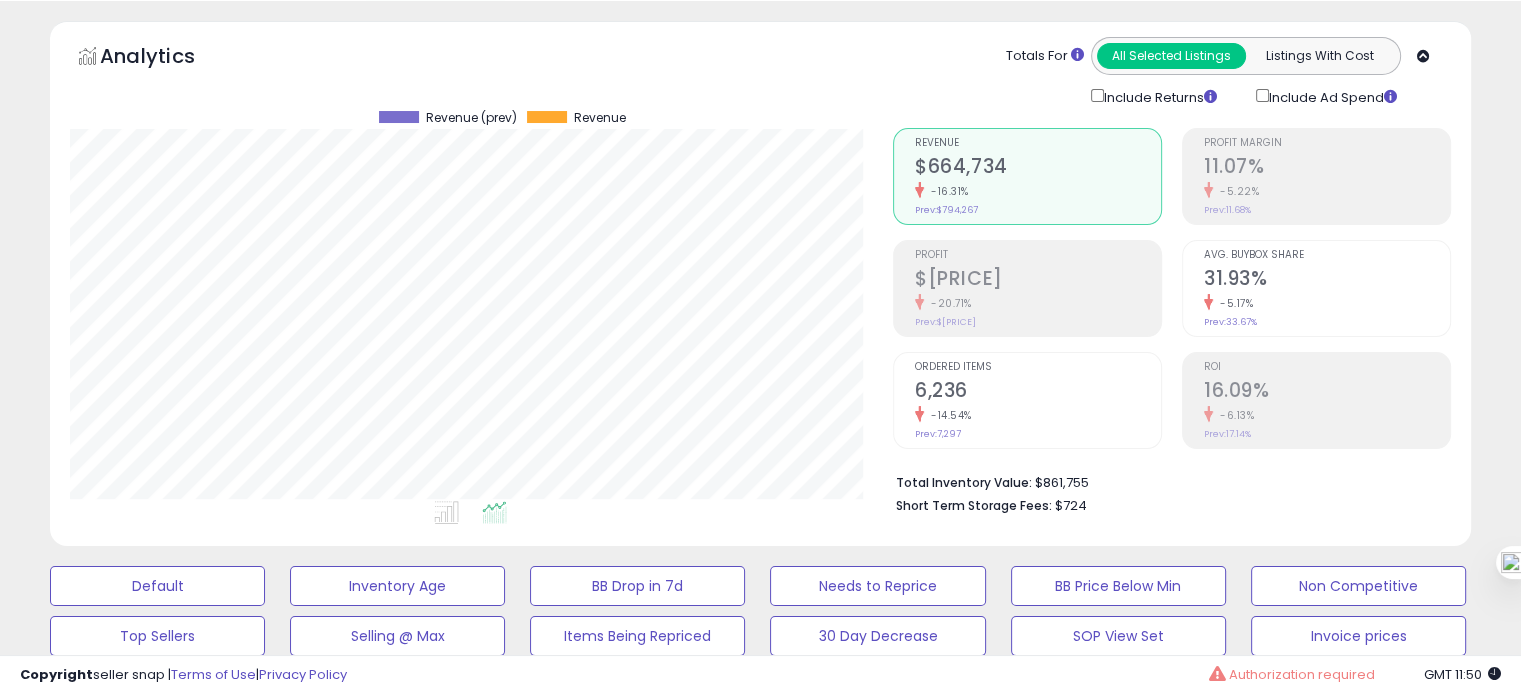 click on "Short Term Storage Fees:   $724" at bounding box center (1166, 504) 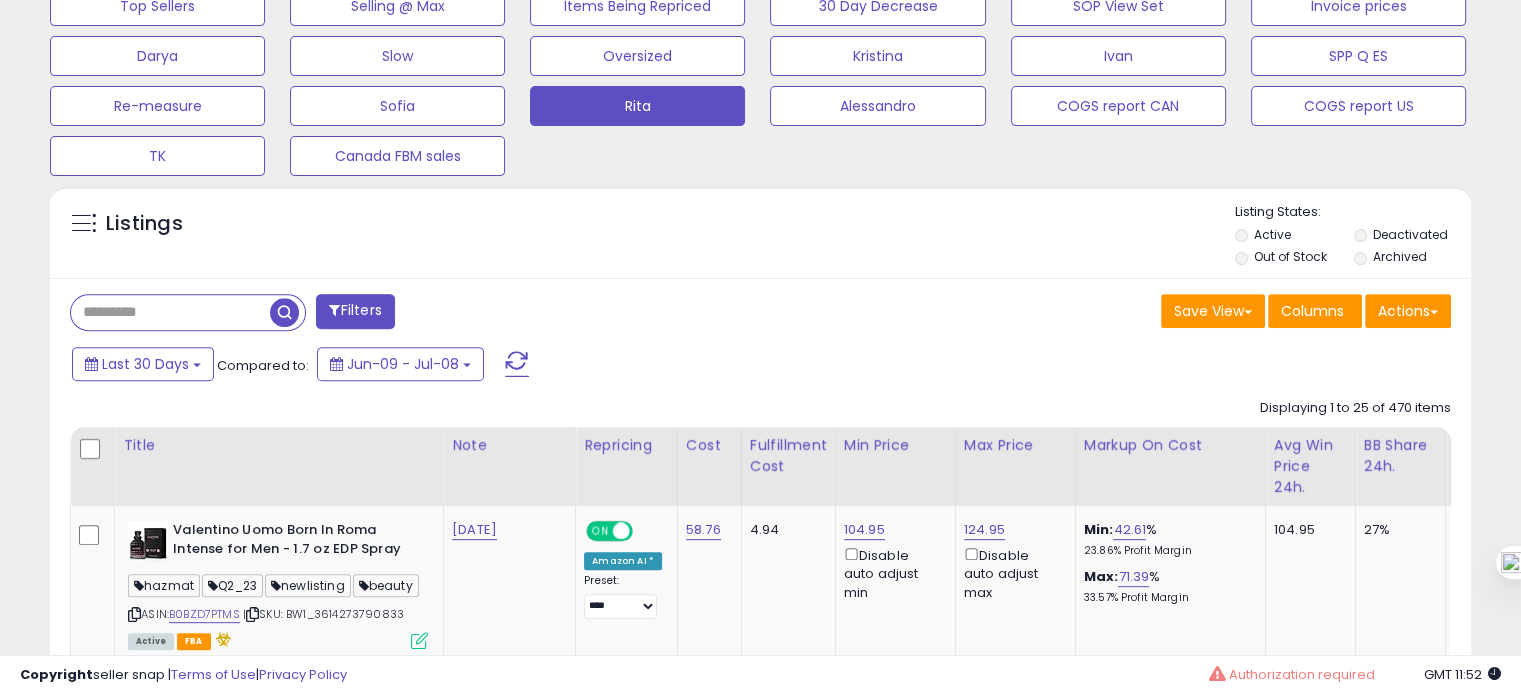 scroll, scrollTop: 724, scrollLeft: 0, axis: vertical 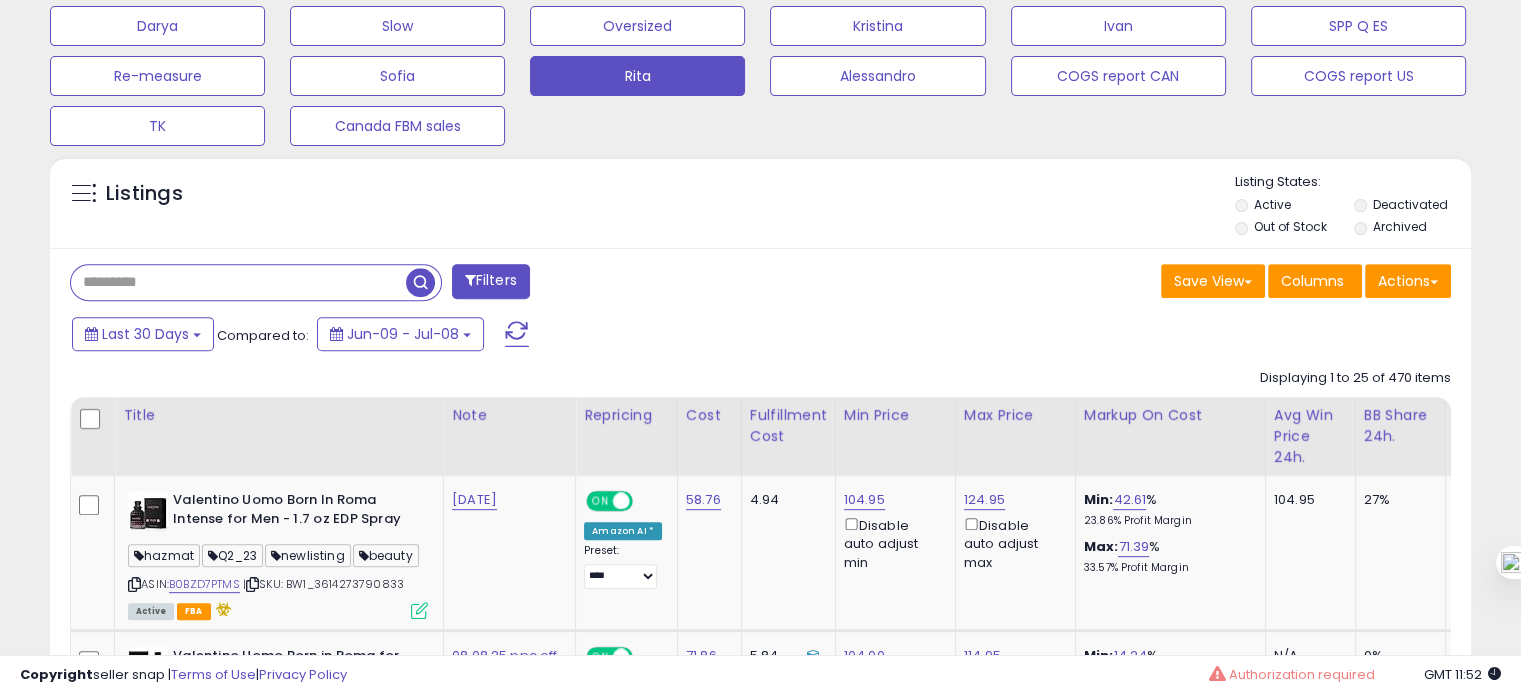 click at bounding box center [238, 282] 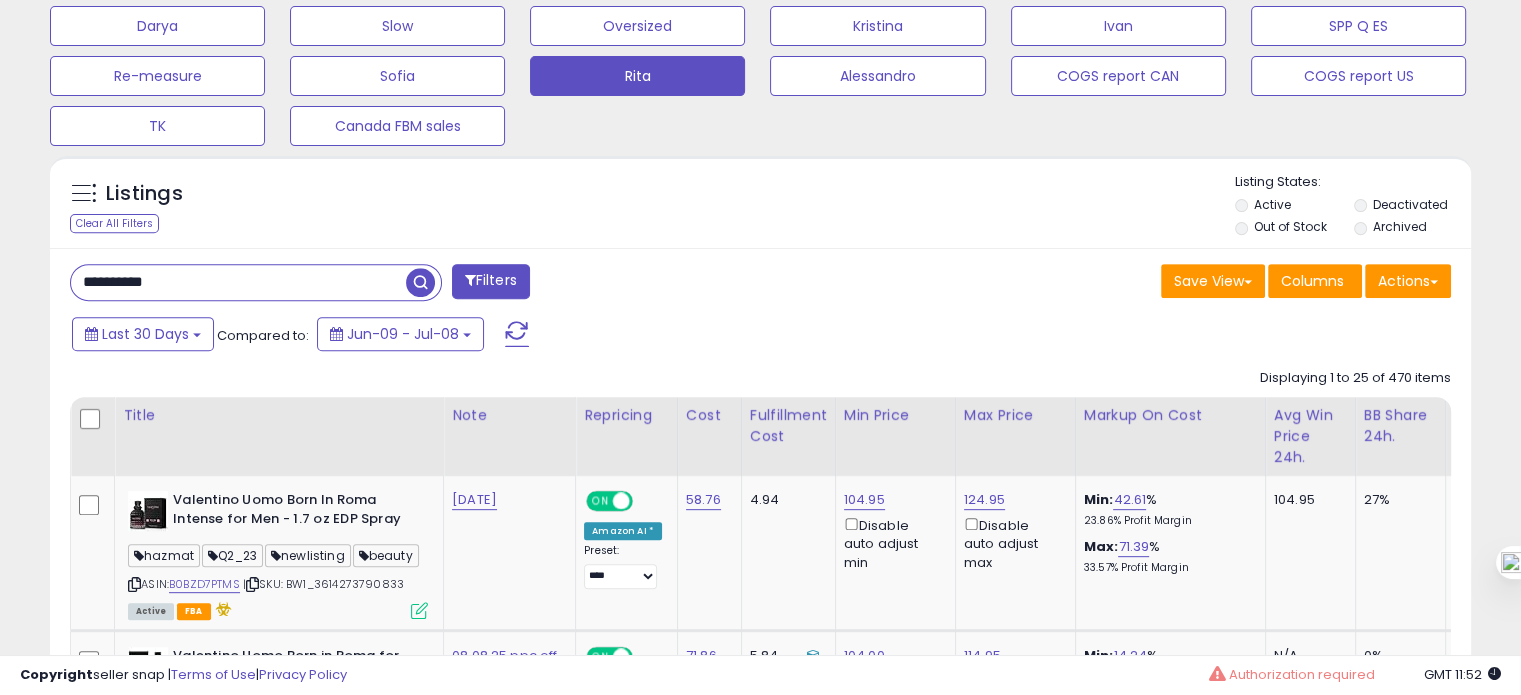 type on "**********" 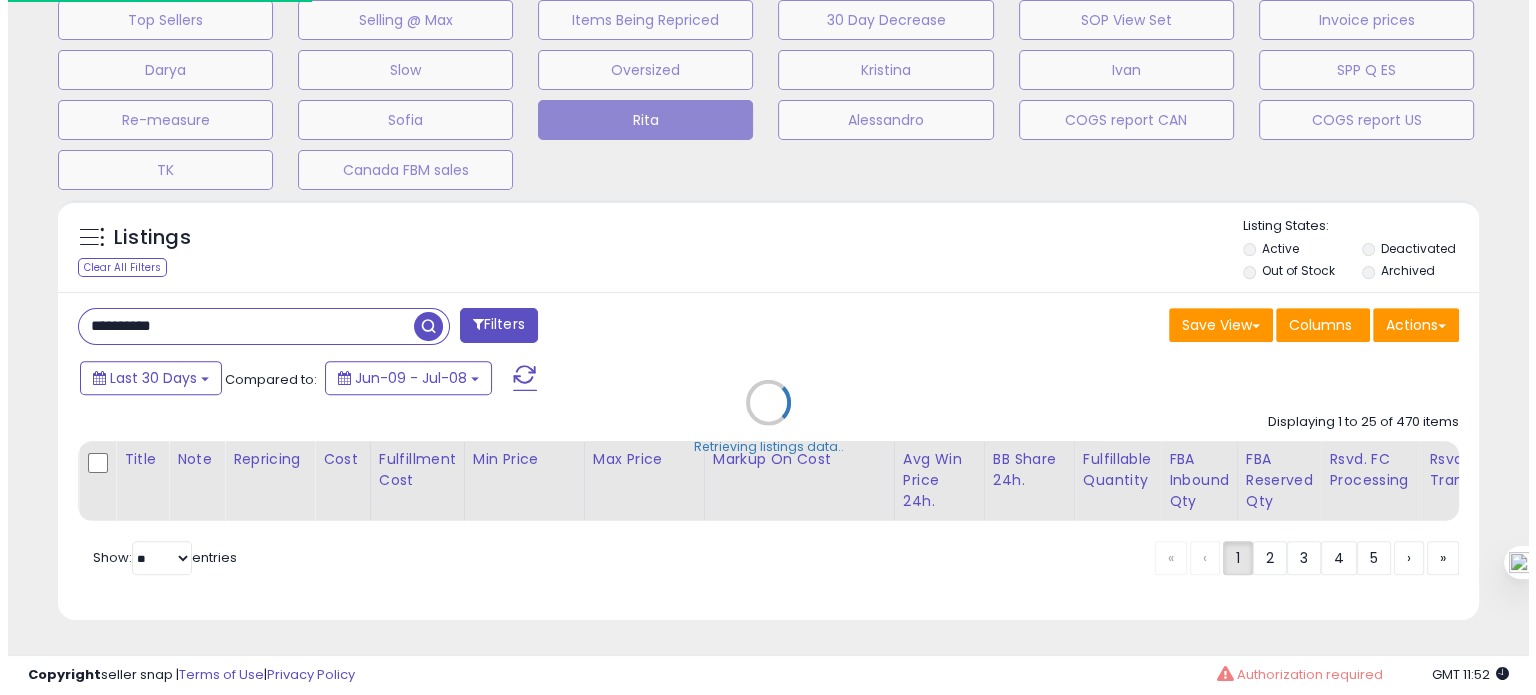 scroll, scrollTop: 693, scrollLeft: 0, axis: vertical 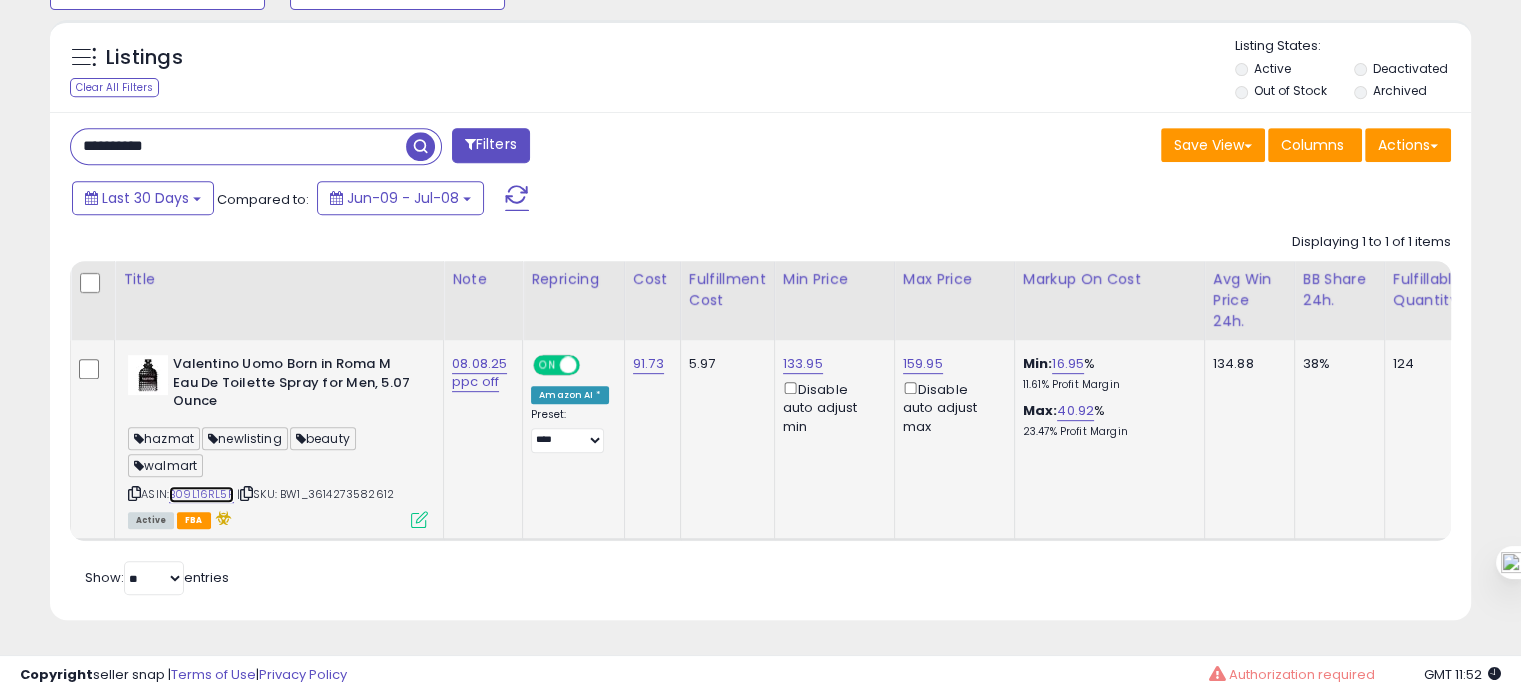 click on "B09L16RL5P" at bounding box center [201, 494] 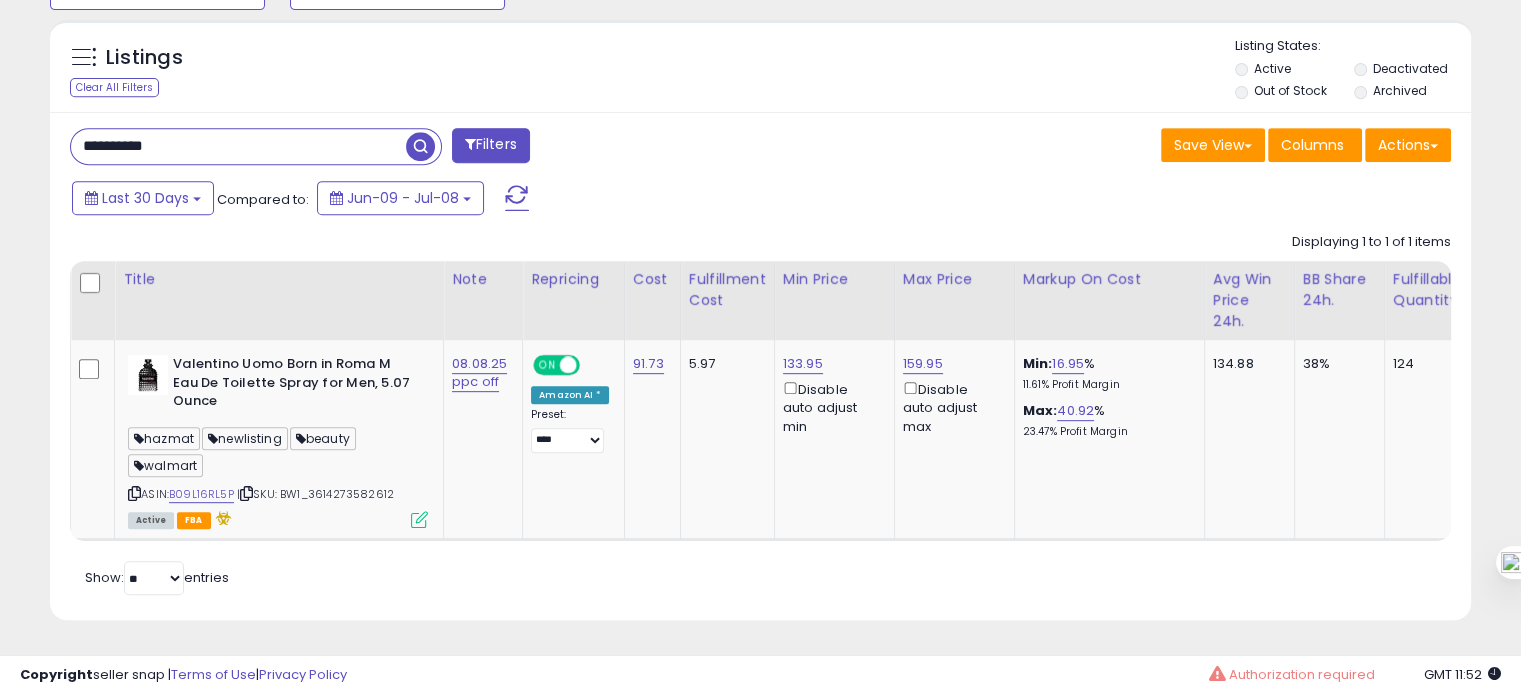 click on "**********" at bounding box center [238, 146] 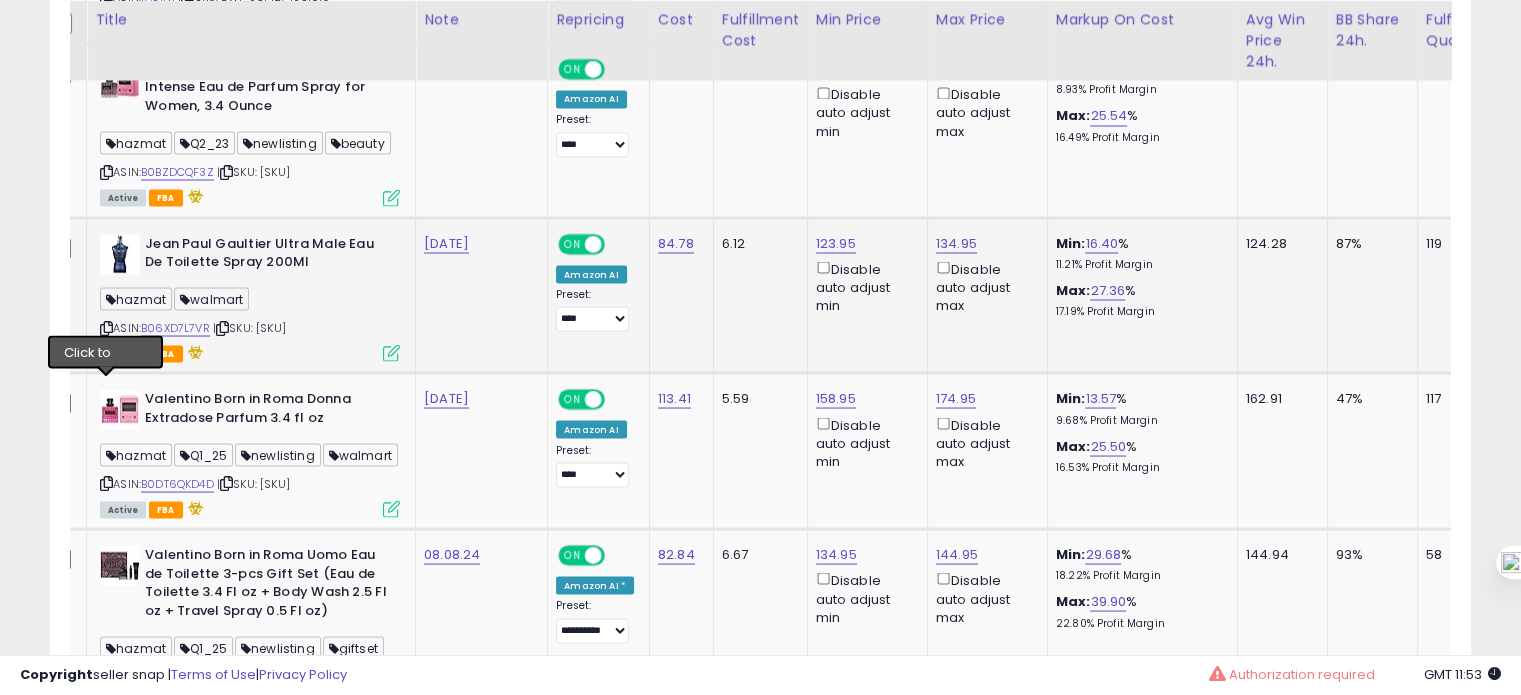 click at bounding box center [106, 327] 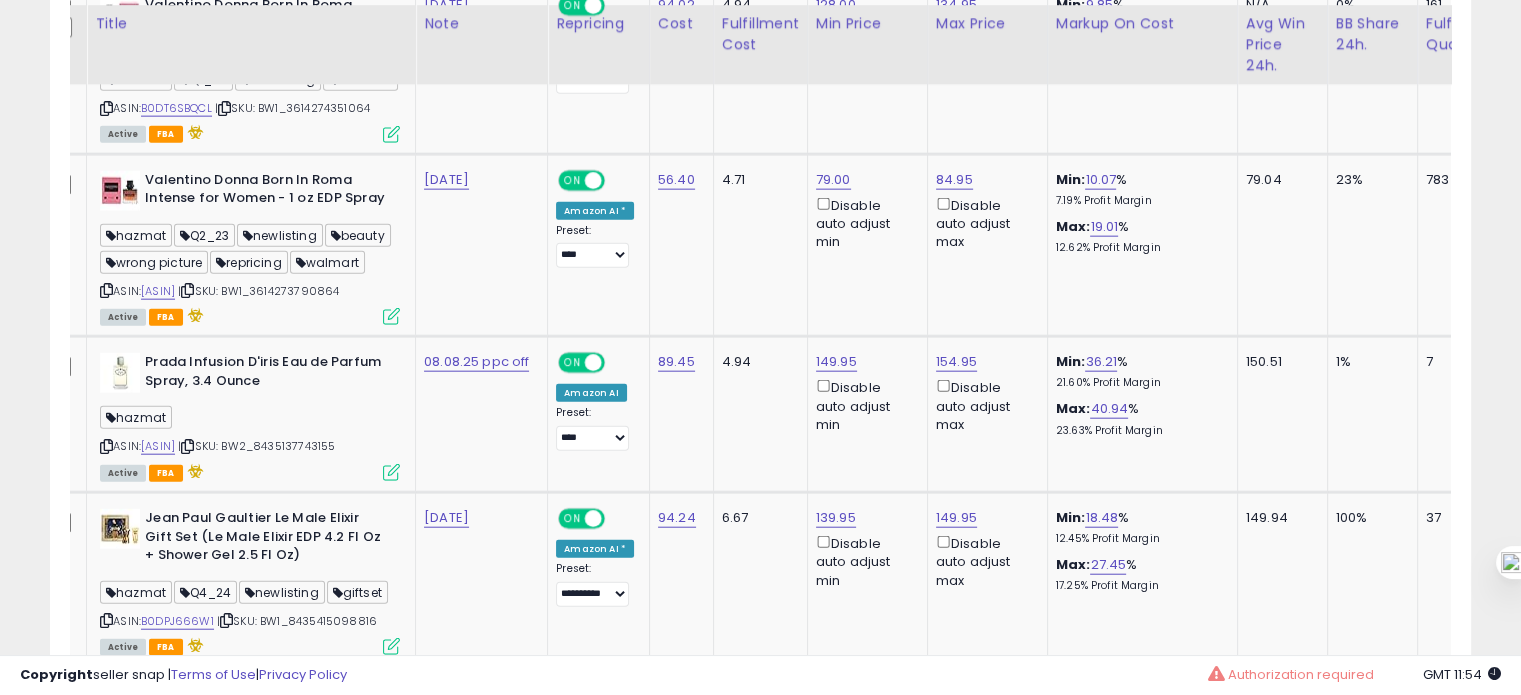 scroll, scrollTop: 4752, scrollLeft: 0, axis: vertical 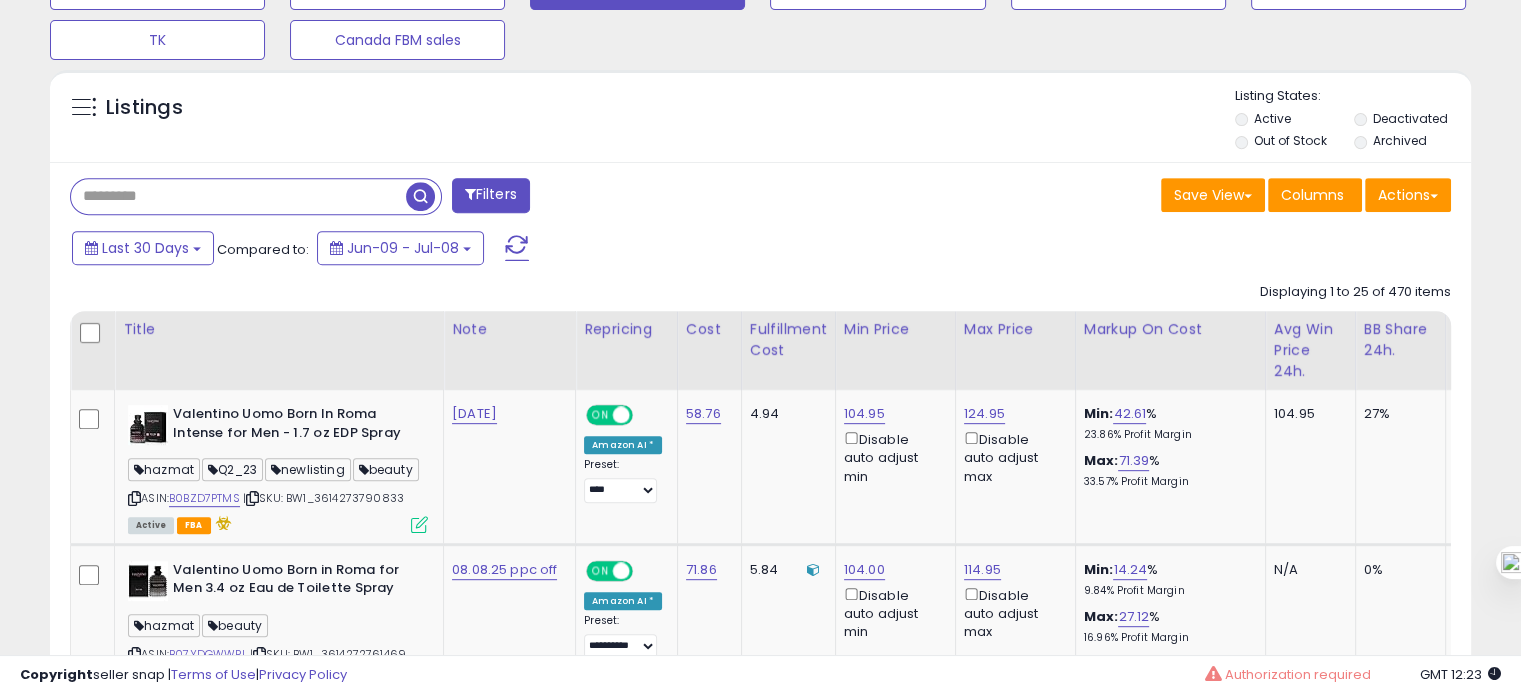 click at bounding box center [238, 196] 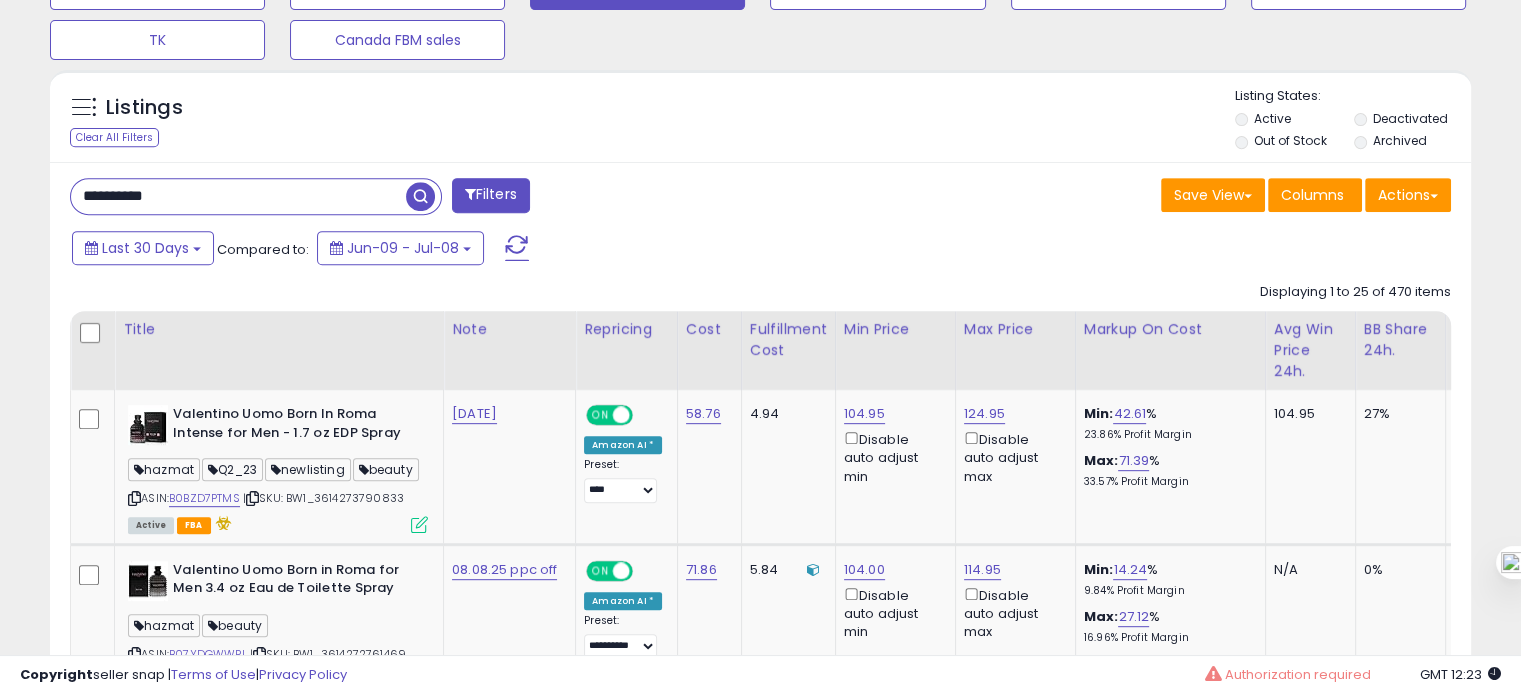 type on "**********" 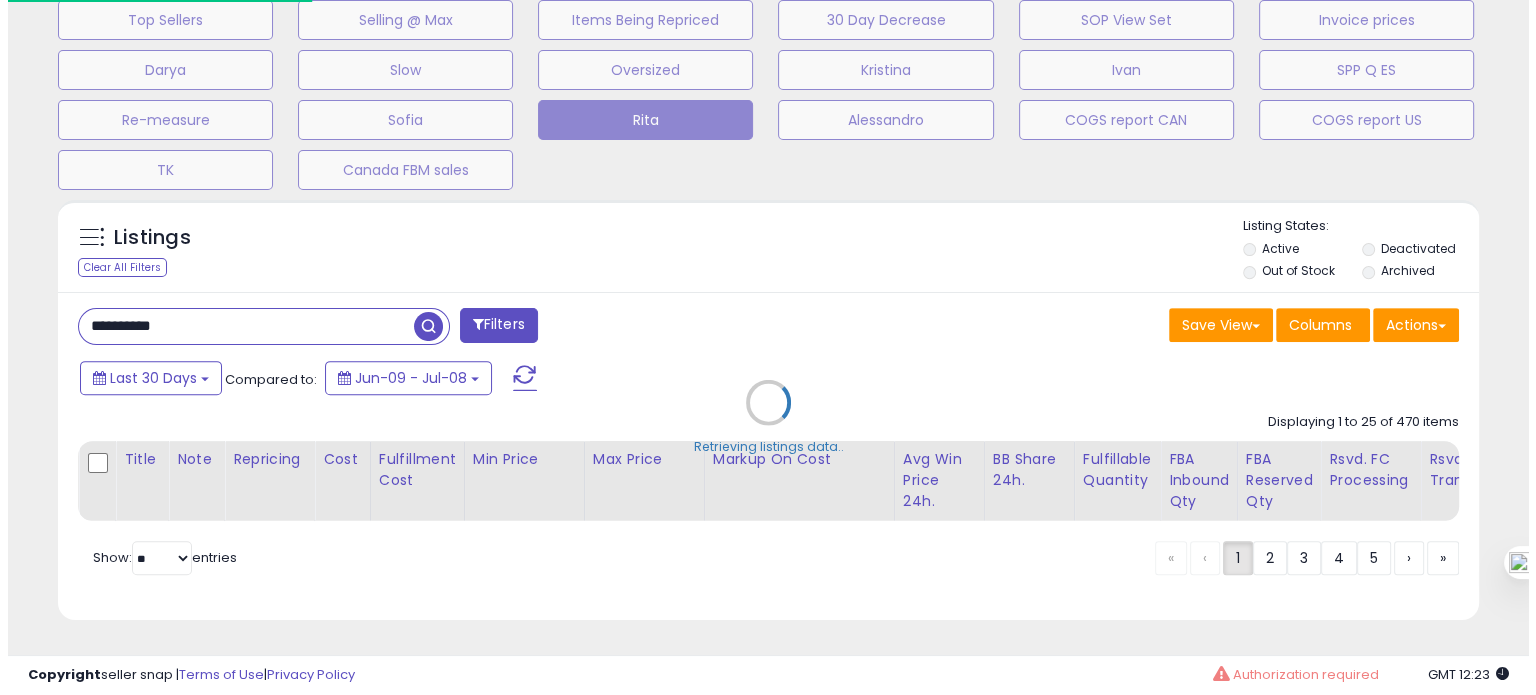 scroll, scrollTop: 693, scrollLeft: 0, axis: vertical 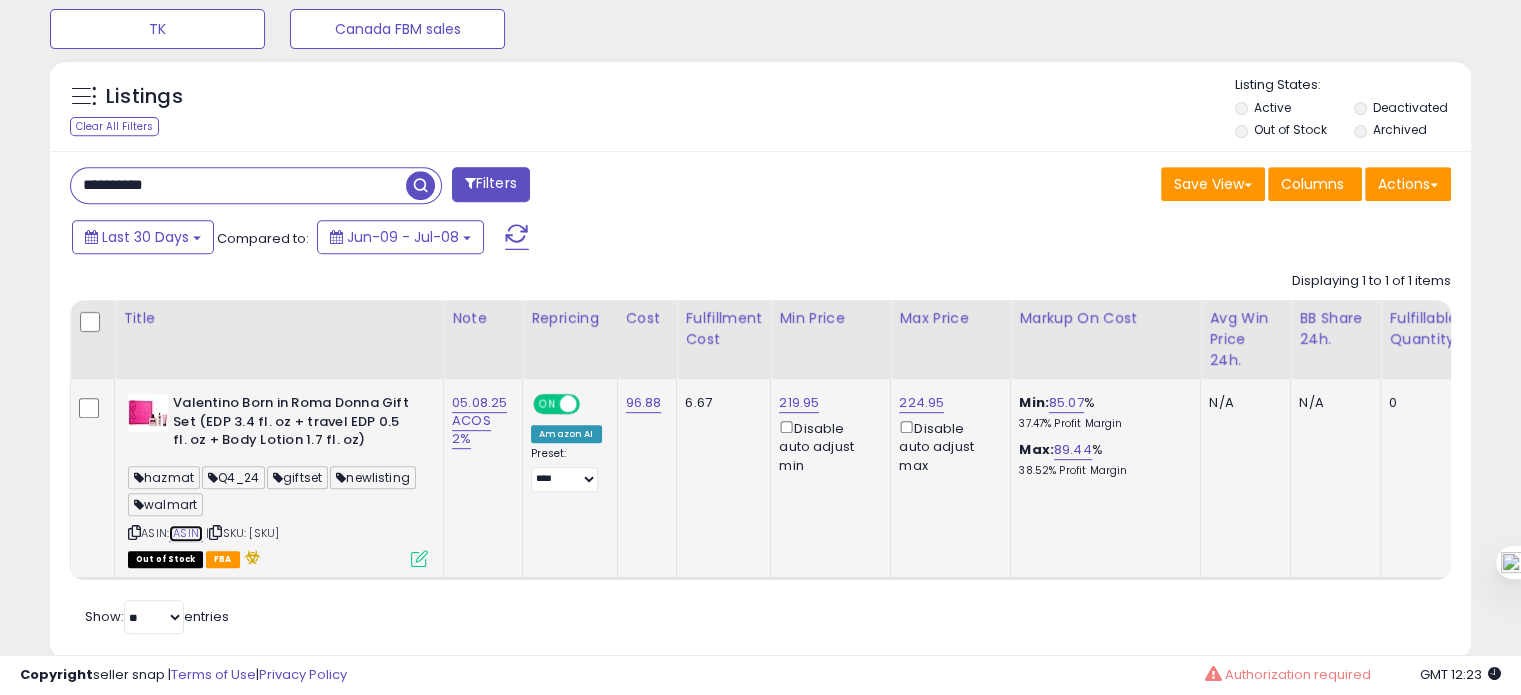 click on "B0DJ7TF5KB" at bounding box center (186, 533) 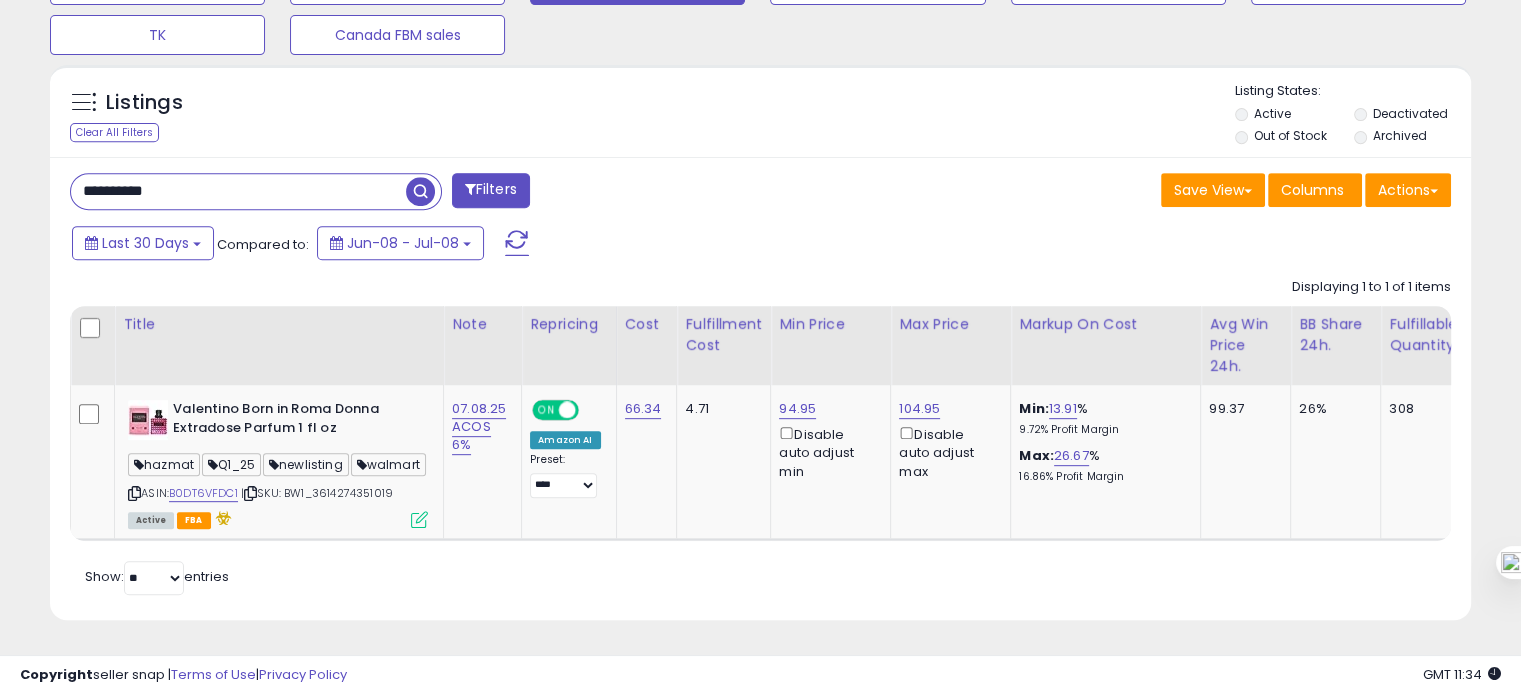 scroll, scrollTop: 856, scrollLeft: 0, axis: vertical 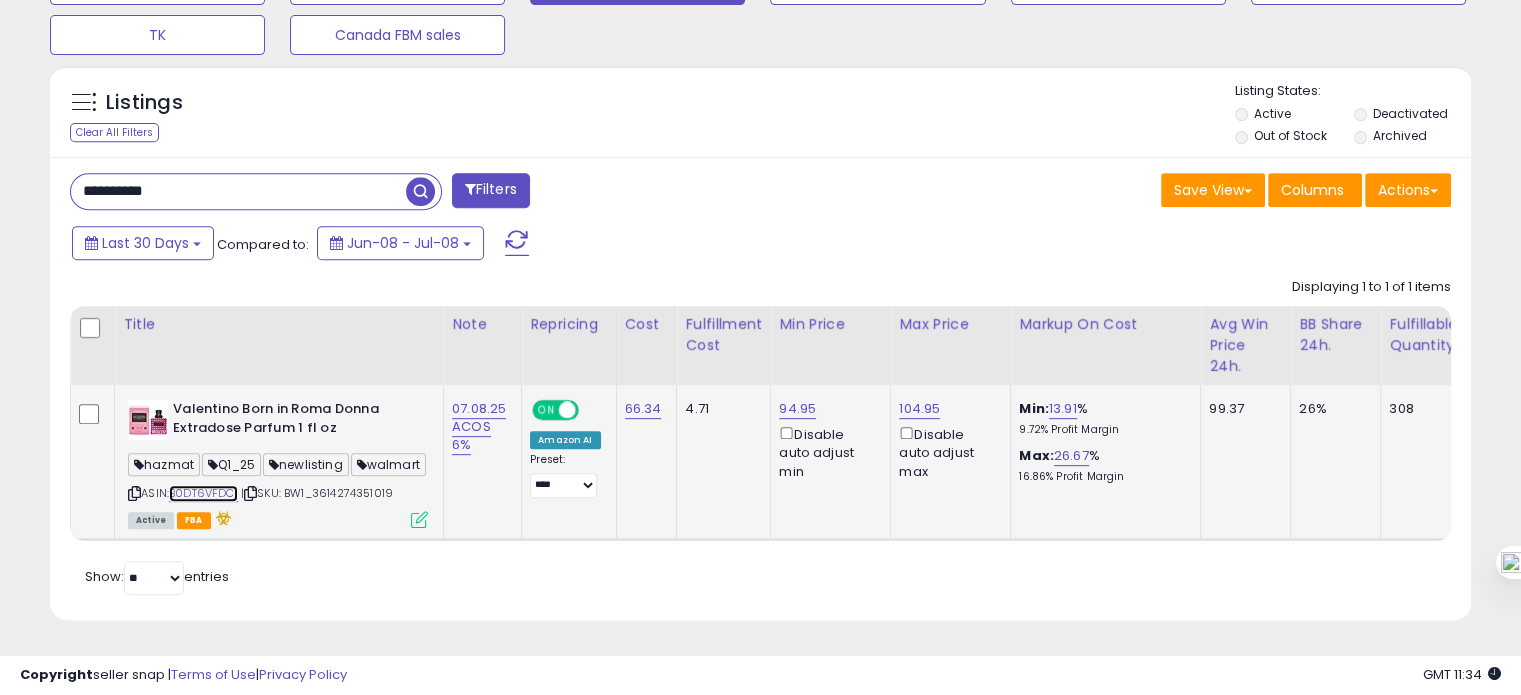 click on "B0DT6VFDC1" at bounding box center (203, 493) 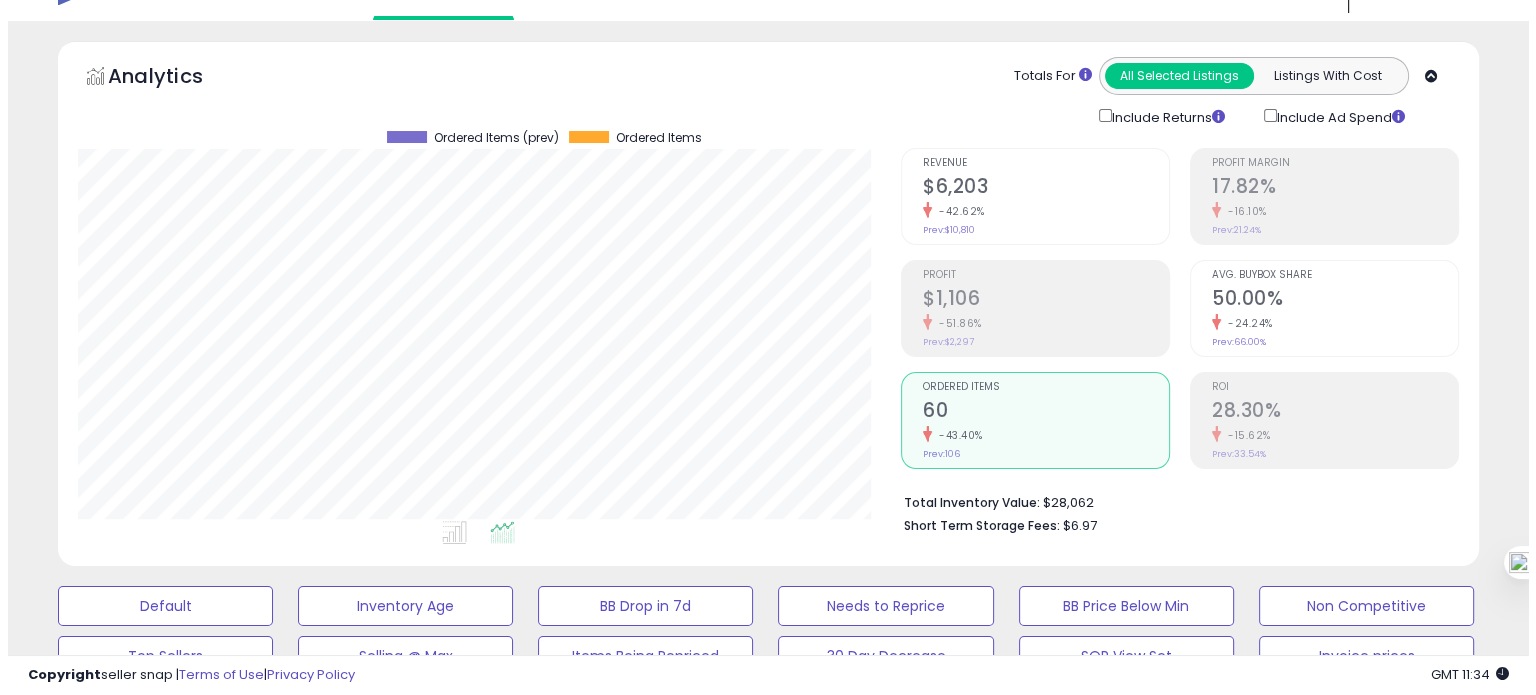 scroll, scrollTop: 0, scrollLeft: 0, axis: both 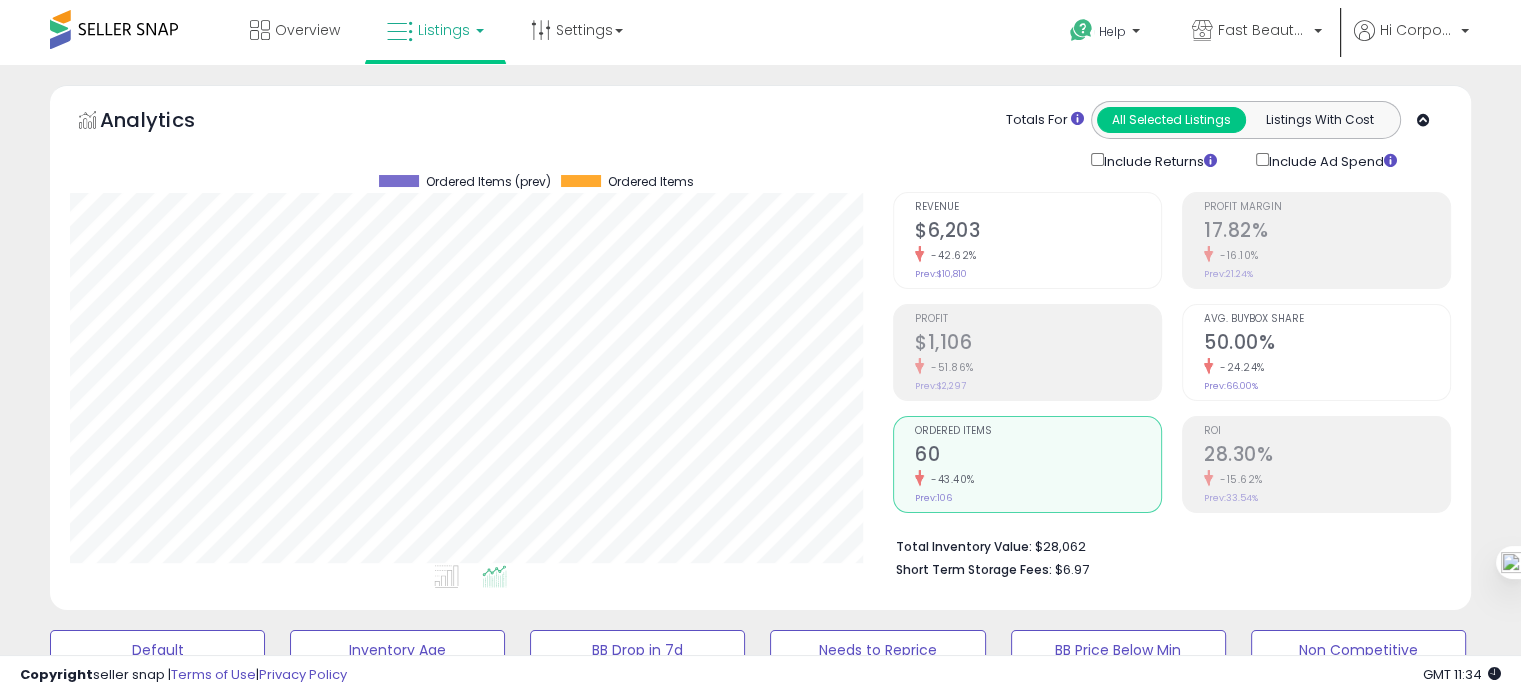 click on "Avg. Buybox Share" at bounding box center (1327, 319) 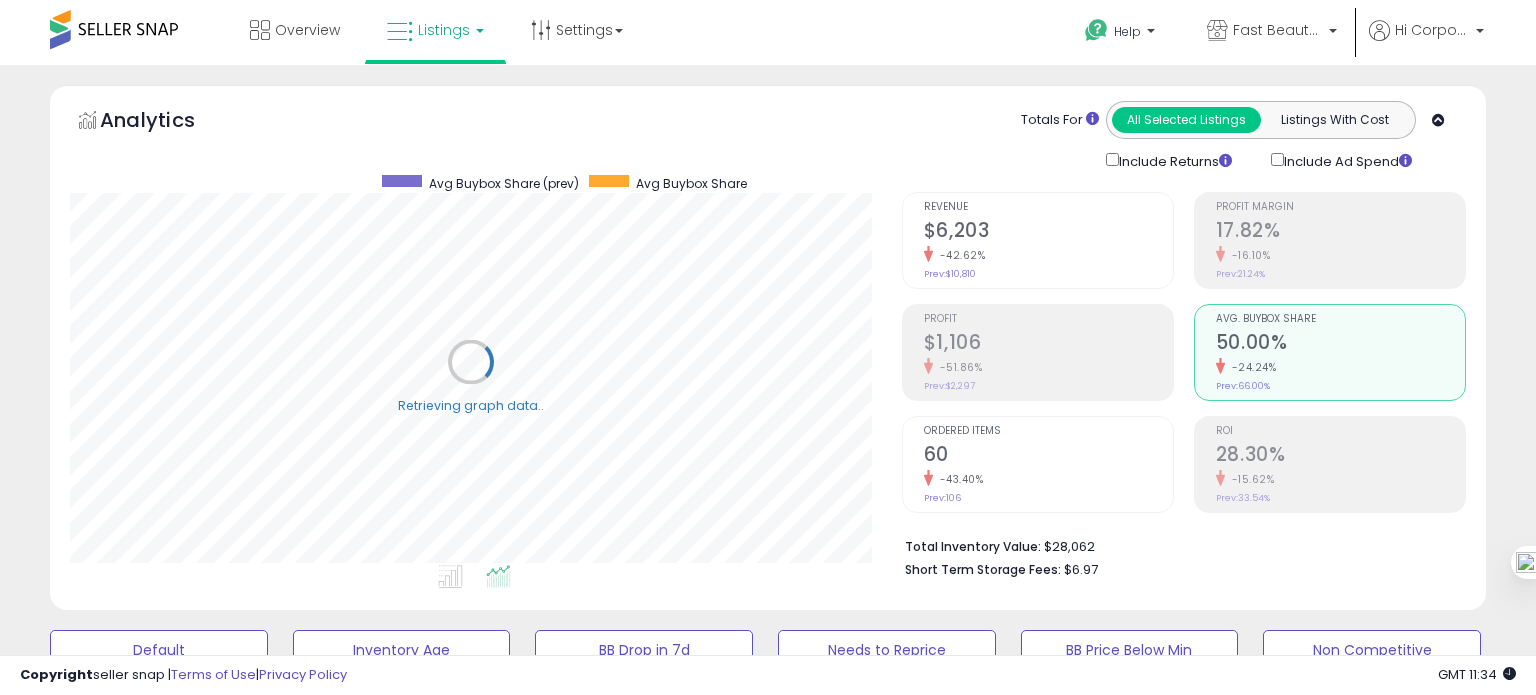 scroll, scrollTop: 999589, scrollLeft: 999168, axis: both 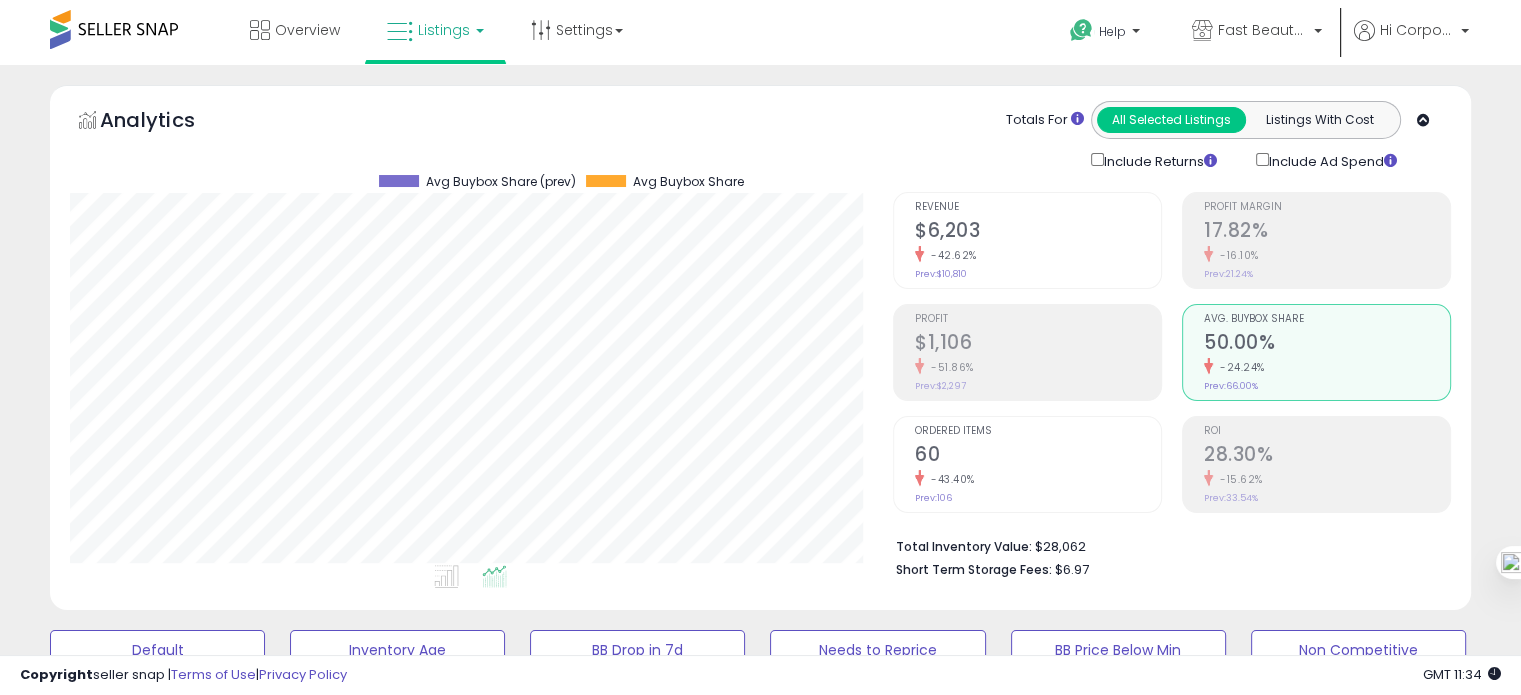 click on "-43.40%" at bounding box center [1038, 479] 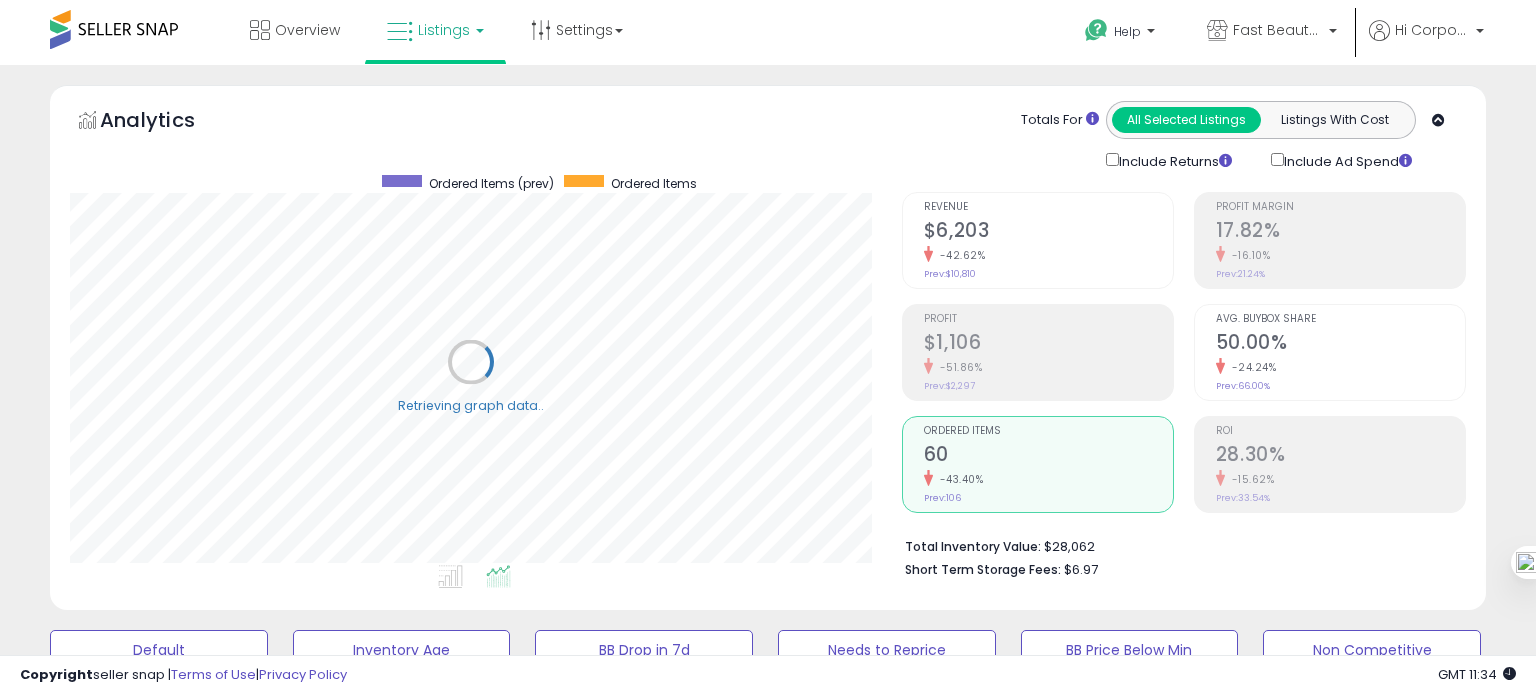 scroll, scrollTop: 999589, scrollLeft: 999168, axis: both 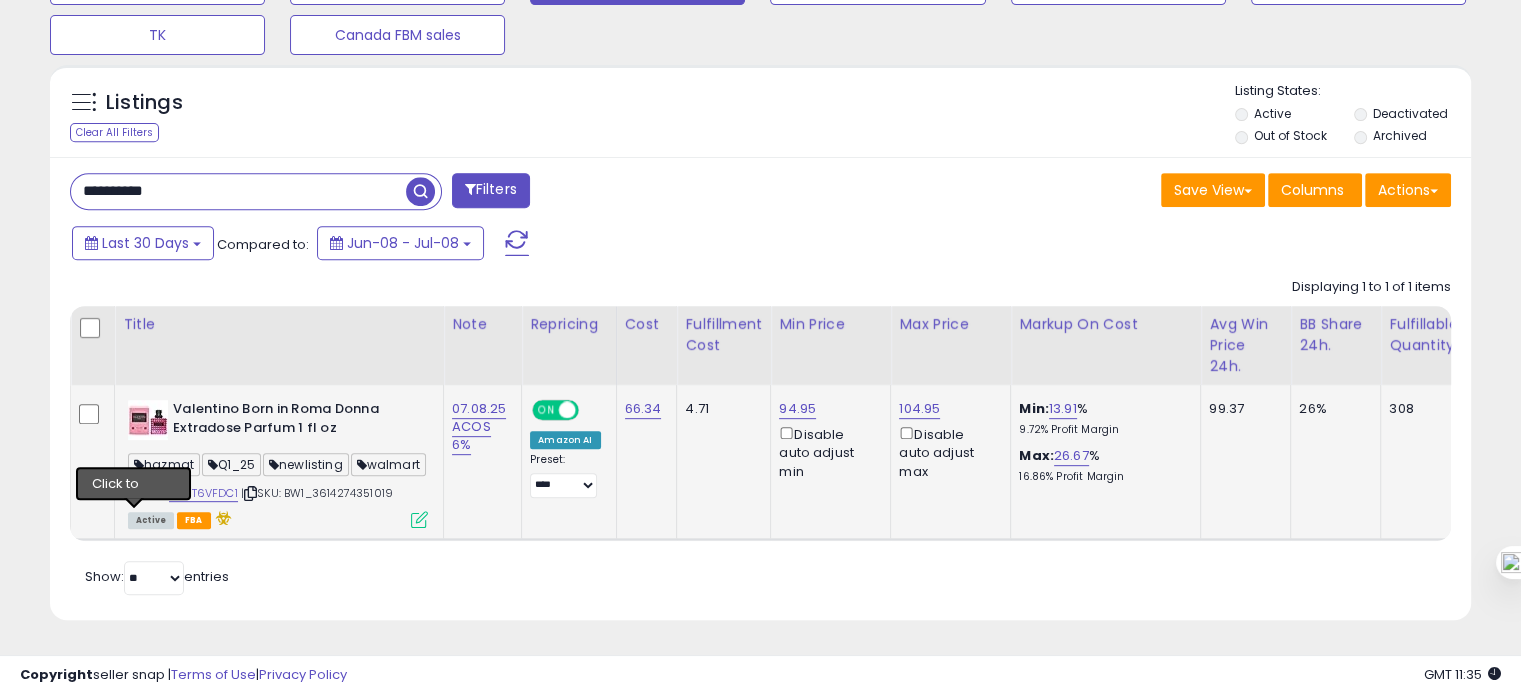 click at bounding box center [134, 493] 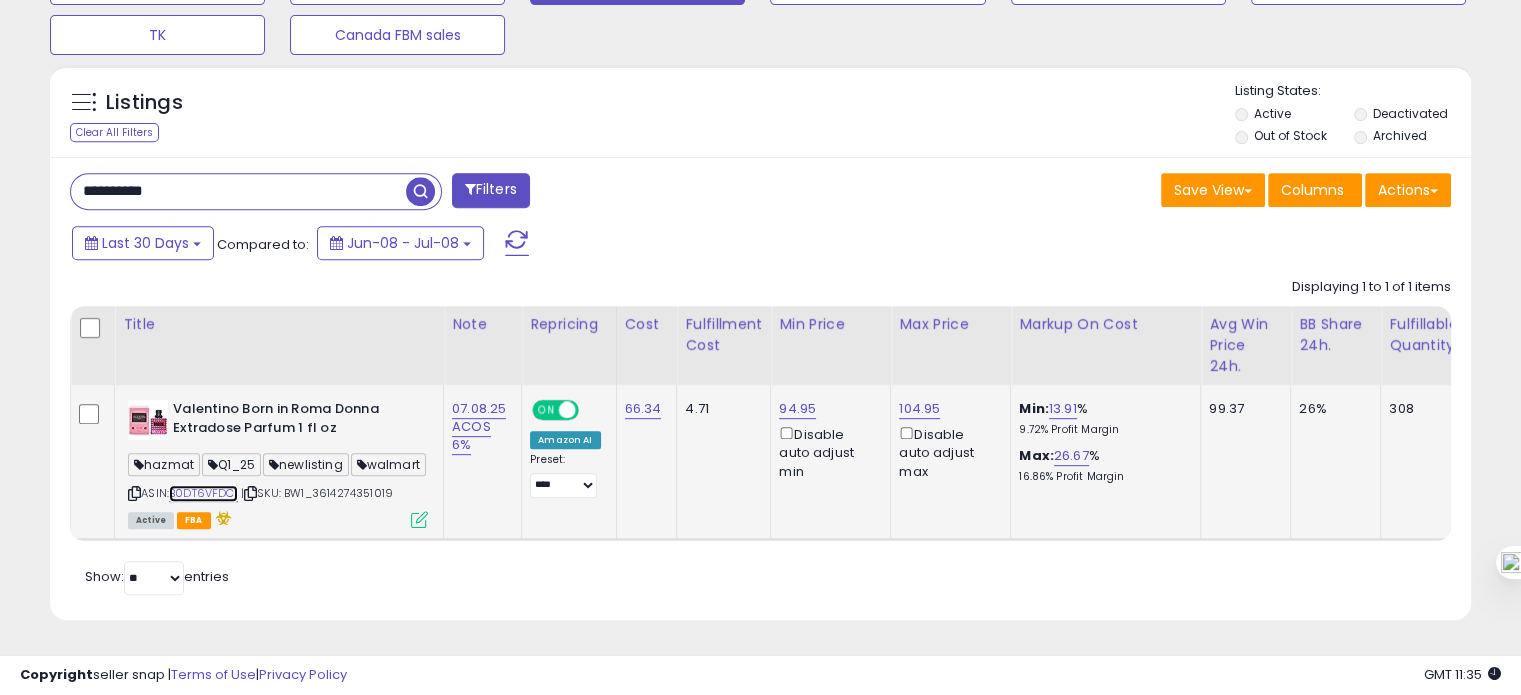 click on "B0DT6VFDC1" at bounding box center (203, 493) 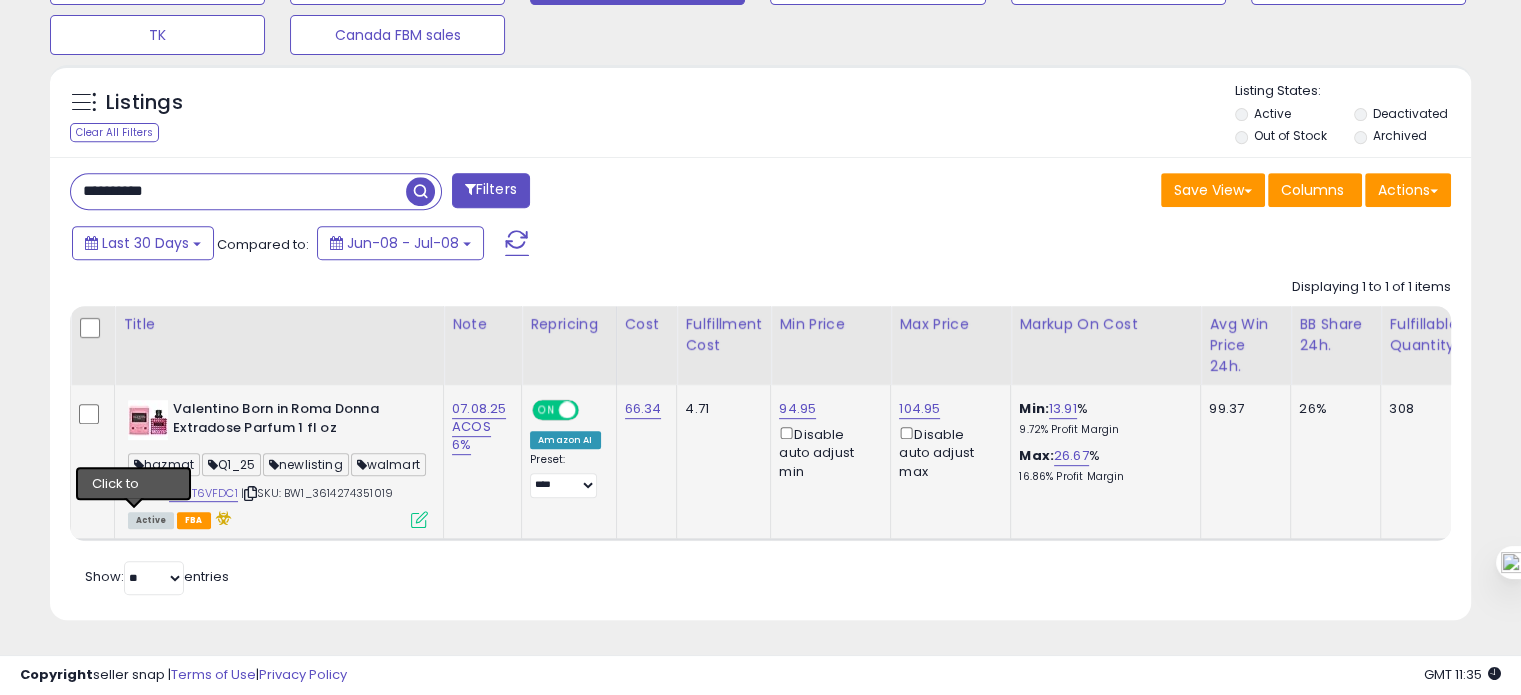 click at bounding box center [134, 493] 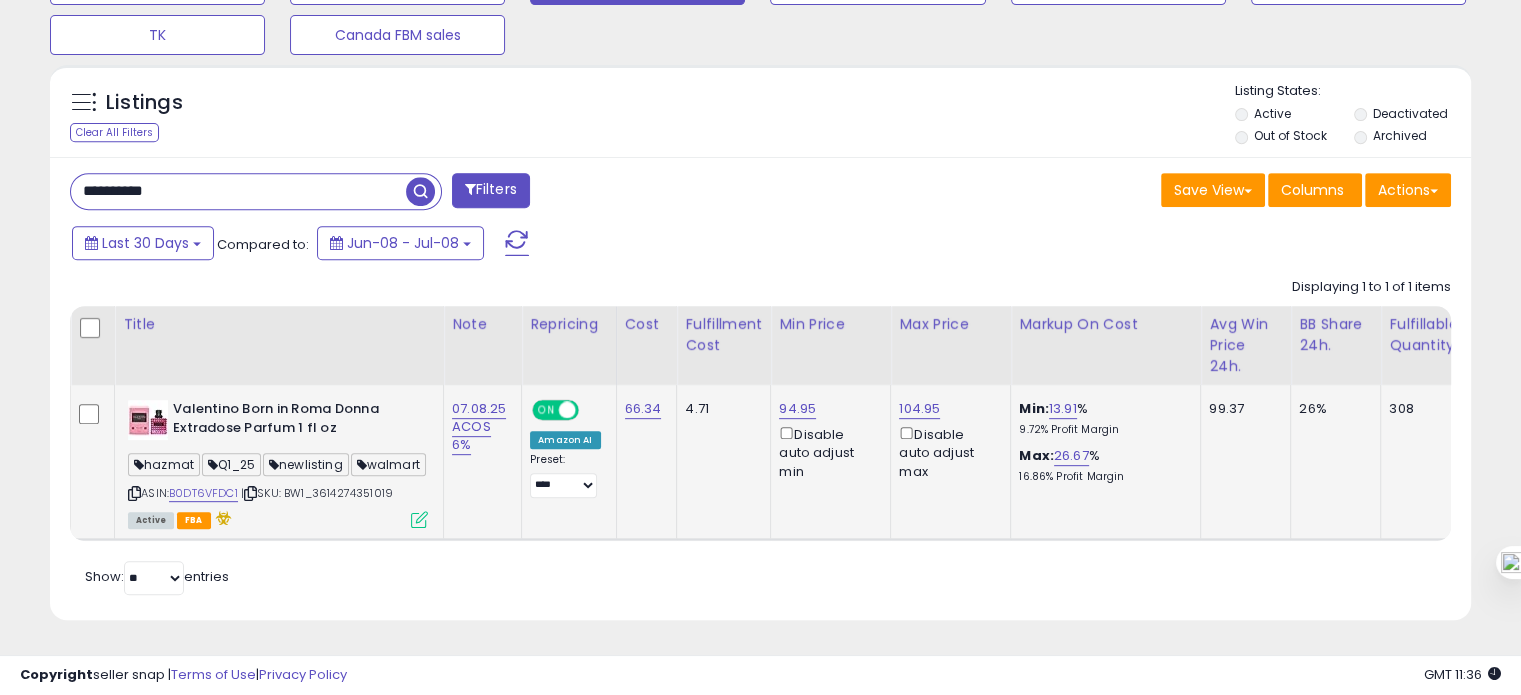 click at bounding box center (419, 519) 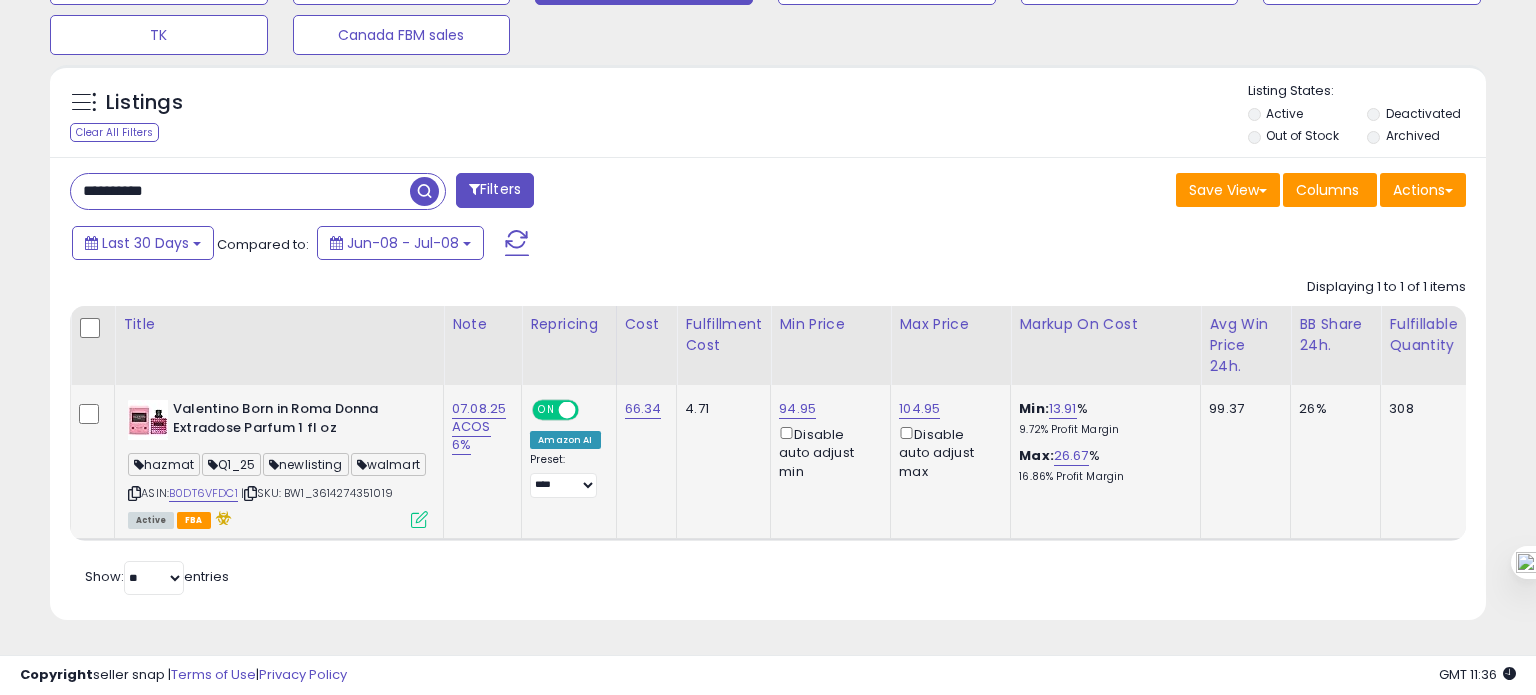 scroll, scrollTop: 999589, scrollLeft: 999168, axis: both 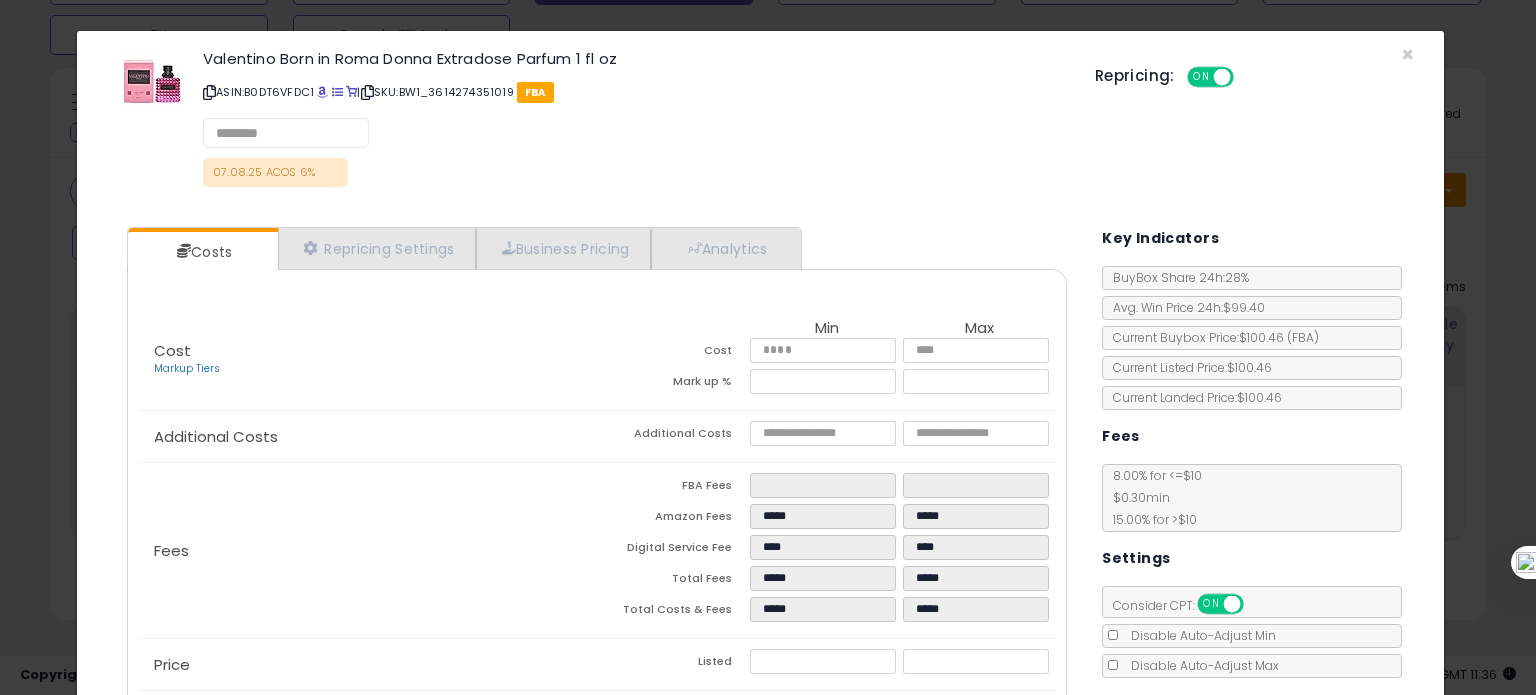 select on "*********" 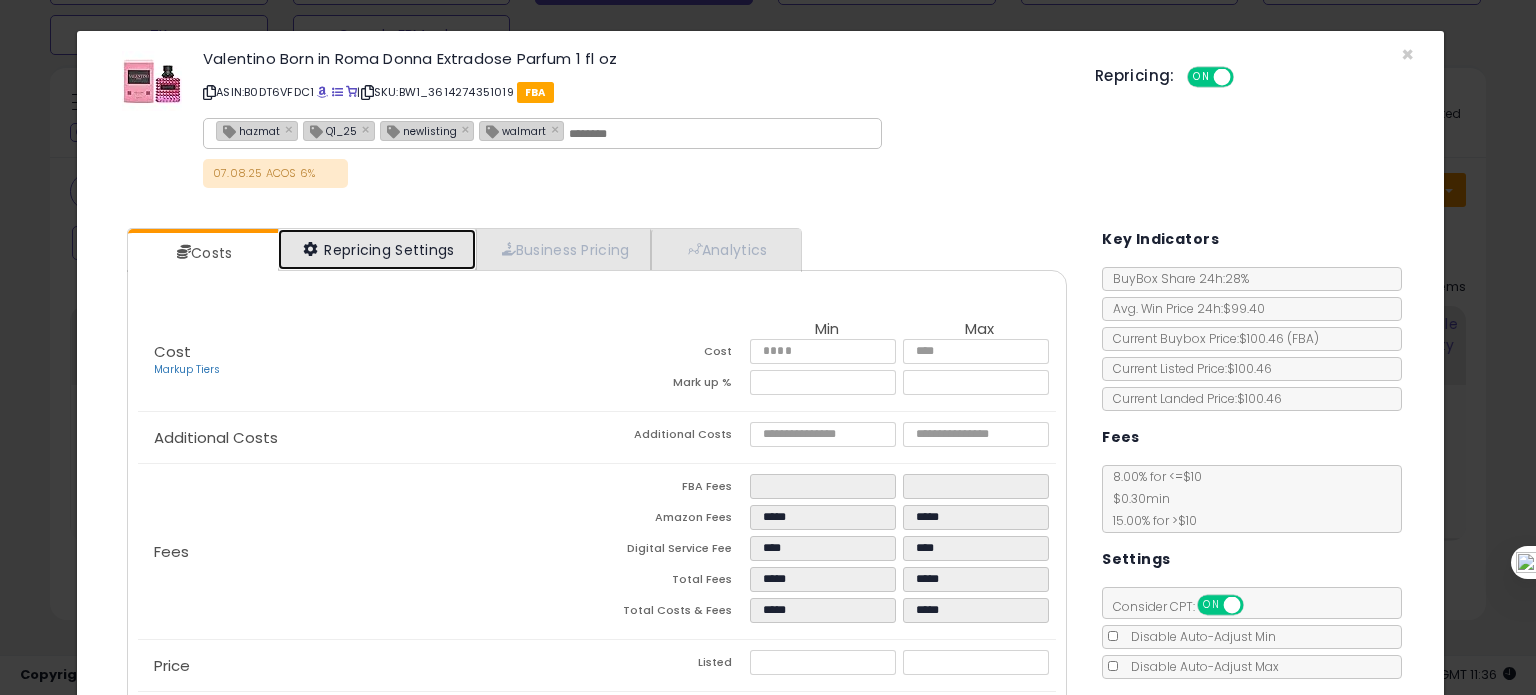 click on "Repricing Settings" at bounding box center [377, 249] 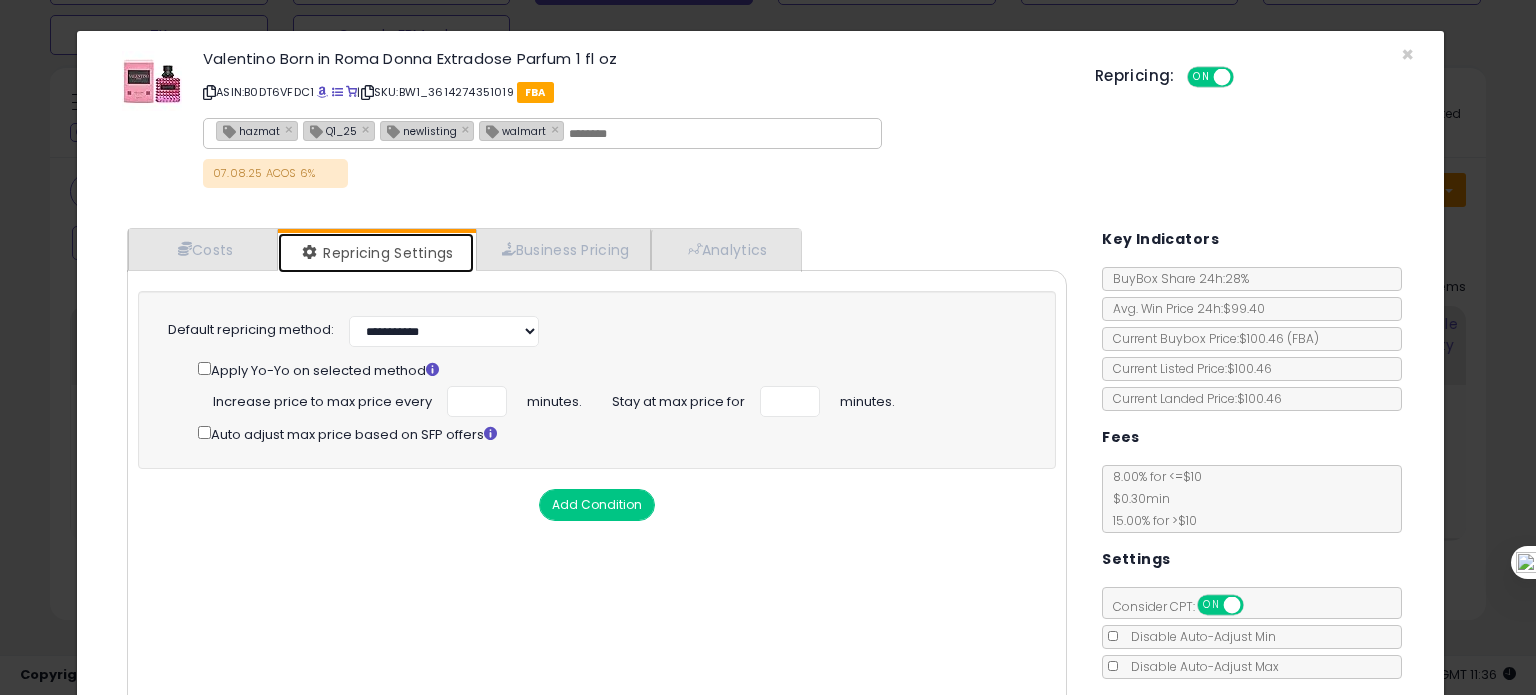 scroll, scrollTop: 139, scrollLeft: 0, axis: vertical 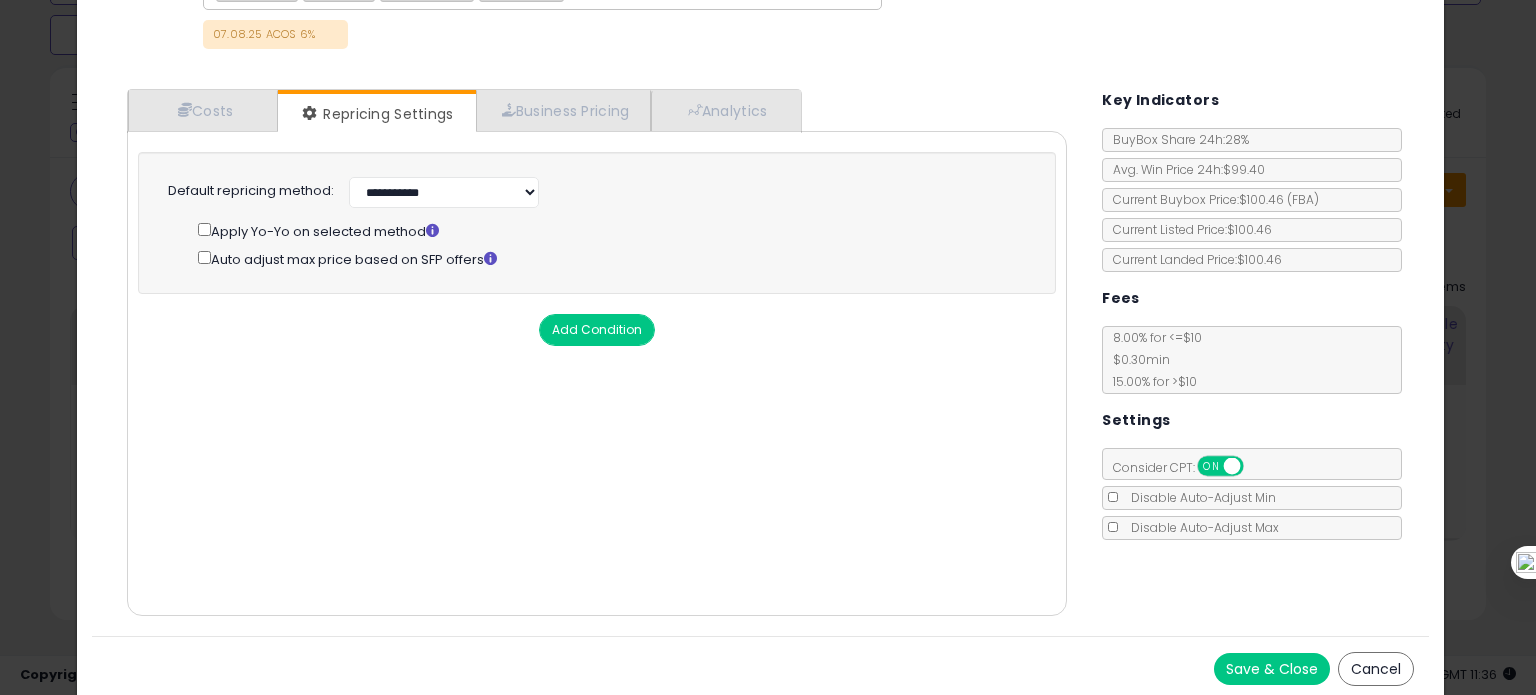 click on "Add Condition" at bounding box center [597, 330] 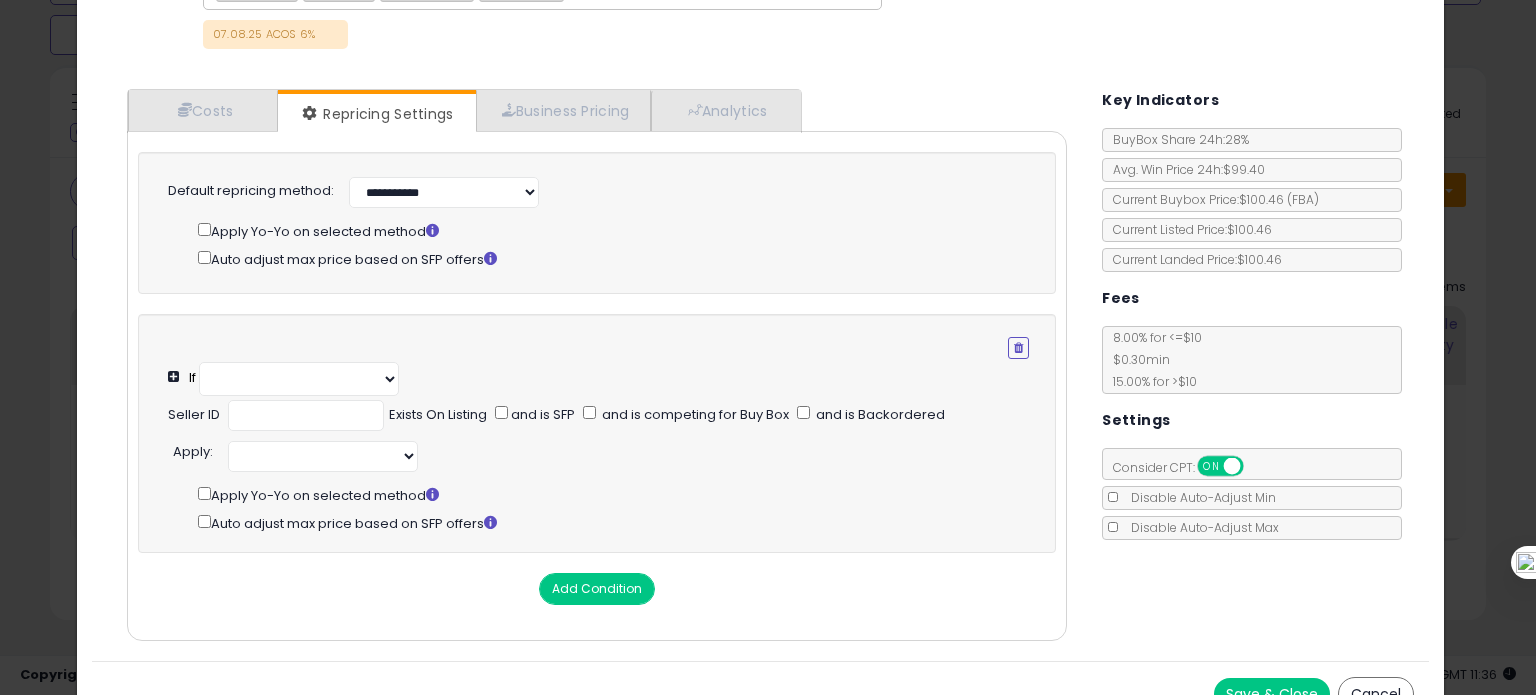 select on "**********" 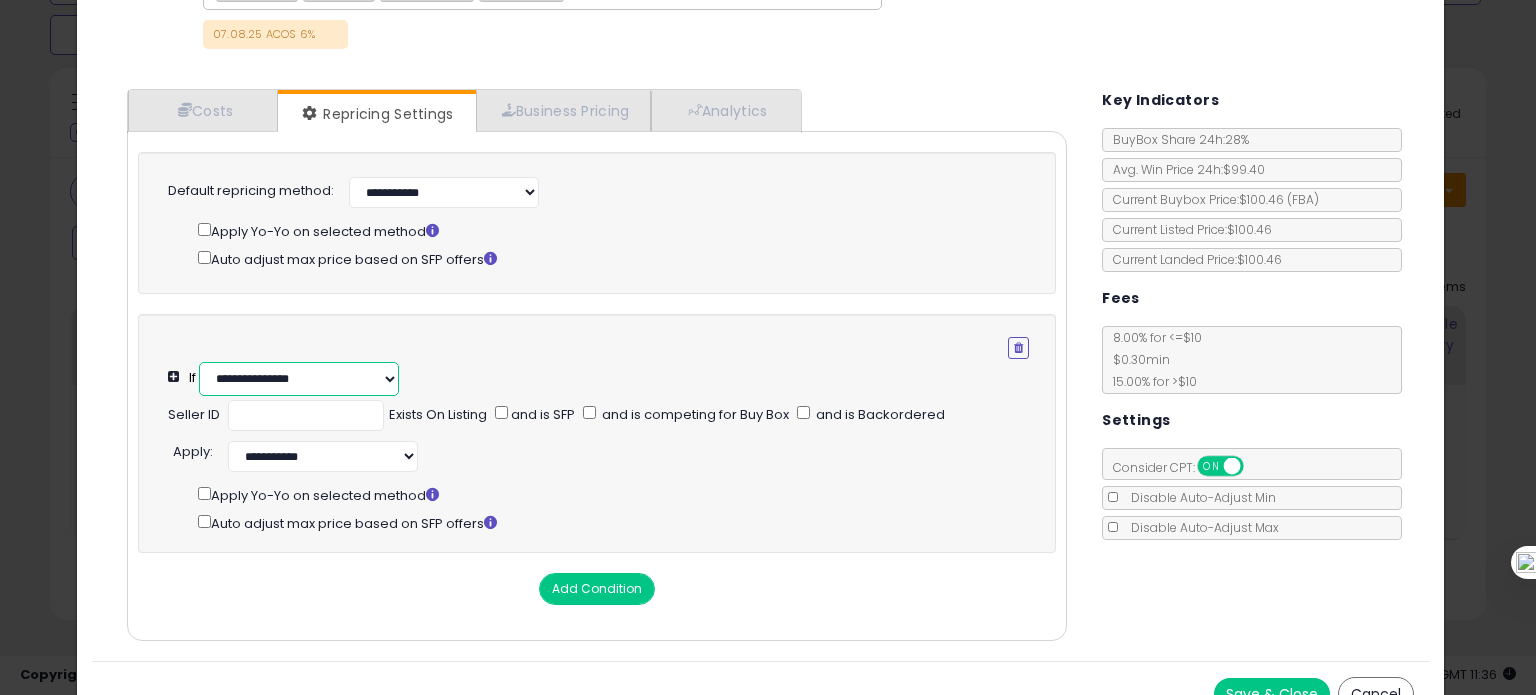 click on "**********" at bounding box center [299, 379] 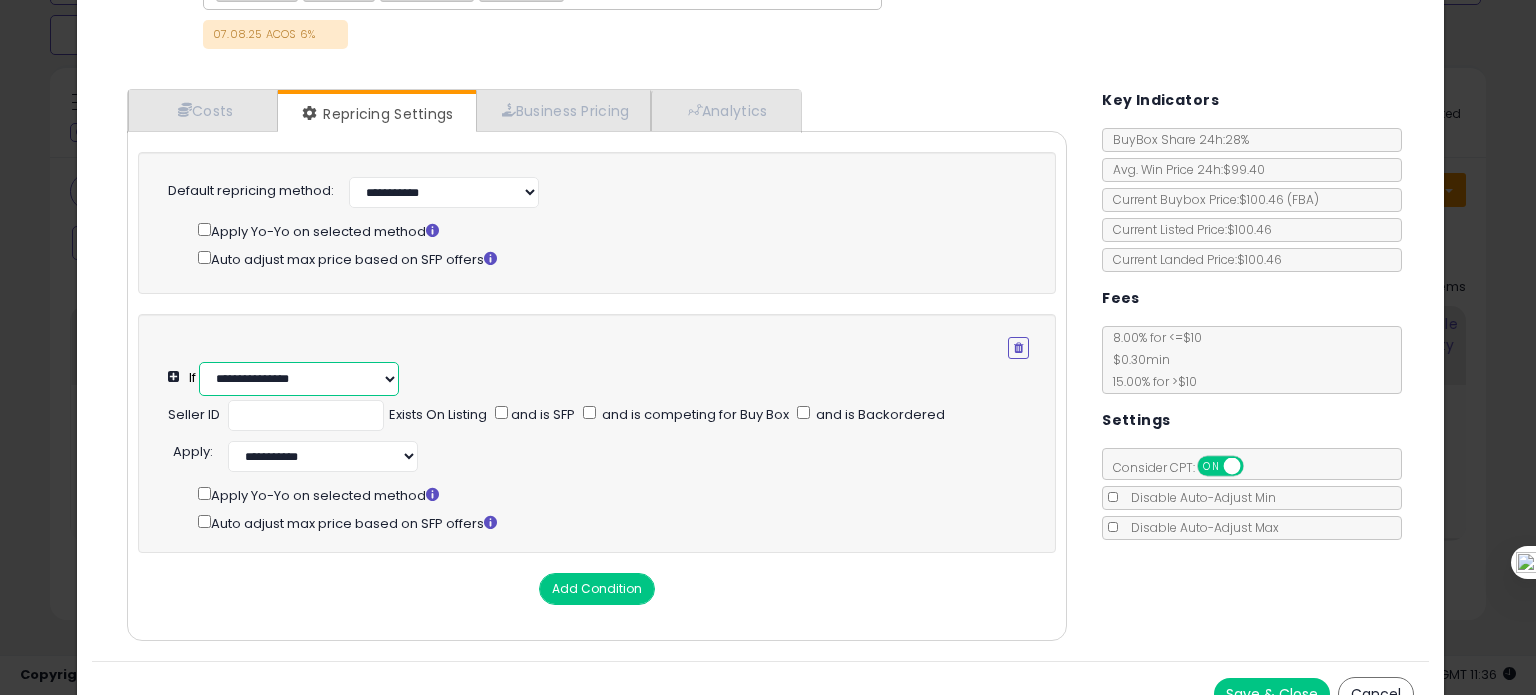 select on "**********" 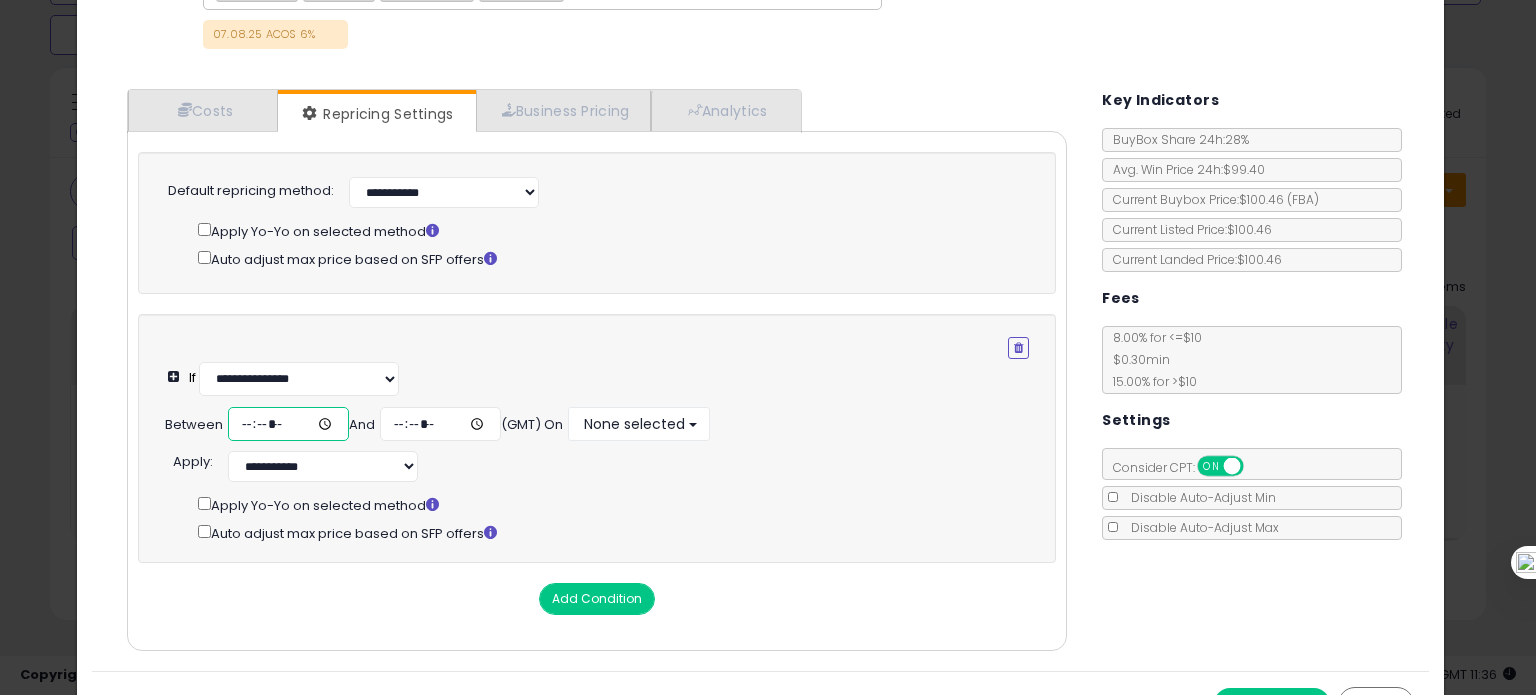 click at bounding box center [288, 424] 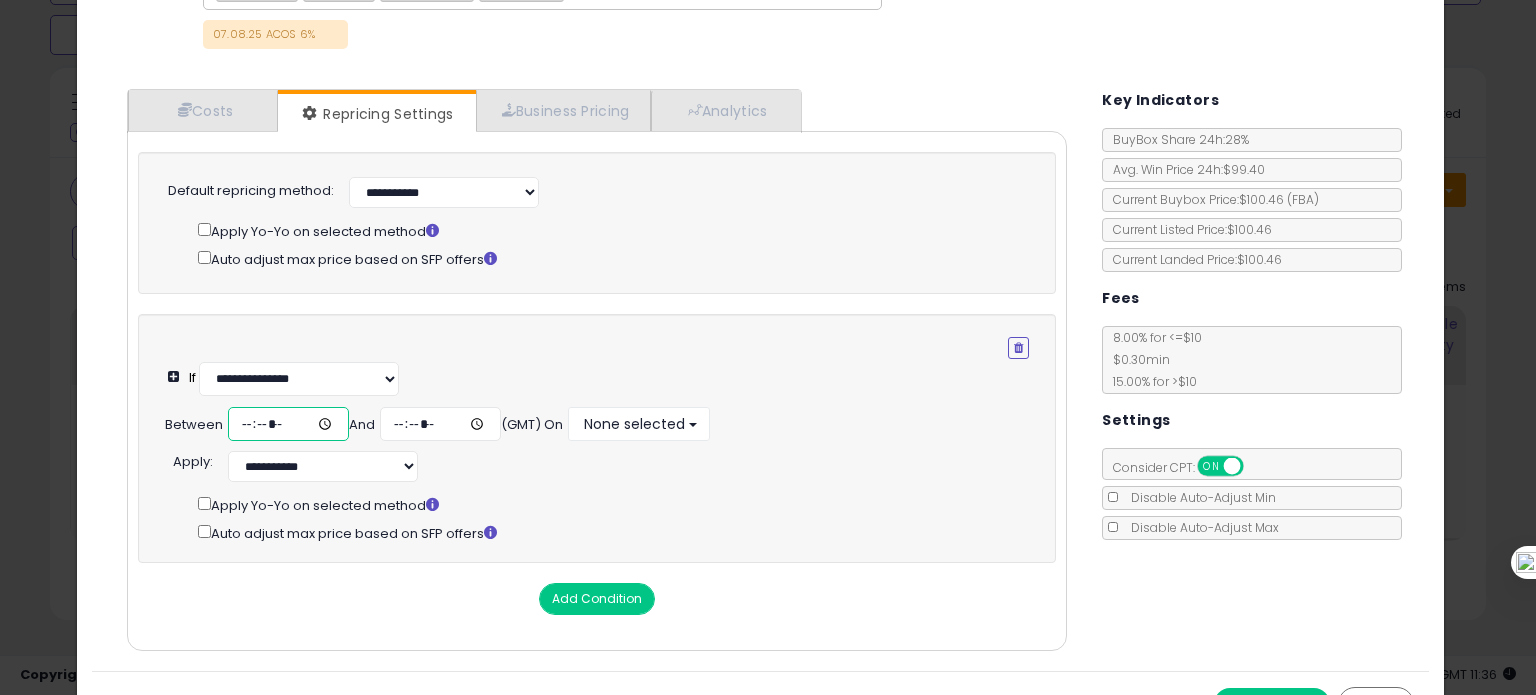 type on "*****" 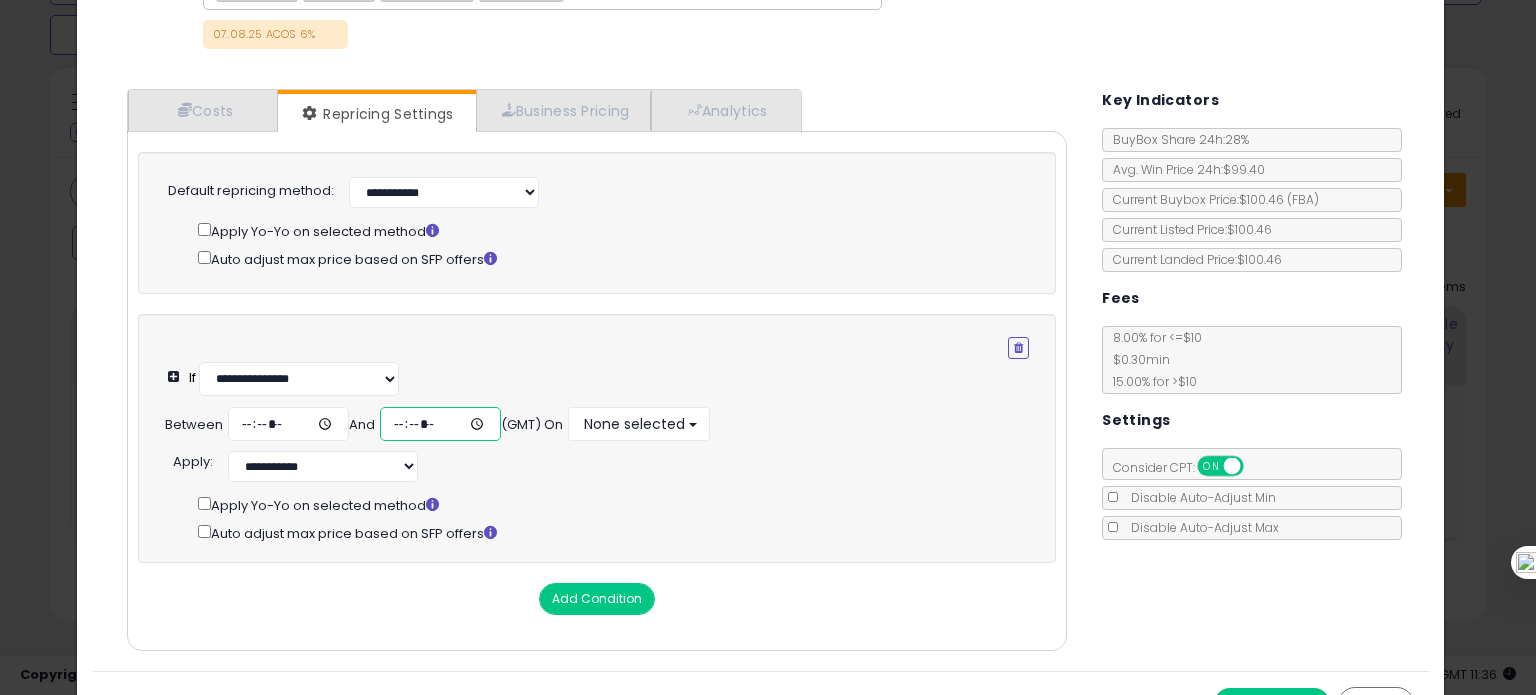 click at bounding box center (440, 424) 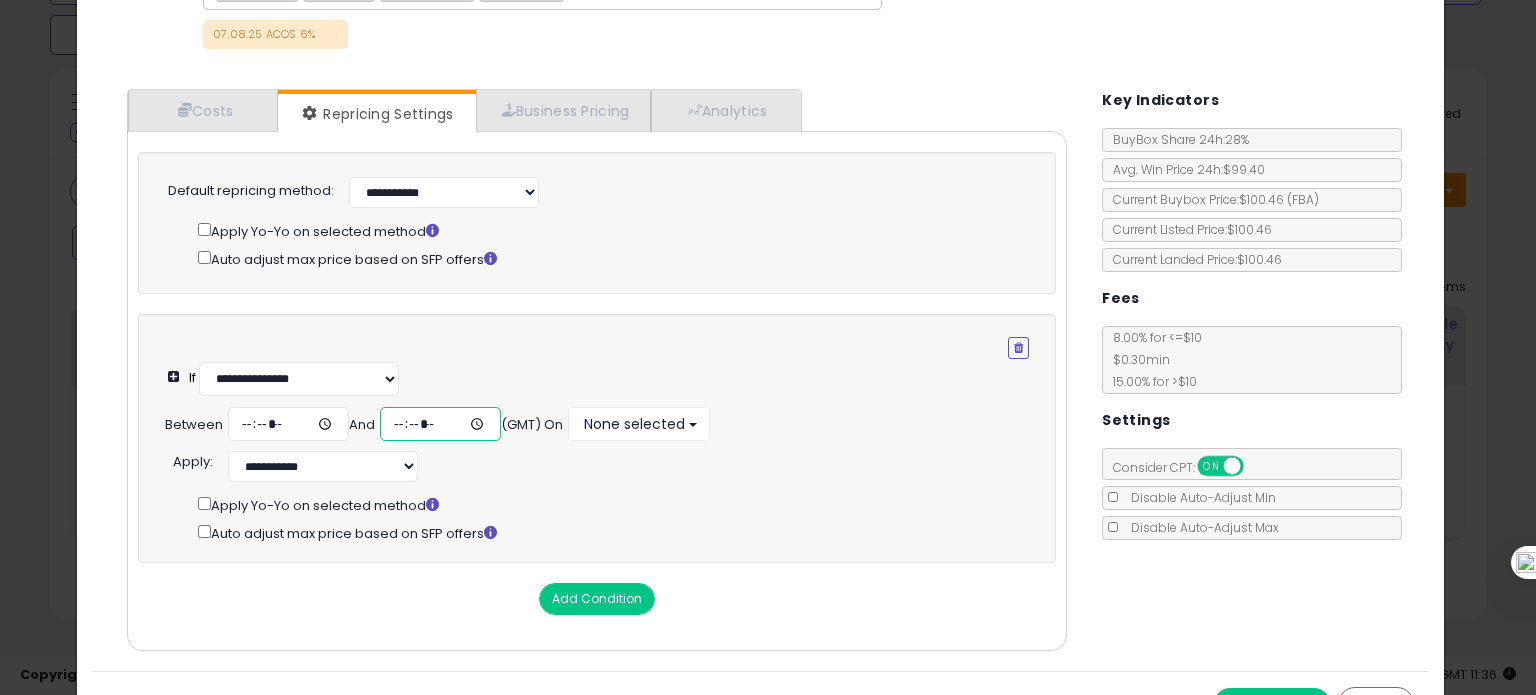 type on "*****" 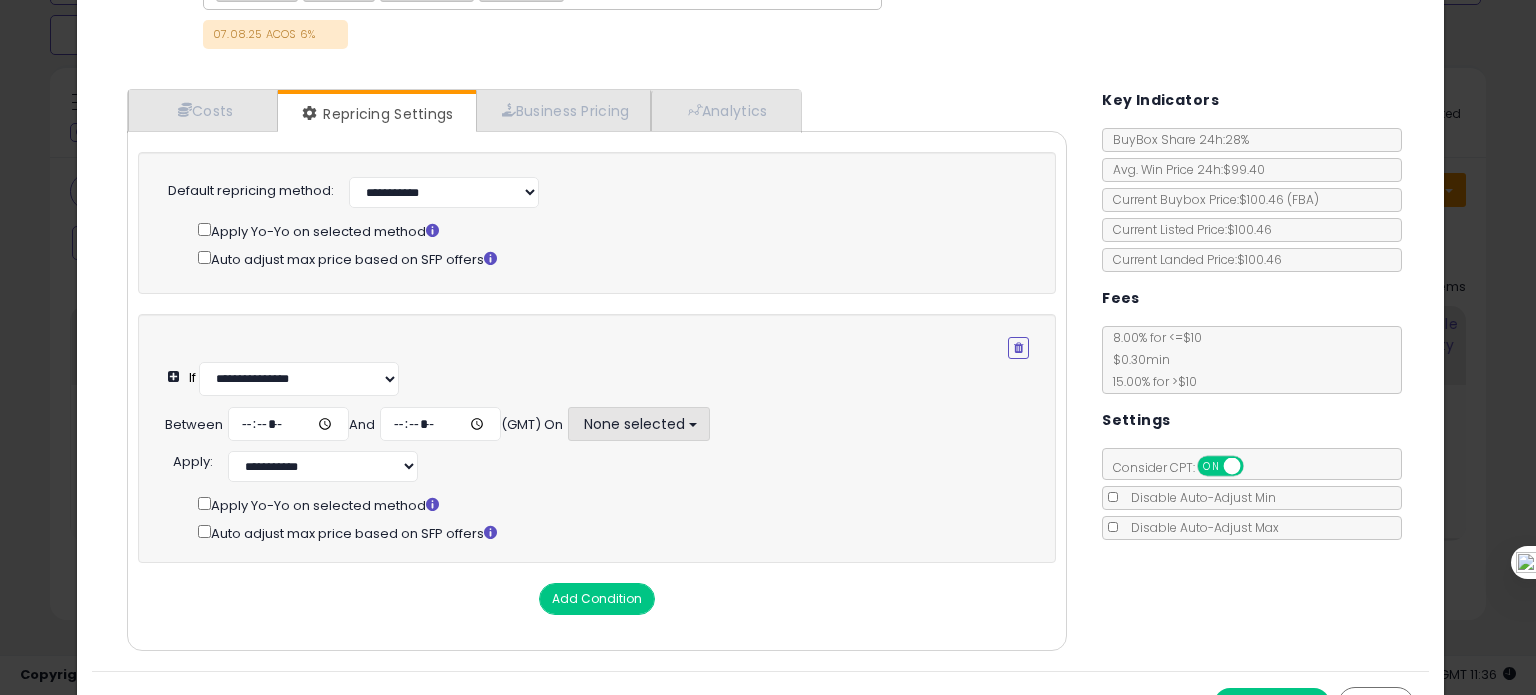 click on "None selected" at bounding box center [639, 424] 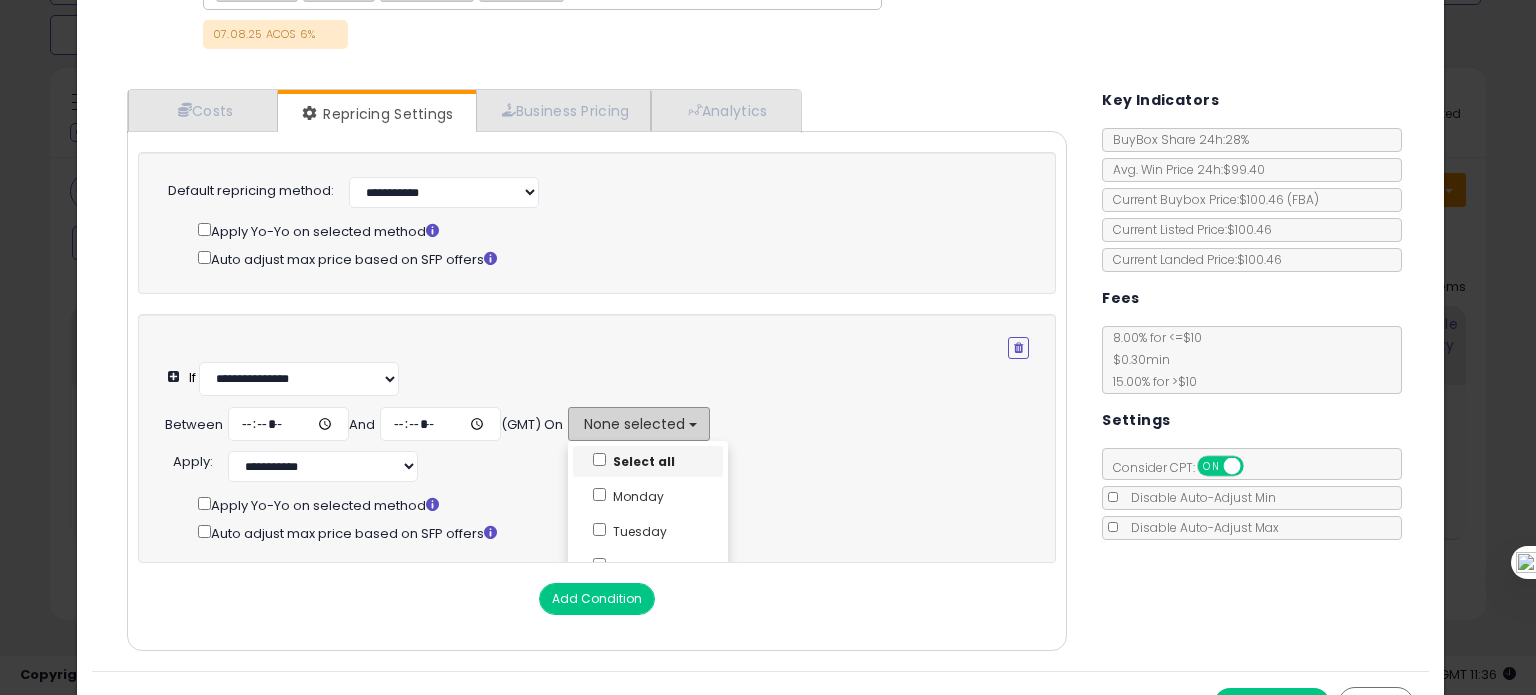 scroll, scrollTop: 85, scrollLeft: 0, axis: vertical 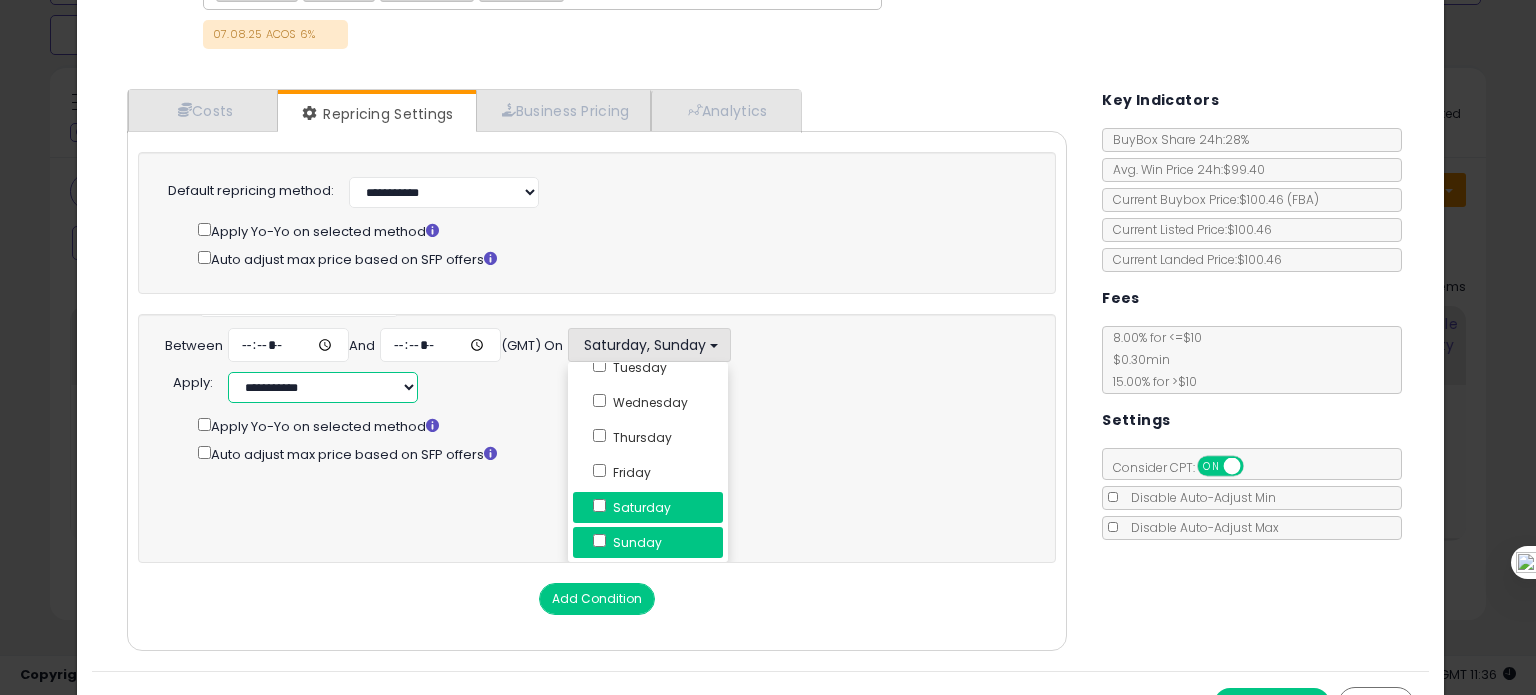 click on "**********" at bounding box center [323, 387] 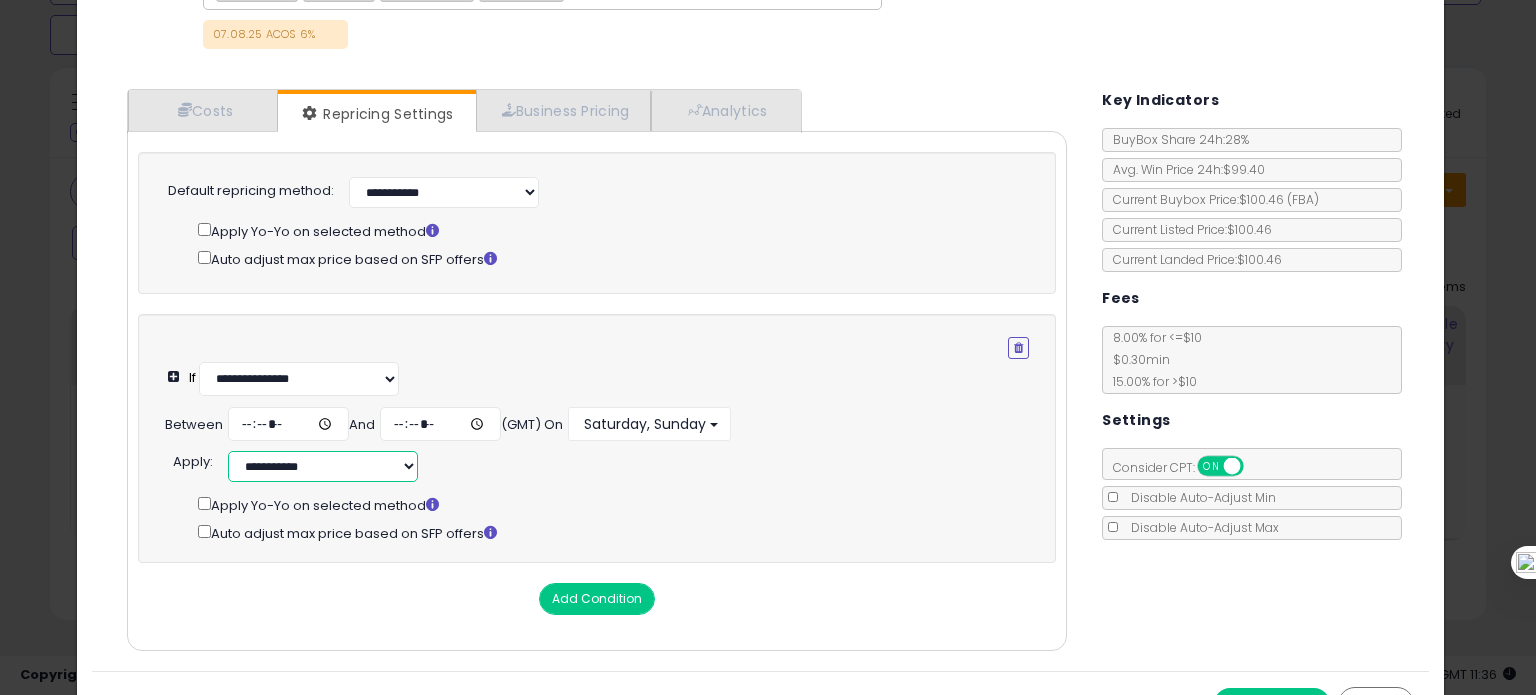 select on "**********" 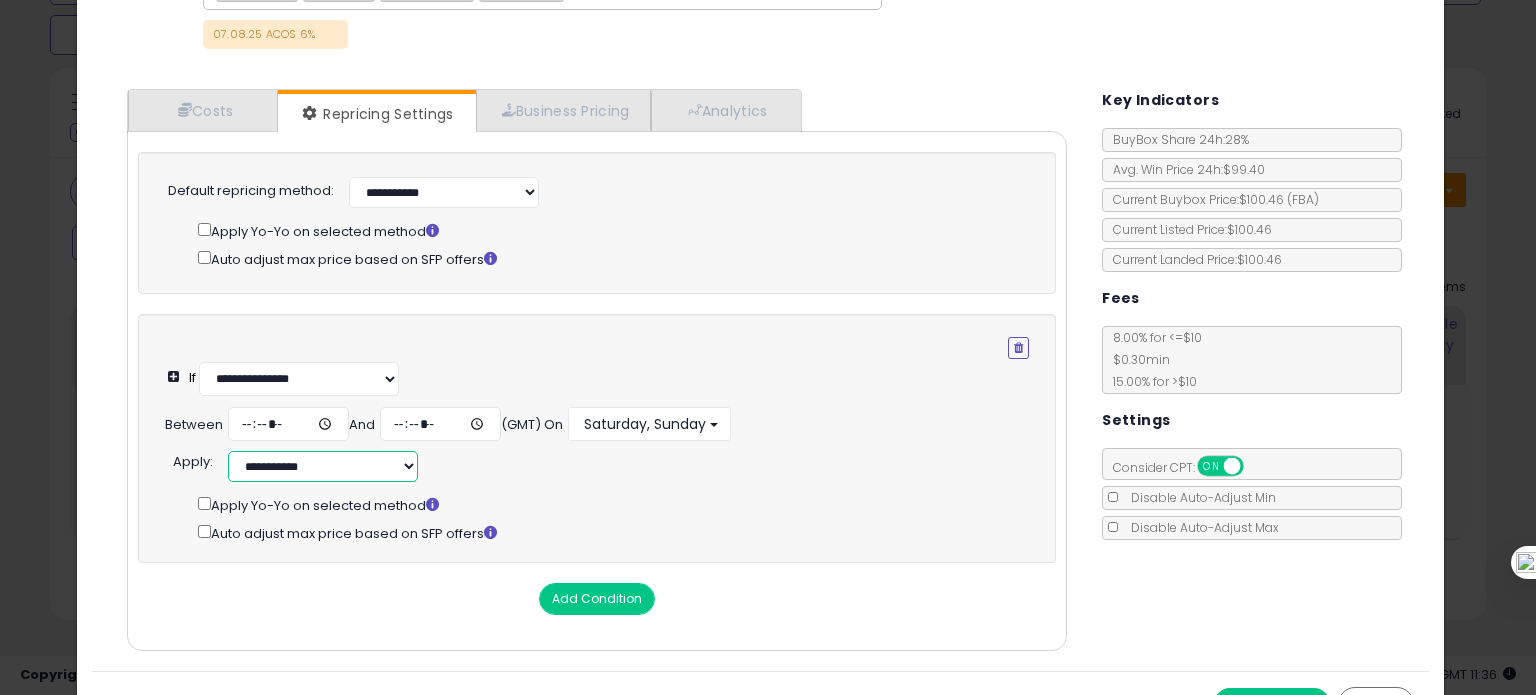 click on "**********" at bounding box center [323, 466] 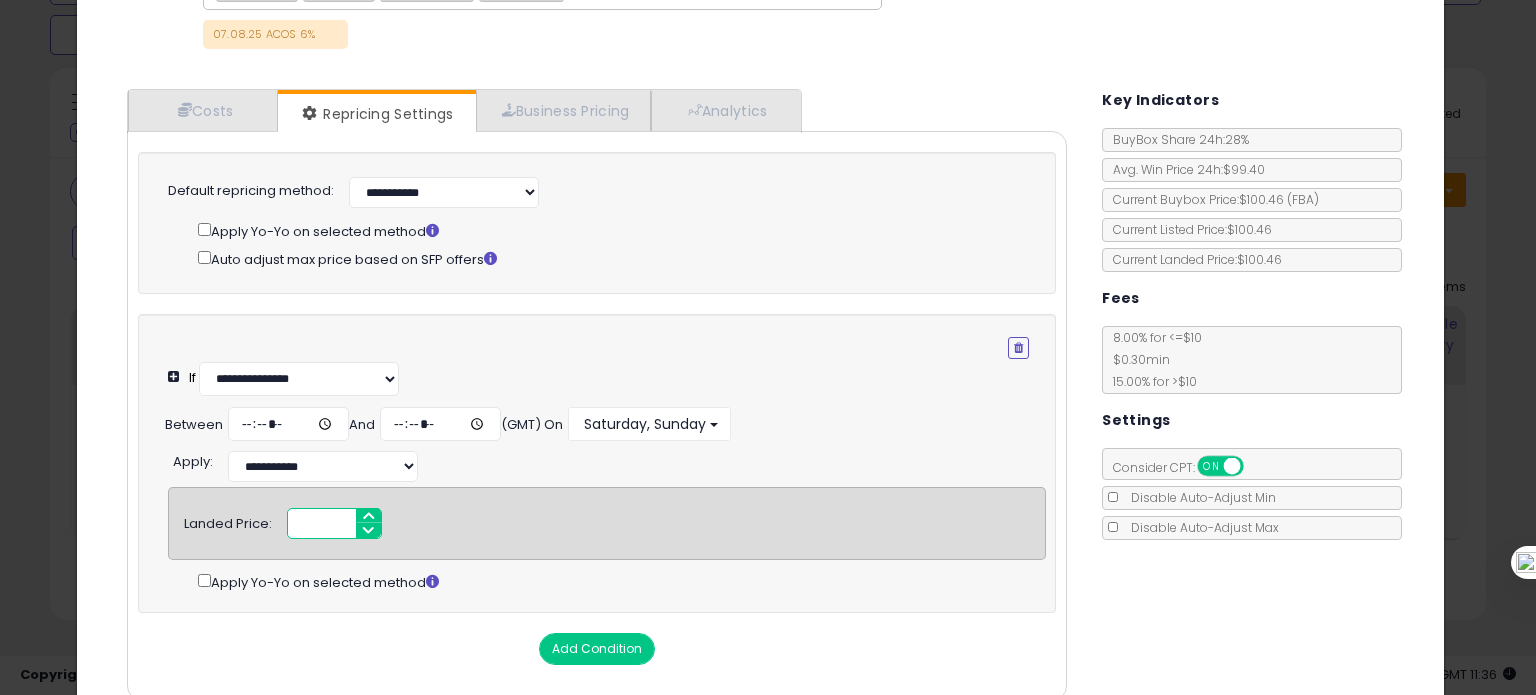 click at bounding box center (334, 523) 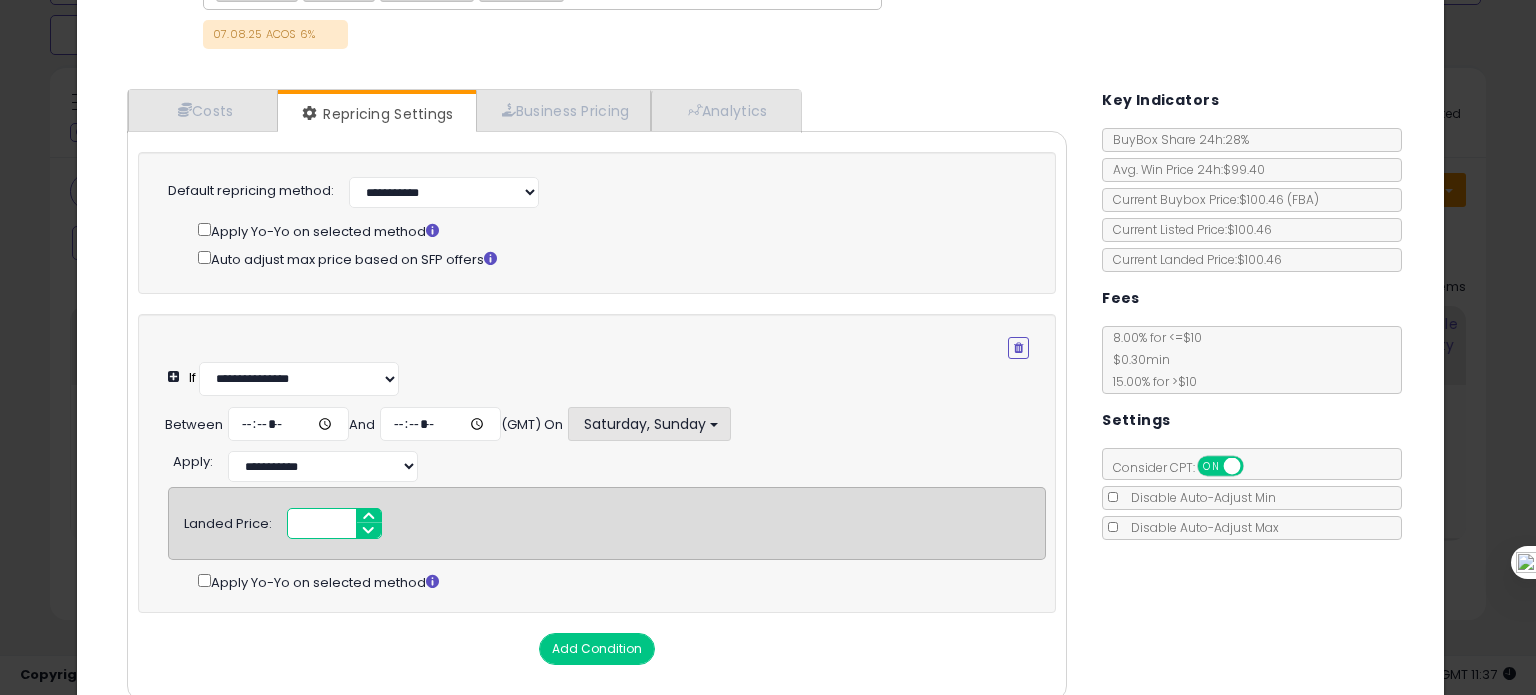 scroll, scrollTop: 239, scrollLeft: 0, axis: vertical 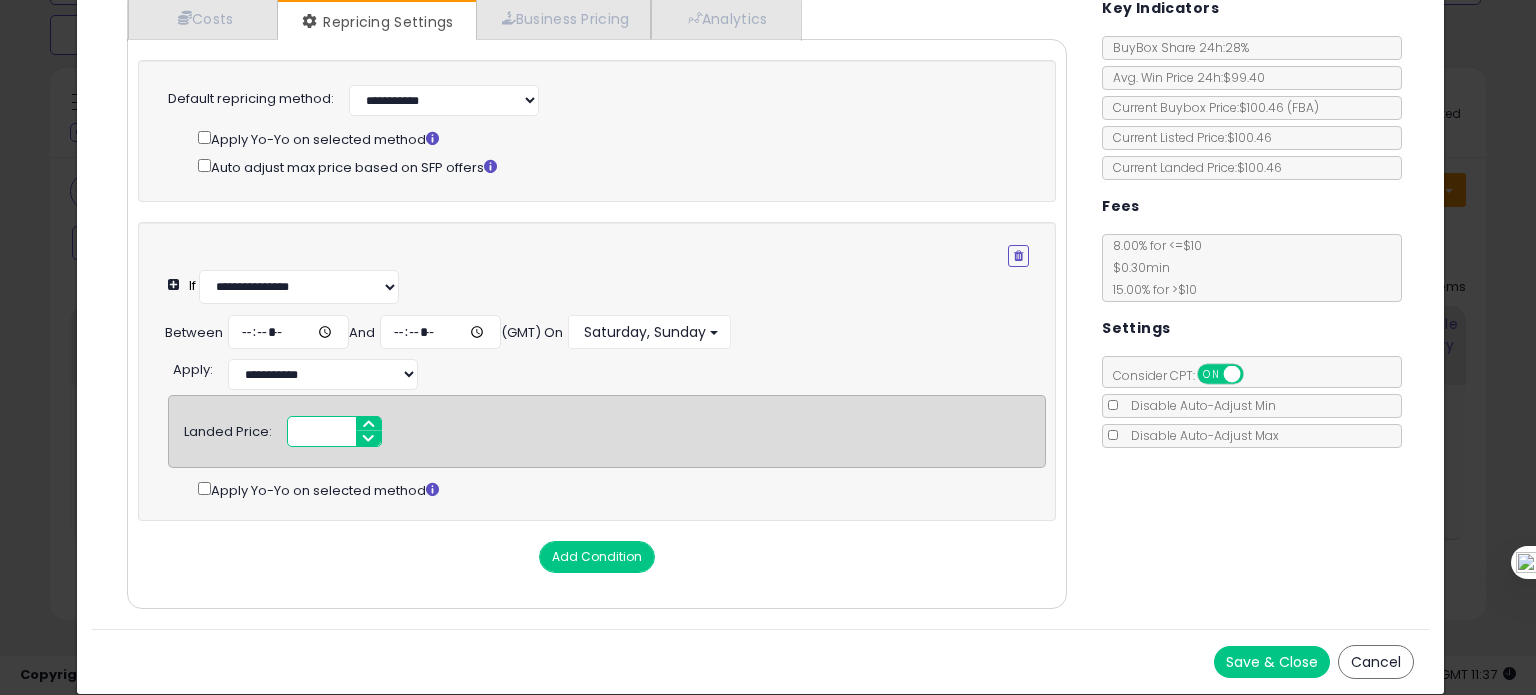 type on "*****" 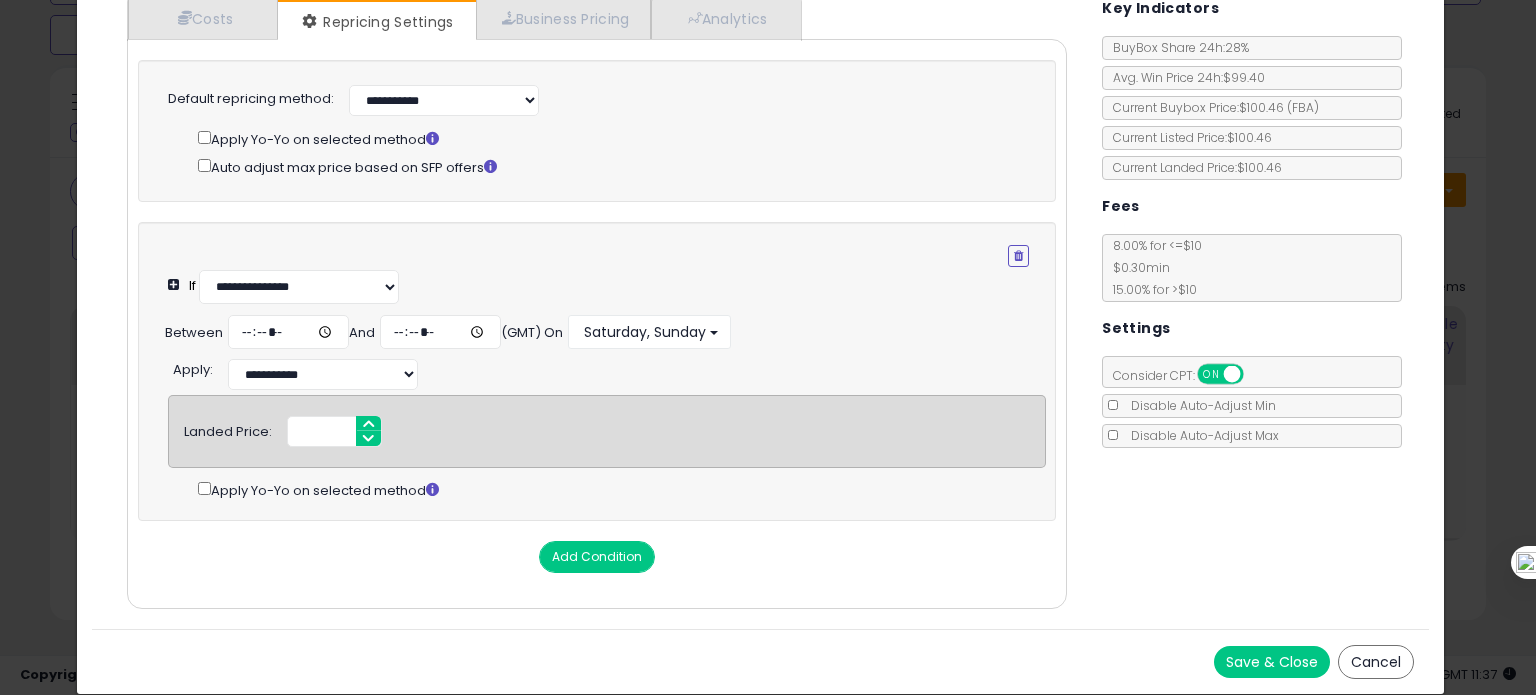 click on "Save & Close" at bounding box center [1272, 662] 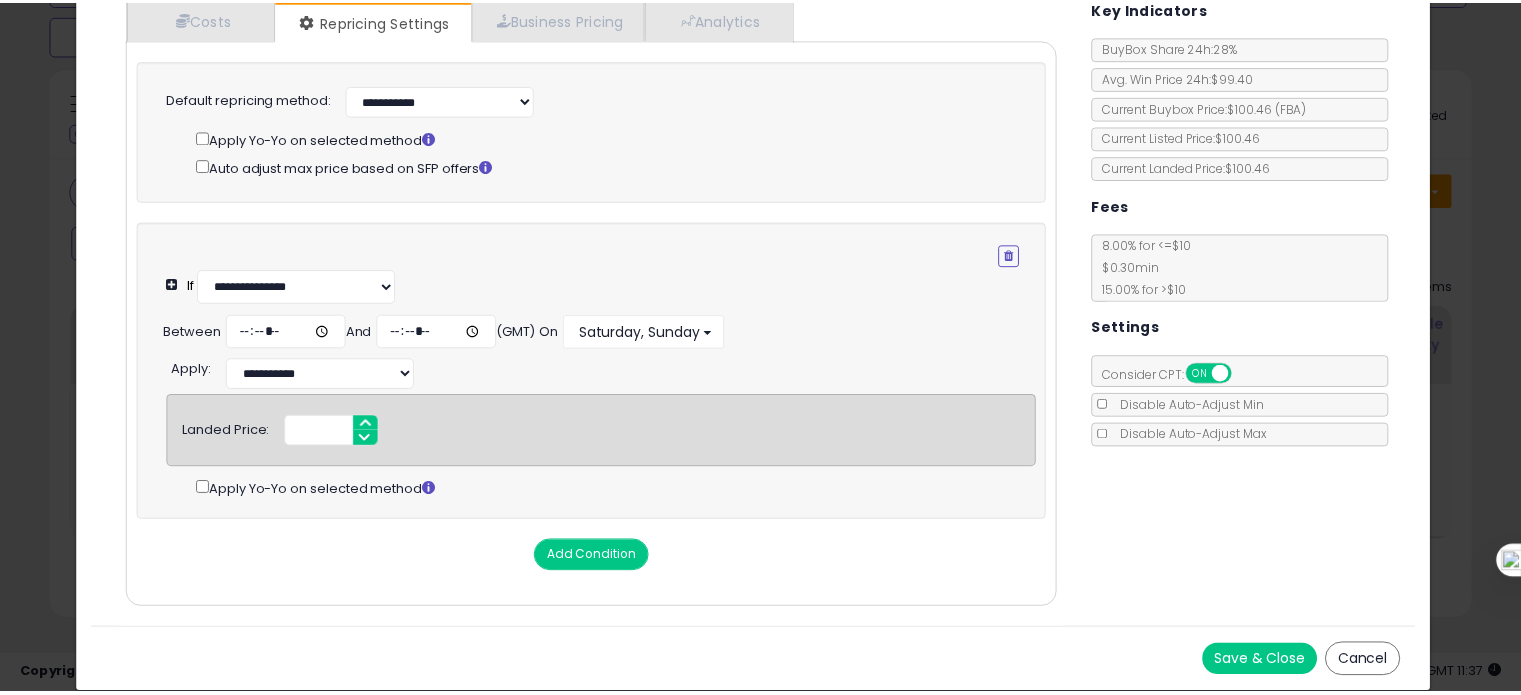 scroll, scrollTop: 0, scrollLeft: 0, axis: both 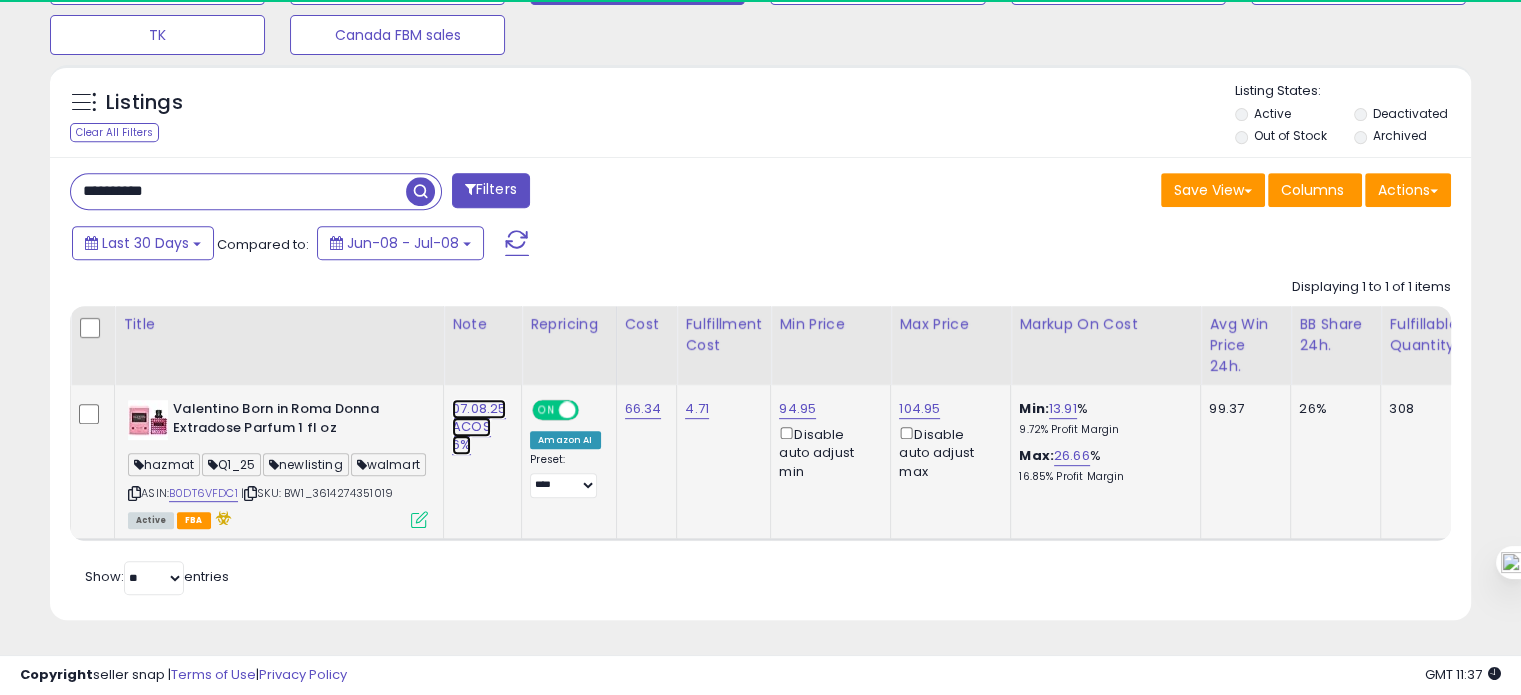 click on "07.08.25 ACOS 6%" at bounding box center [479, 427] 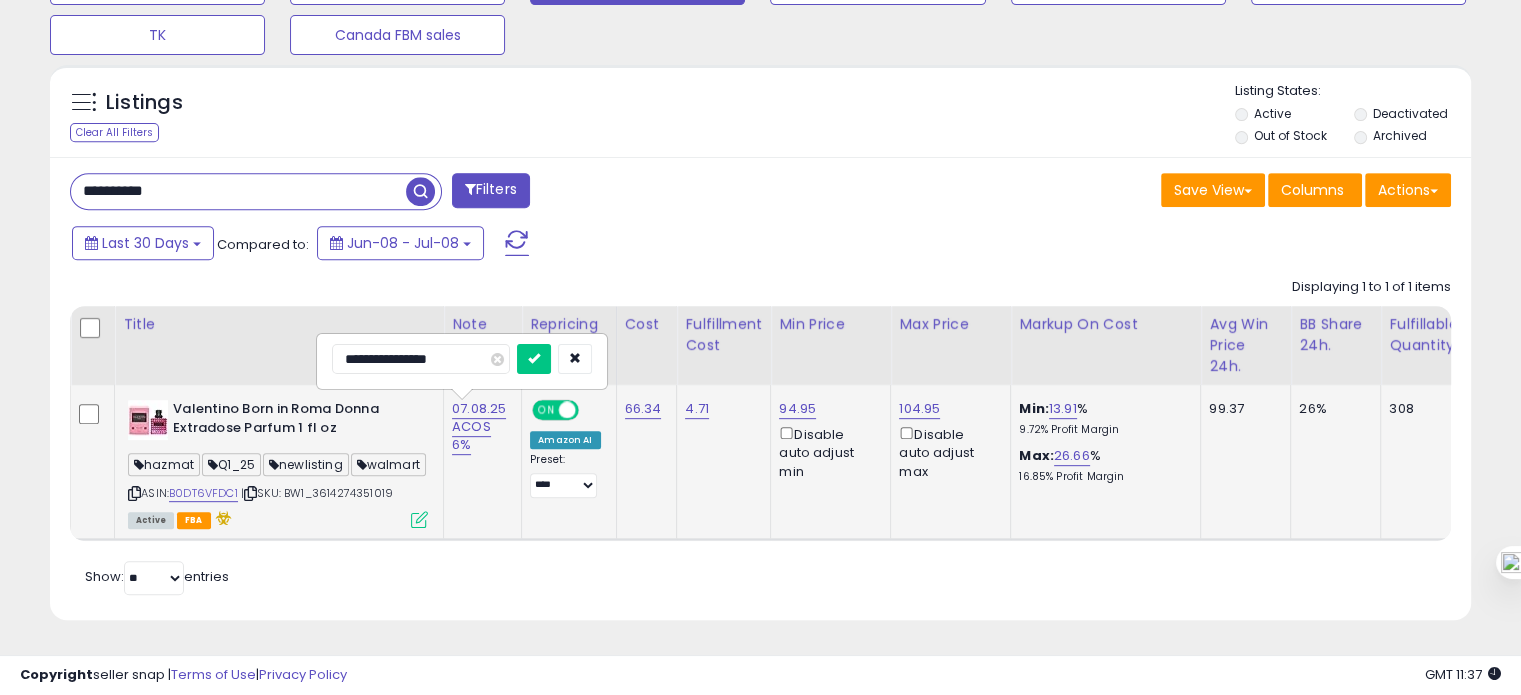 click on "**********" at bounding box center [421, 359] 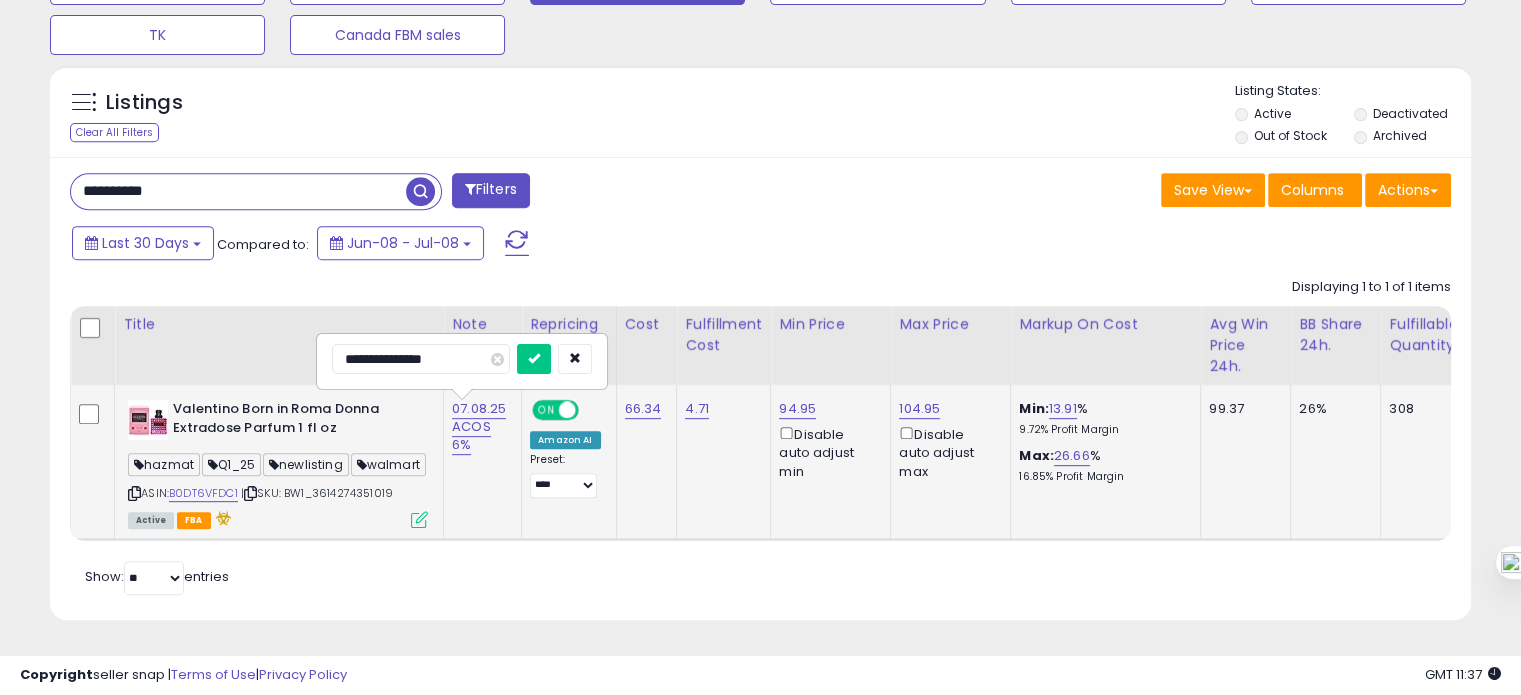 type on "**********" 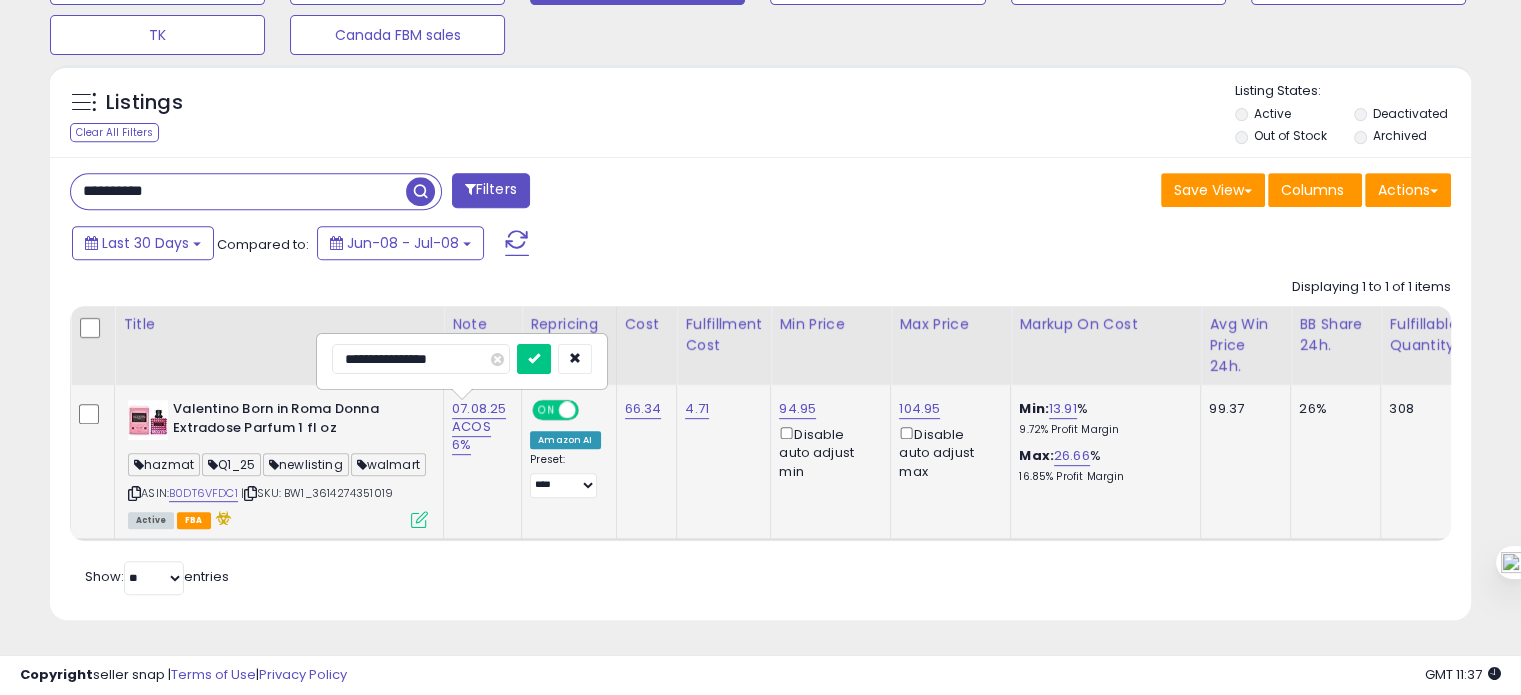 click at bounding box center (534, 359) 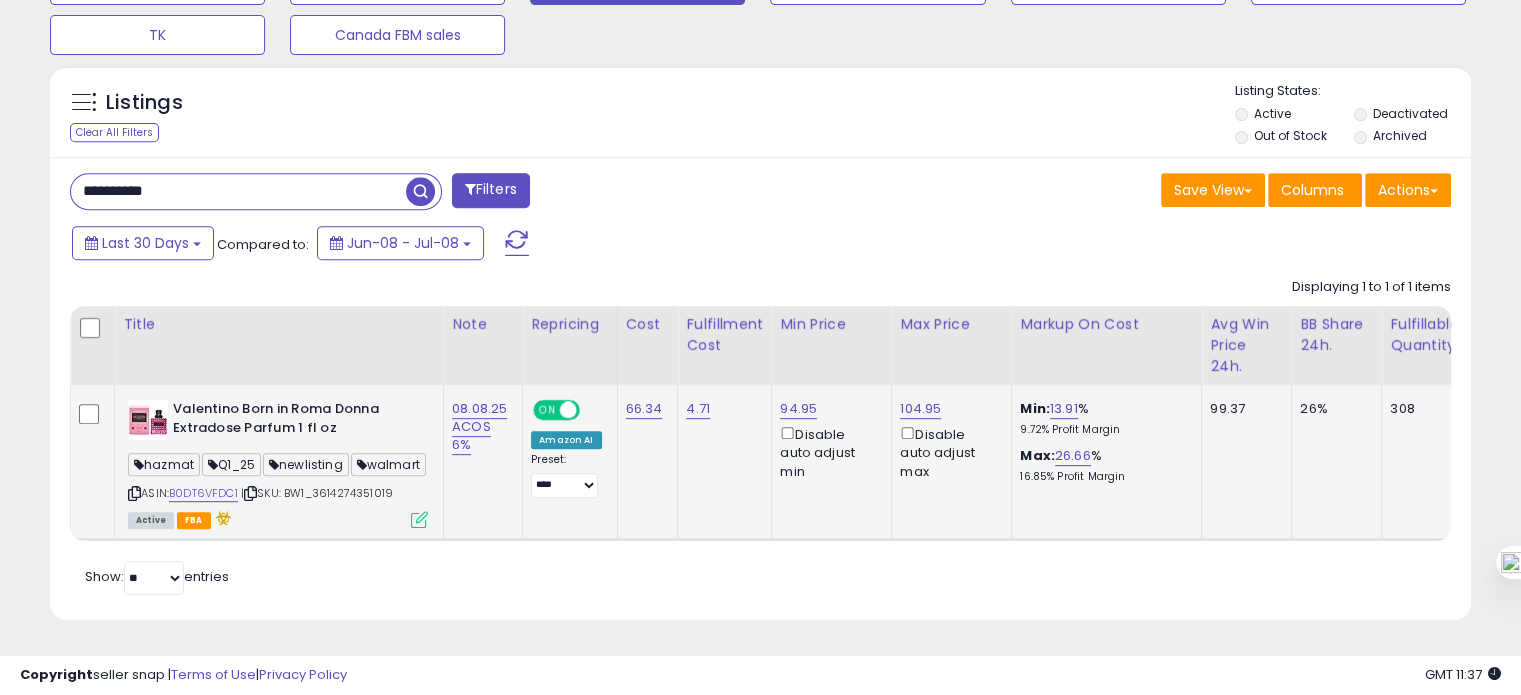 click at bounding box center (134, 493) 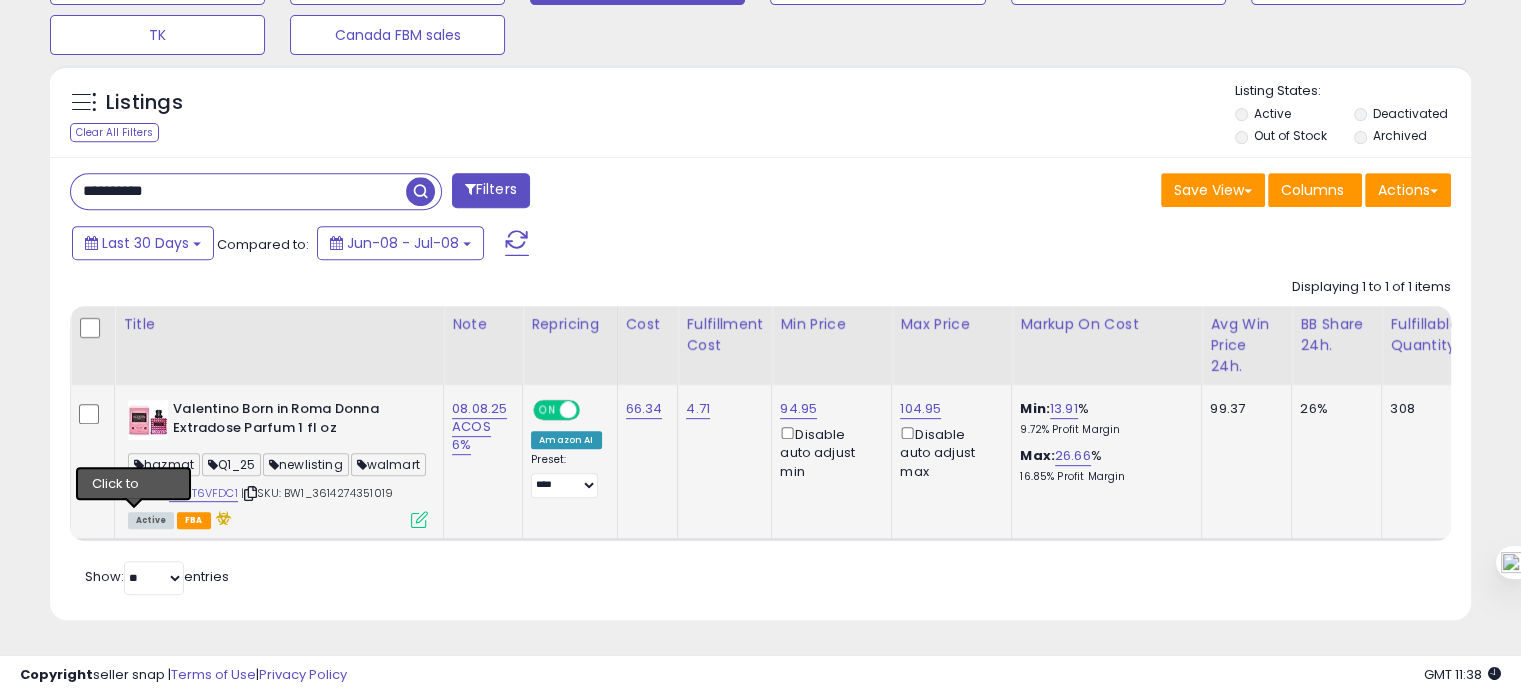 click at bounding box center [134, 493] 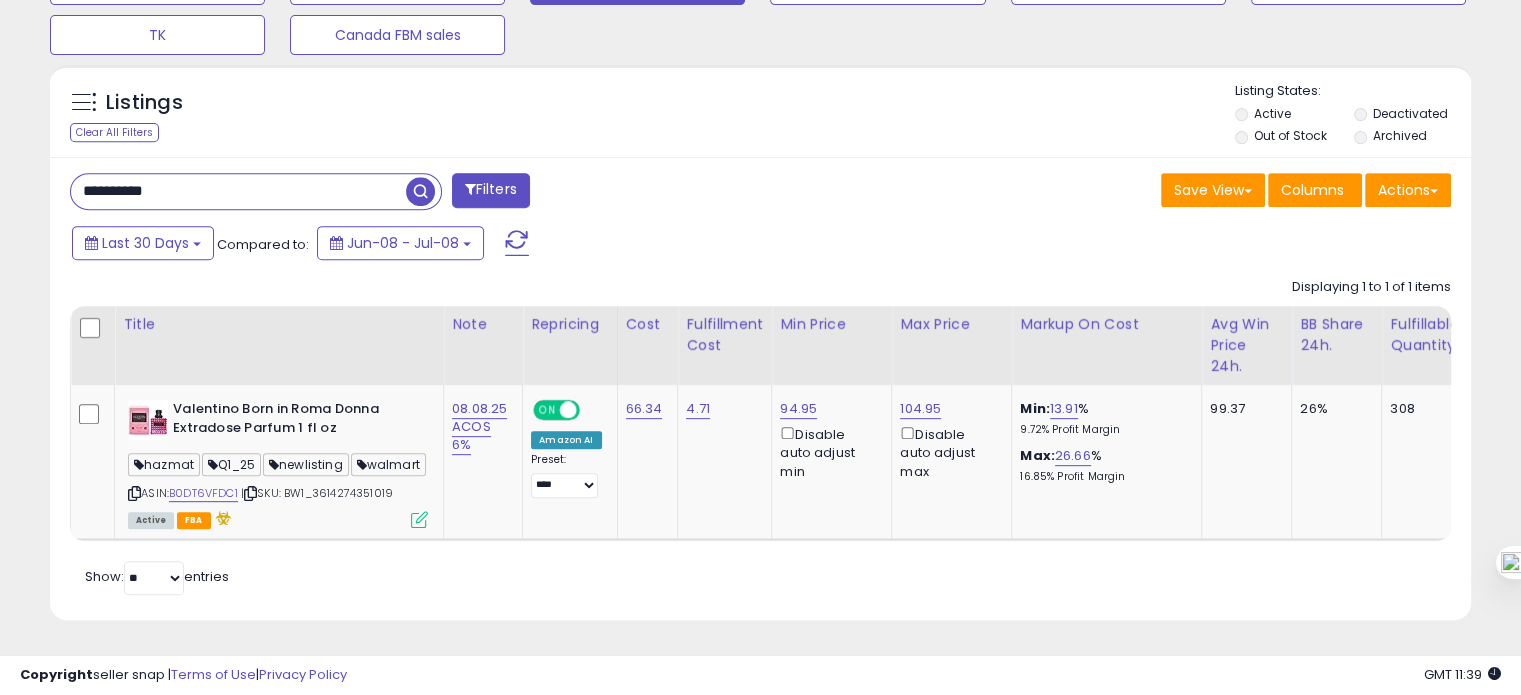 click on "**********" at bounding box center (238, 191) 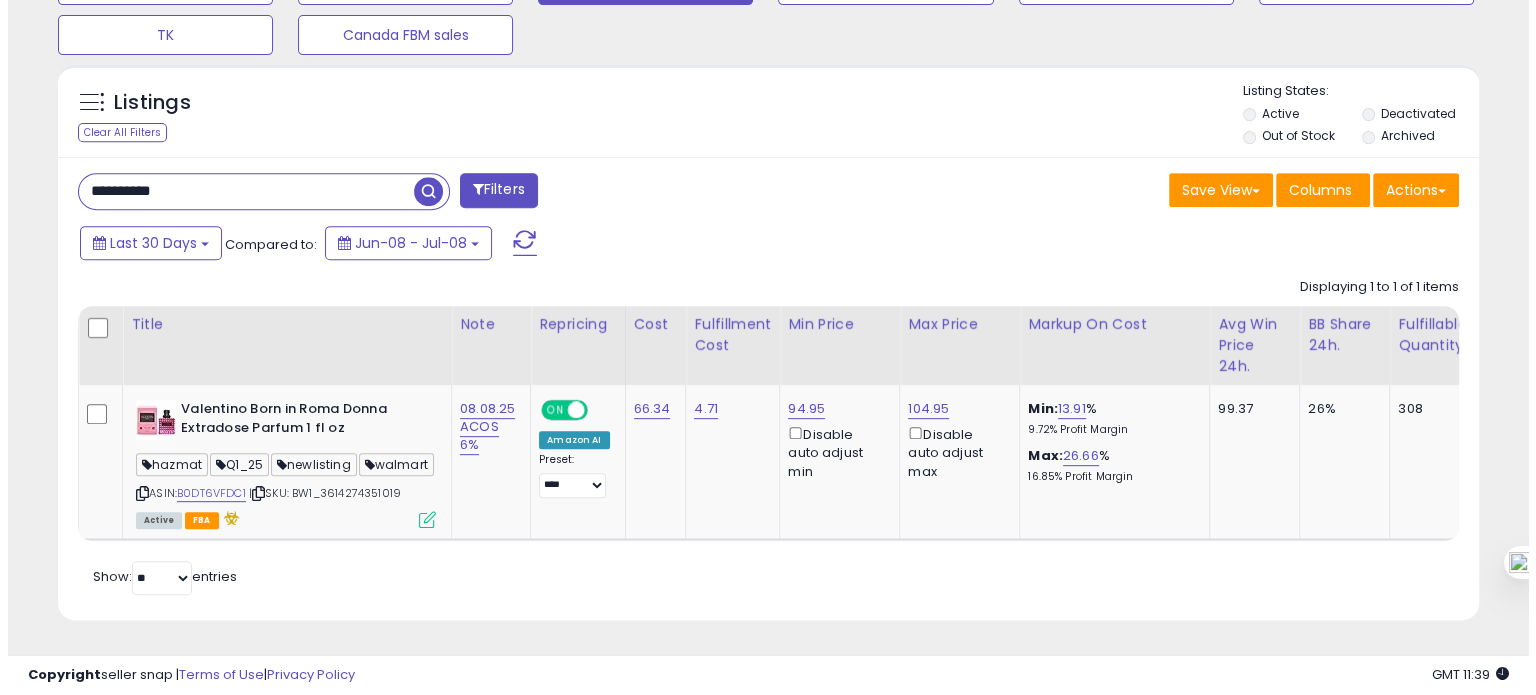 scroll, scrollTop: 674, scrollLeft: 0, axis: vertical 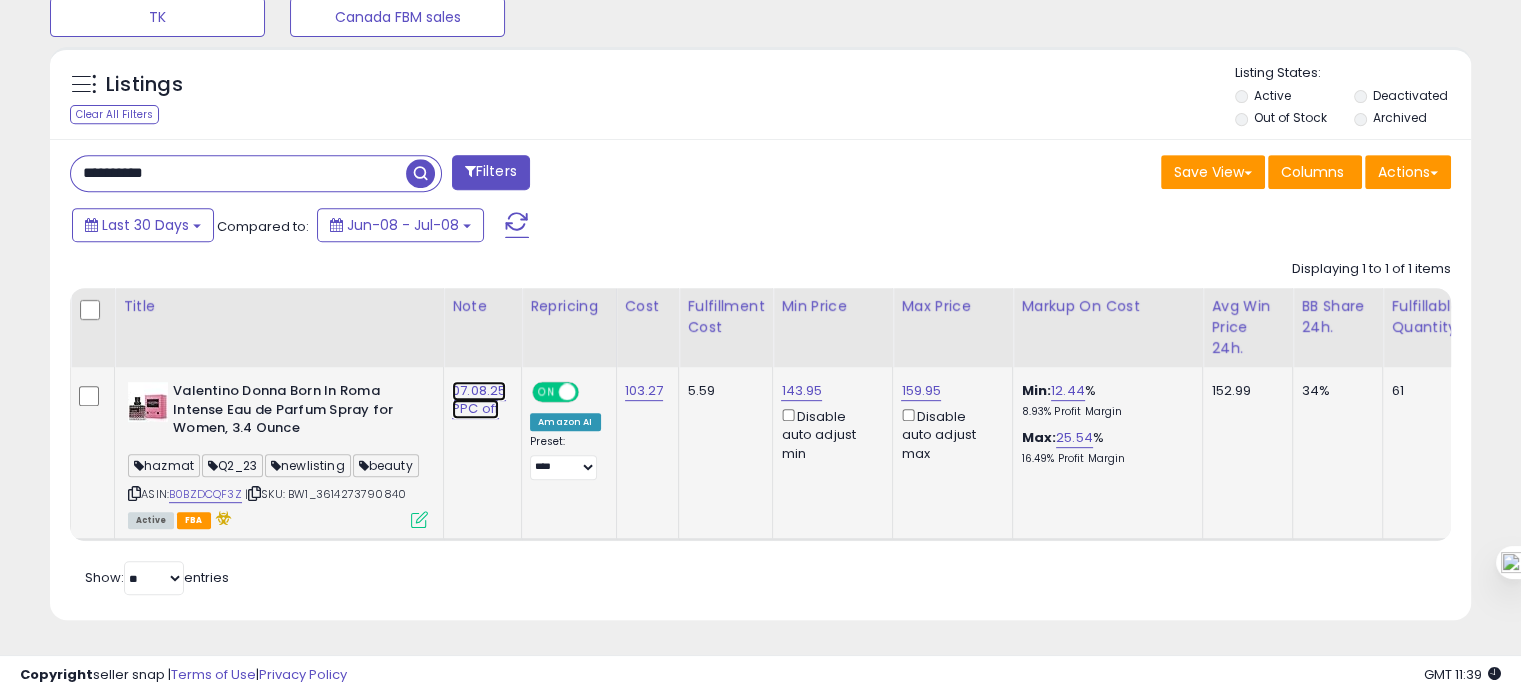 click on "07.08.25 PPC off" at bounding box center [479, 400] 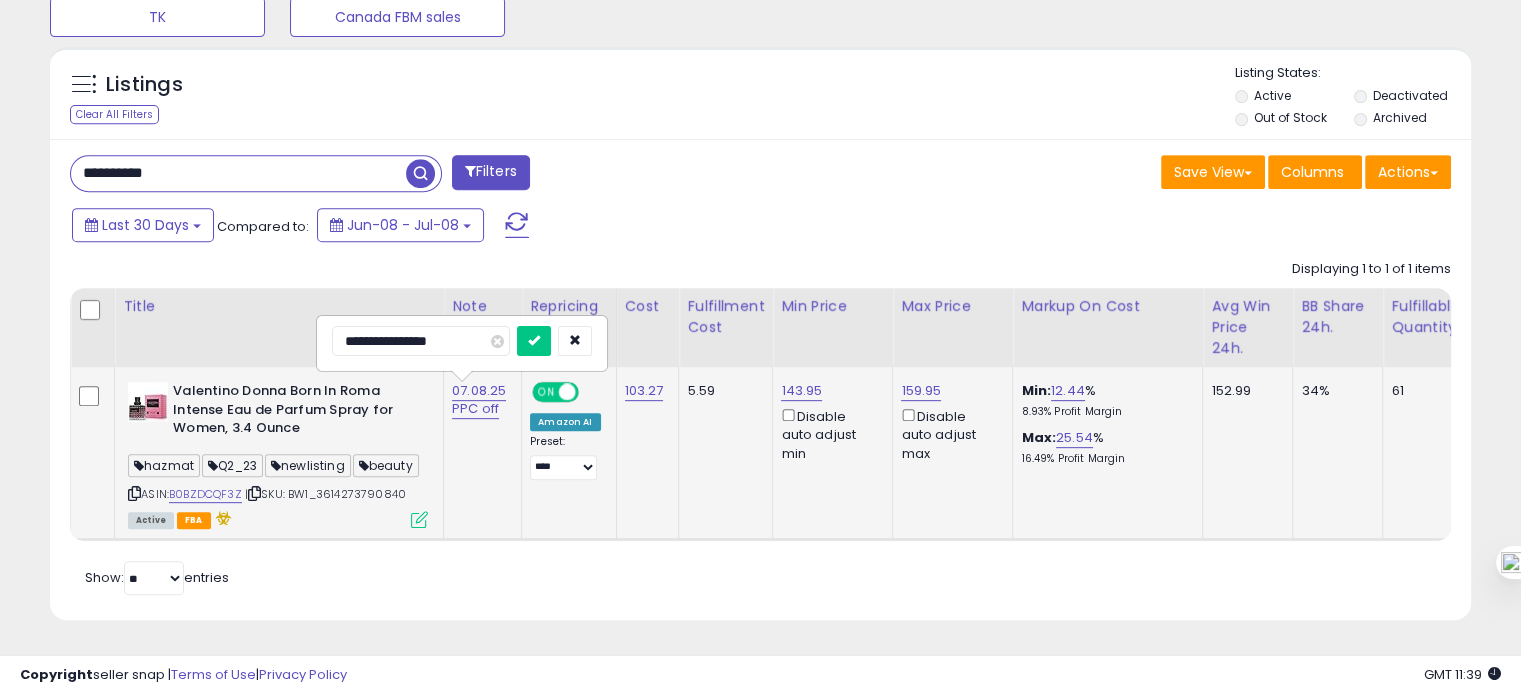 click on "**********" at bounding box center (421, 341) 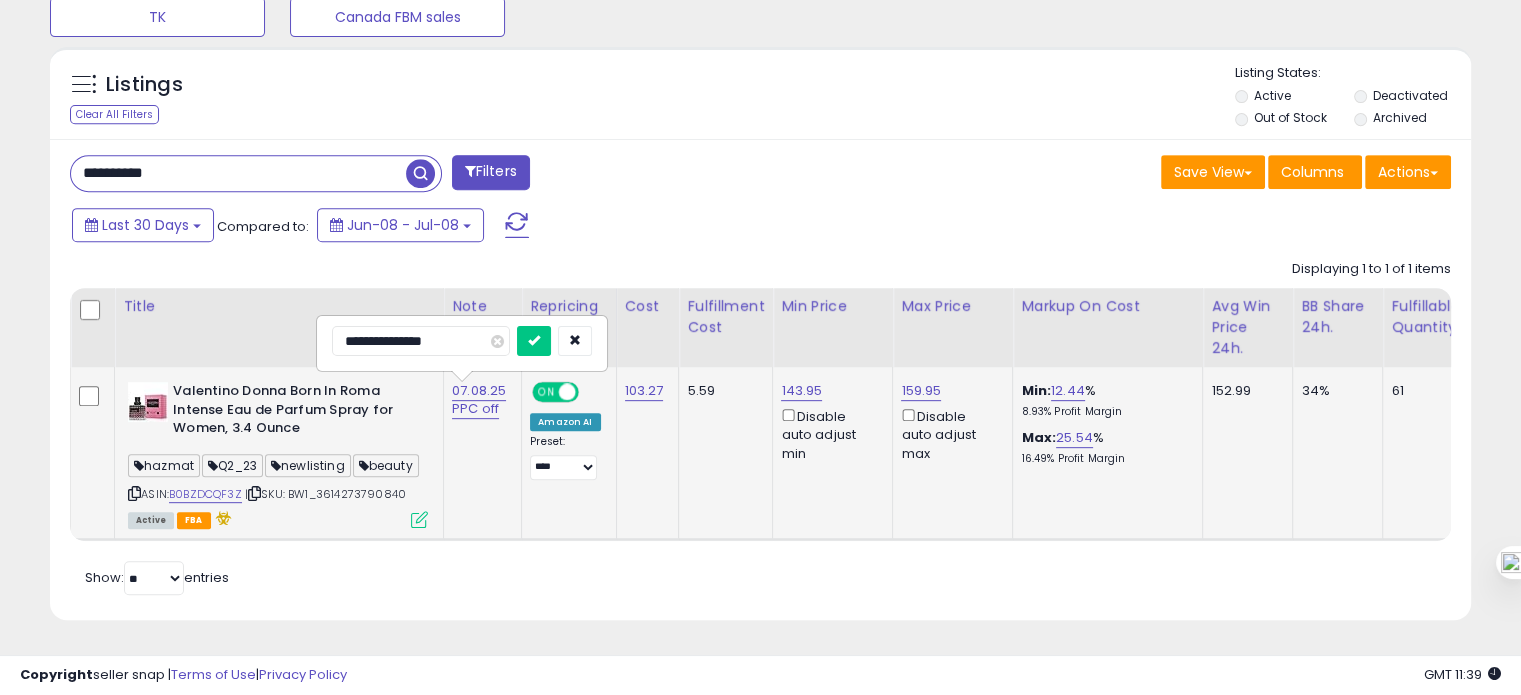 click at bounding box center (534, 341) 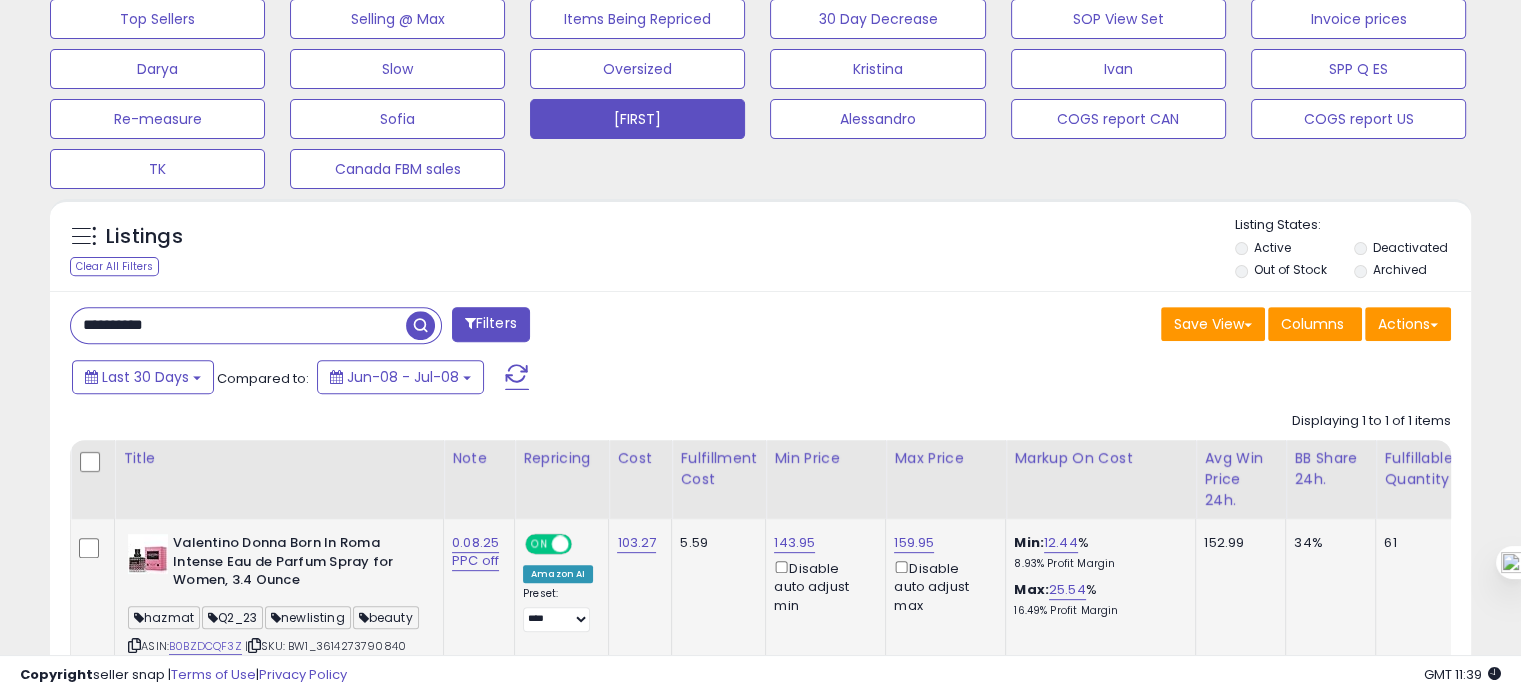 scroll, scrollTop: 874, scrollLeft: 0, axis: vertical 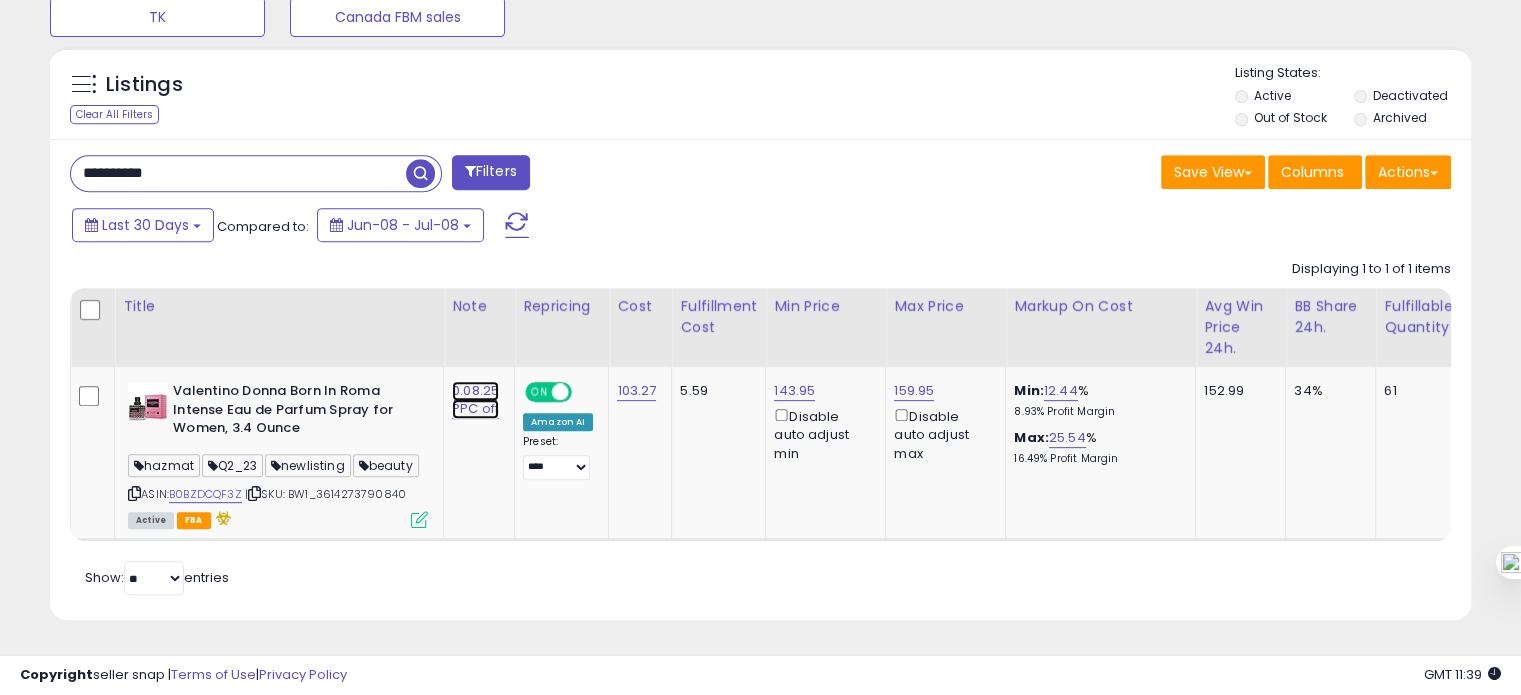click on "0.08.25 PPC off" at bounding box center (475, 400) 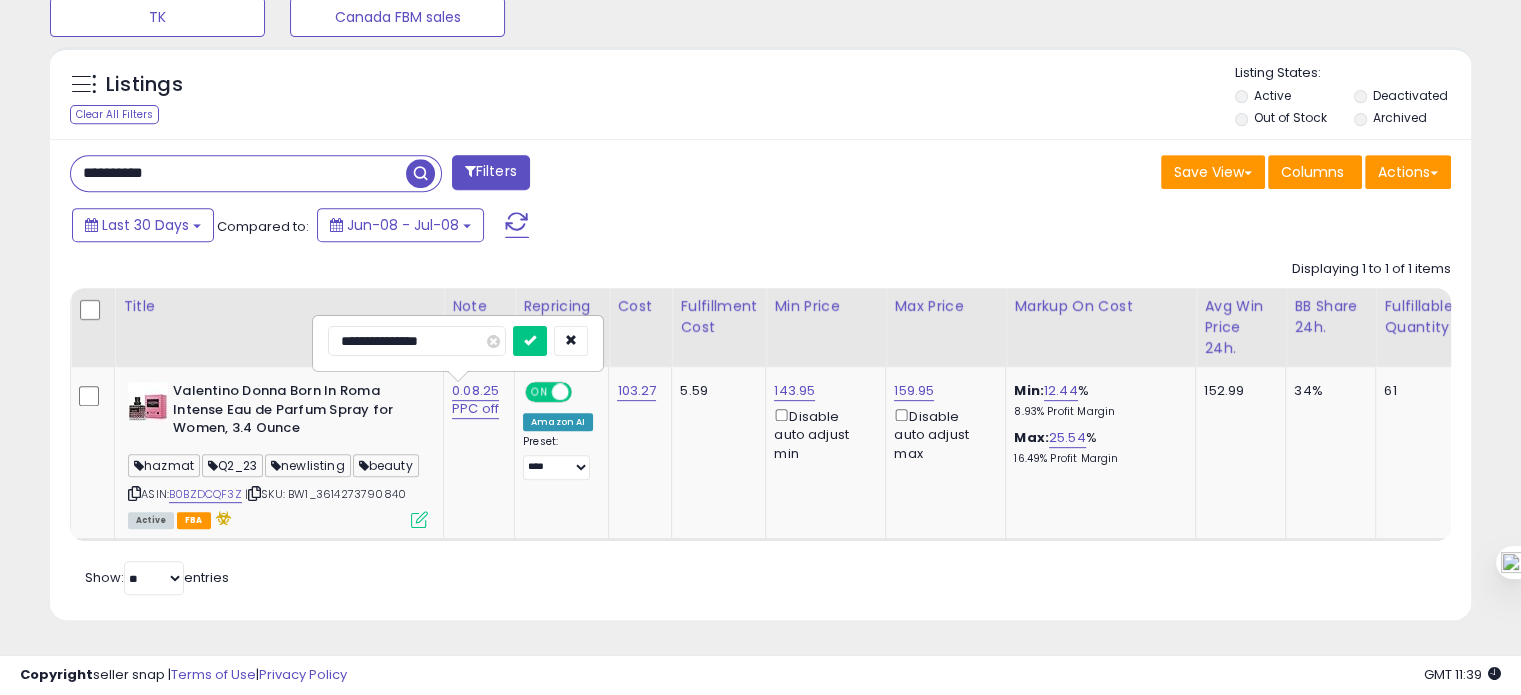 click on "**********" at bounding box center [417, 341] 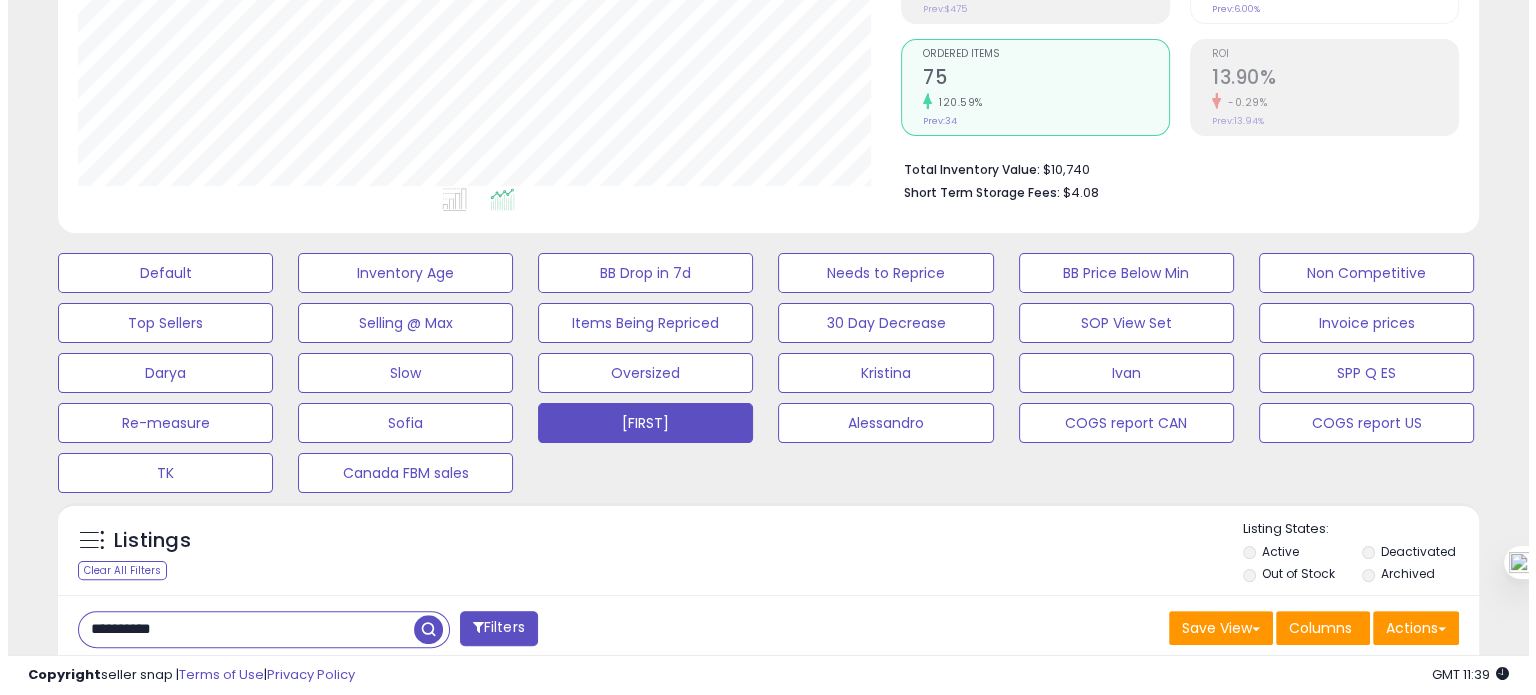 scroll, scrollTop: 192, scrollLeft: 0, axis: vertical 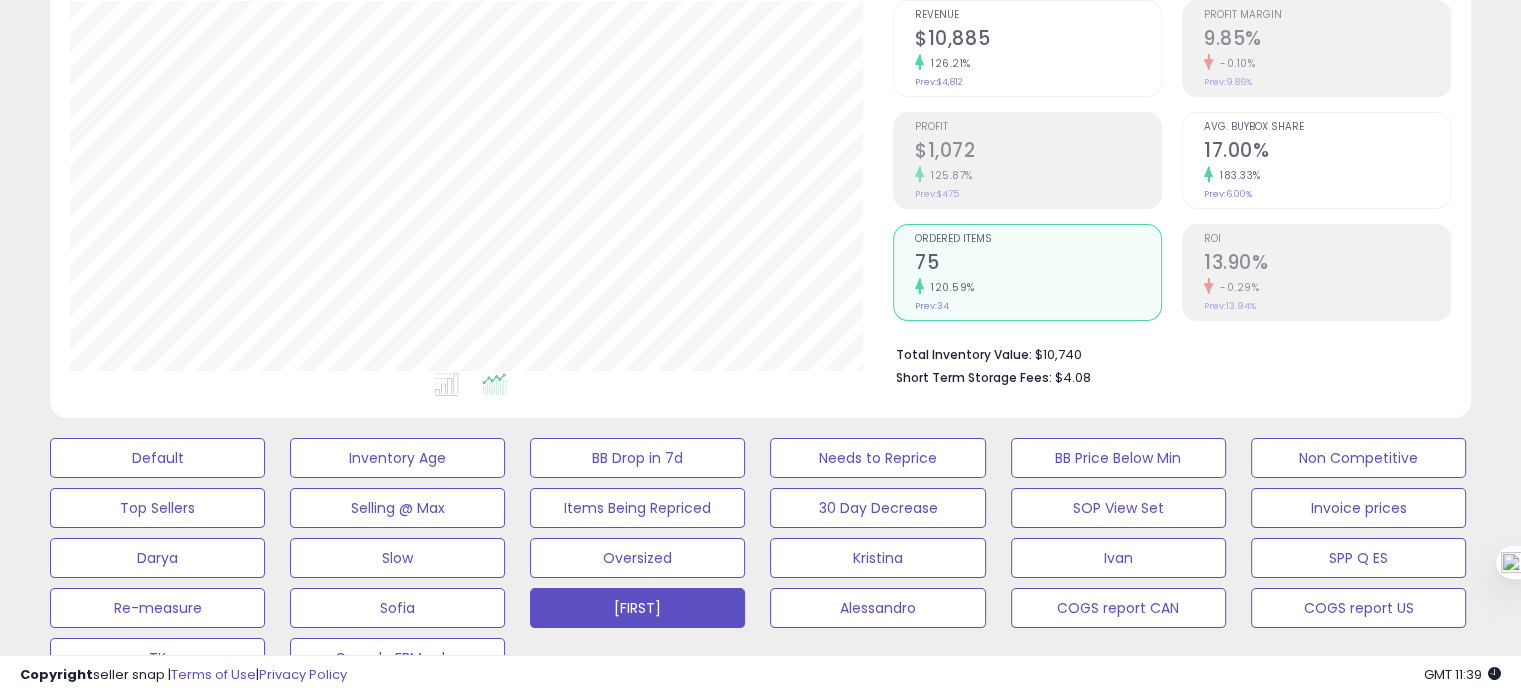 click on "Avg. Buybox Share
17.00%
183.33%
Prev:  6.00%" at bounding box center (1316, 160) 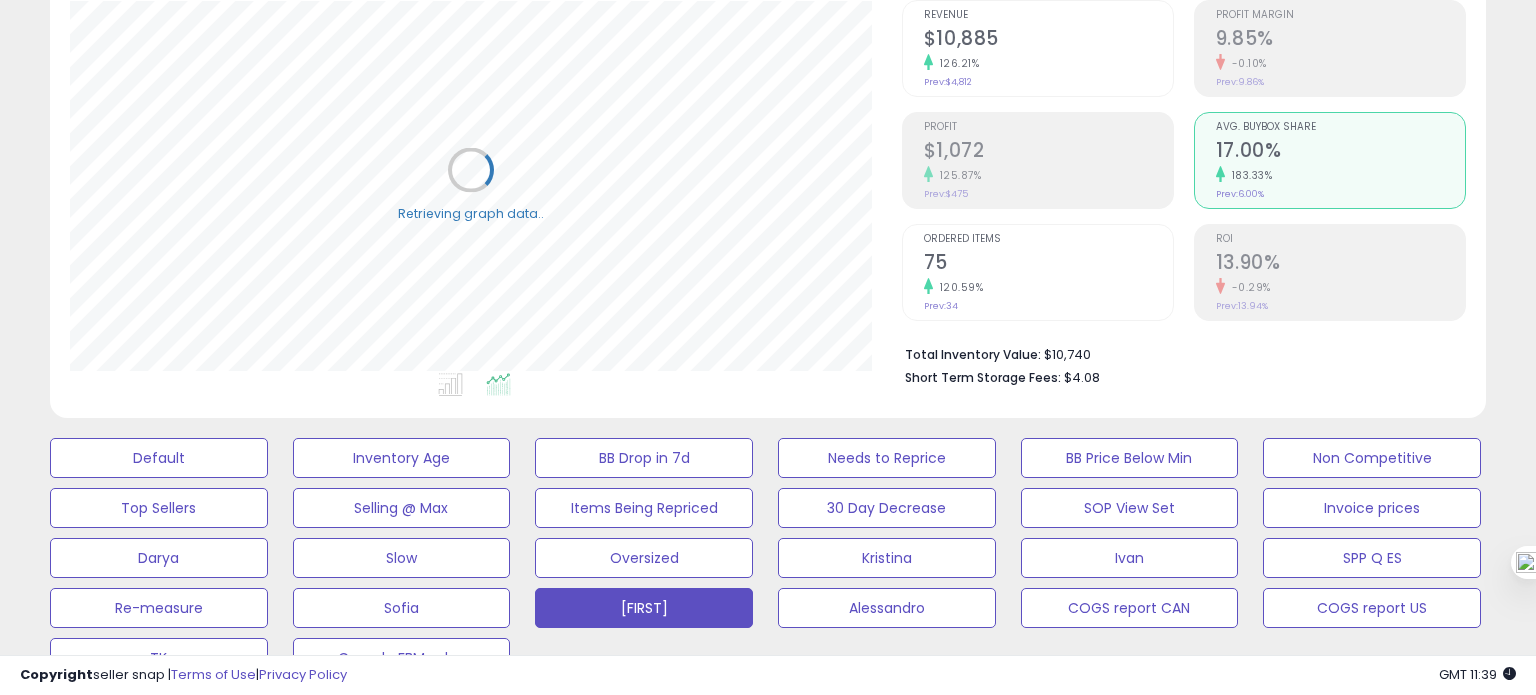 scroll, scrollTop: 999589, scrollLeft: 999168, axis: both 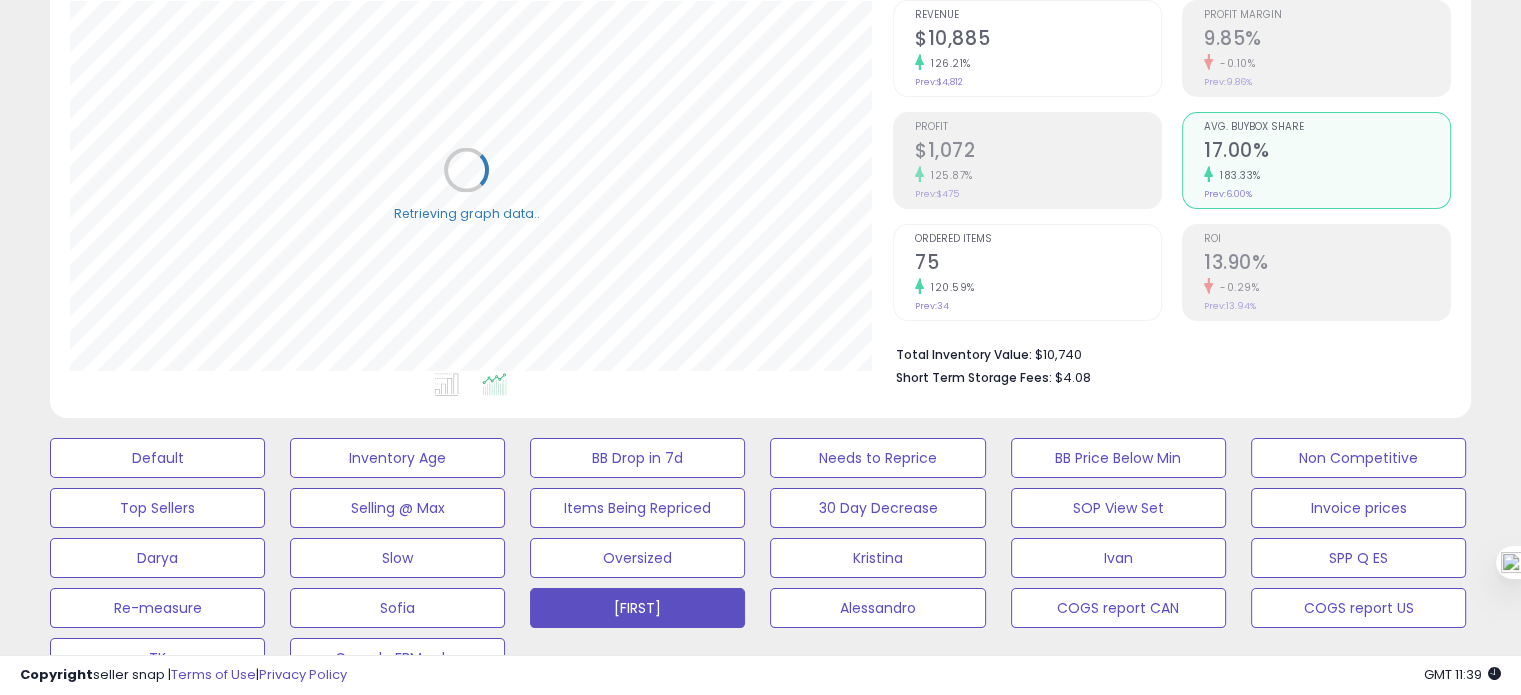 click on "75" at bounding box center (1038, 264) 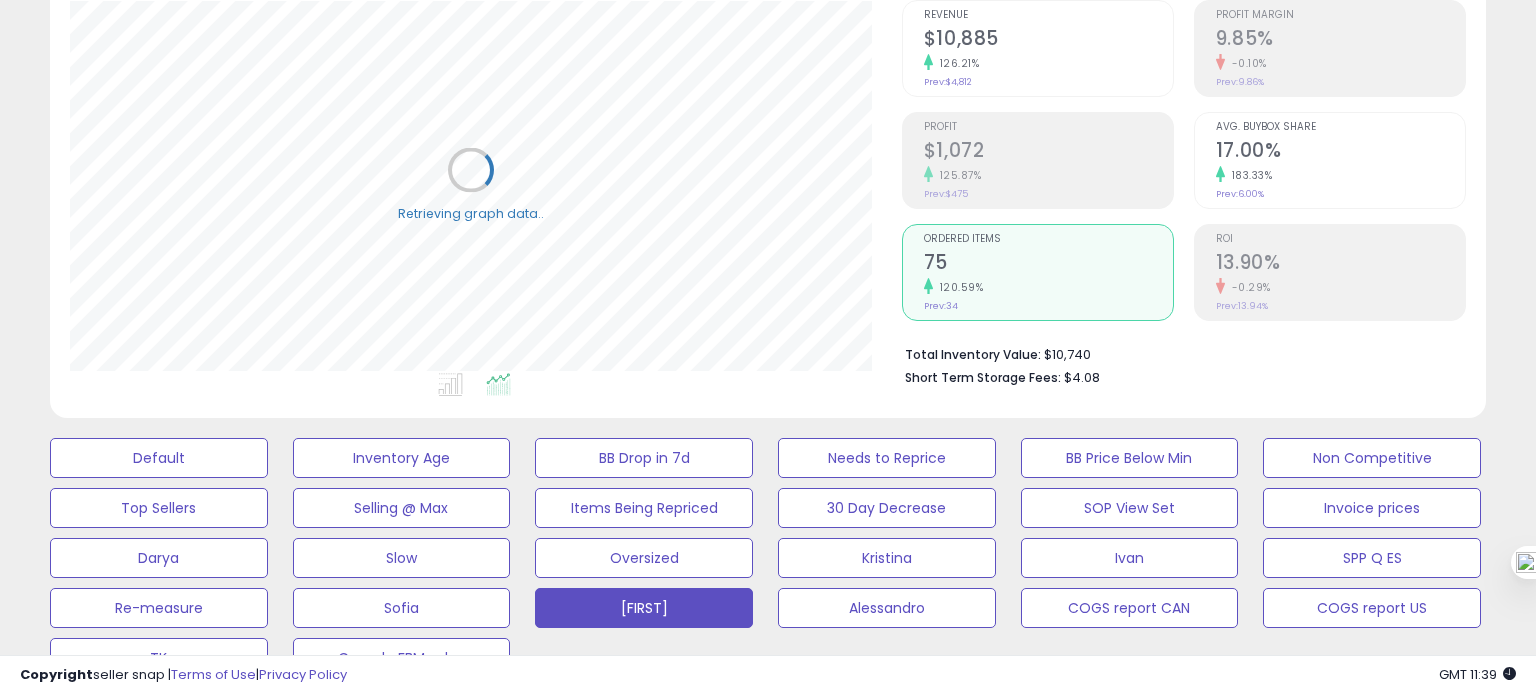 scroll, scrollTop: 999589, scrollLeft: 999168, axis: both 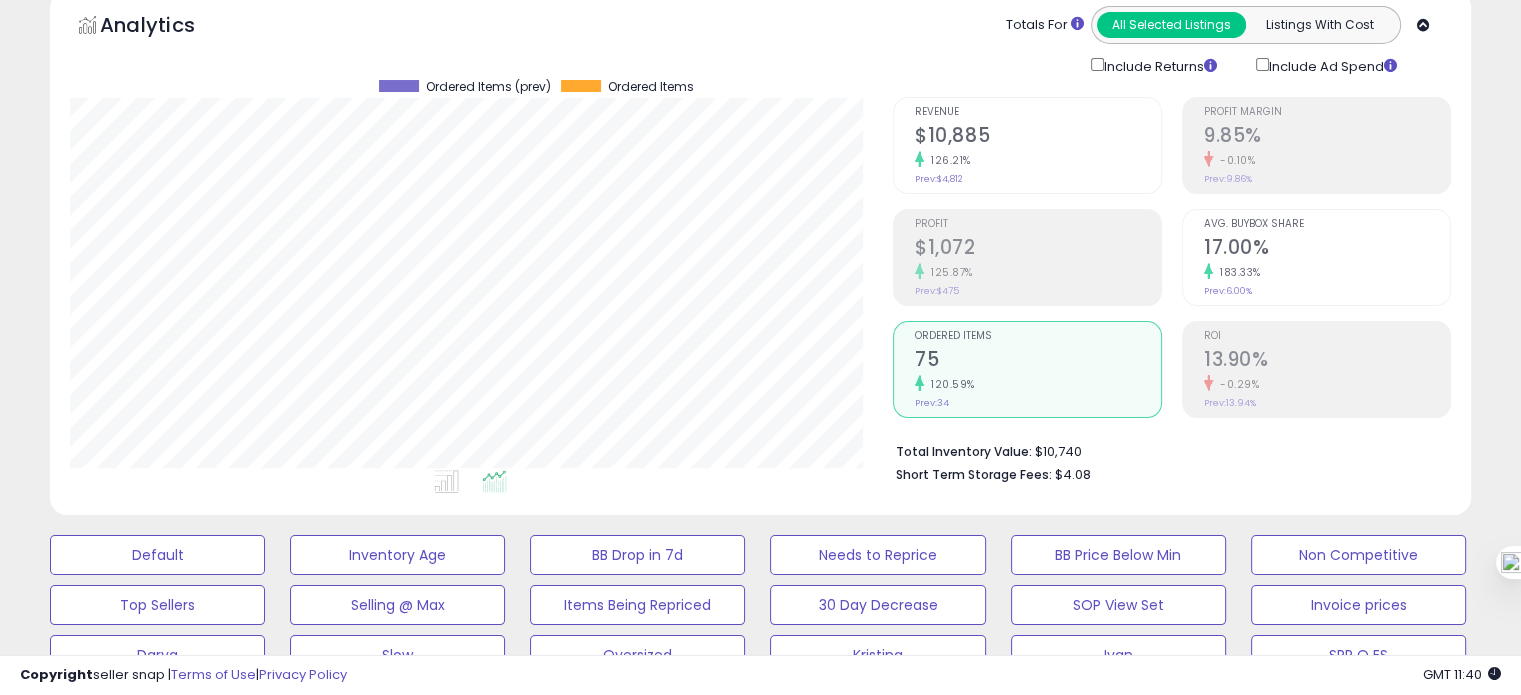 click on "-0.29%" 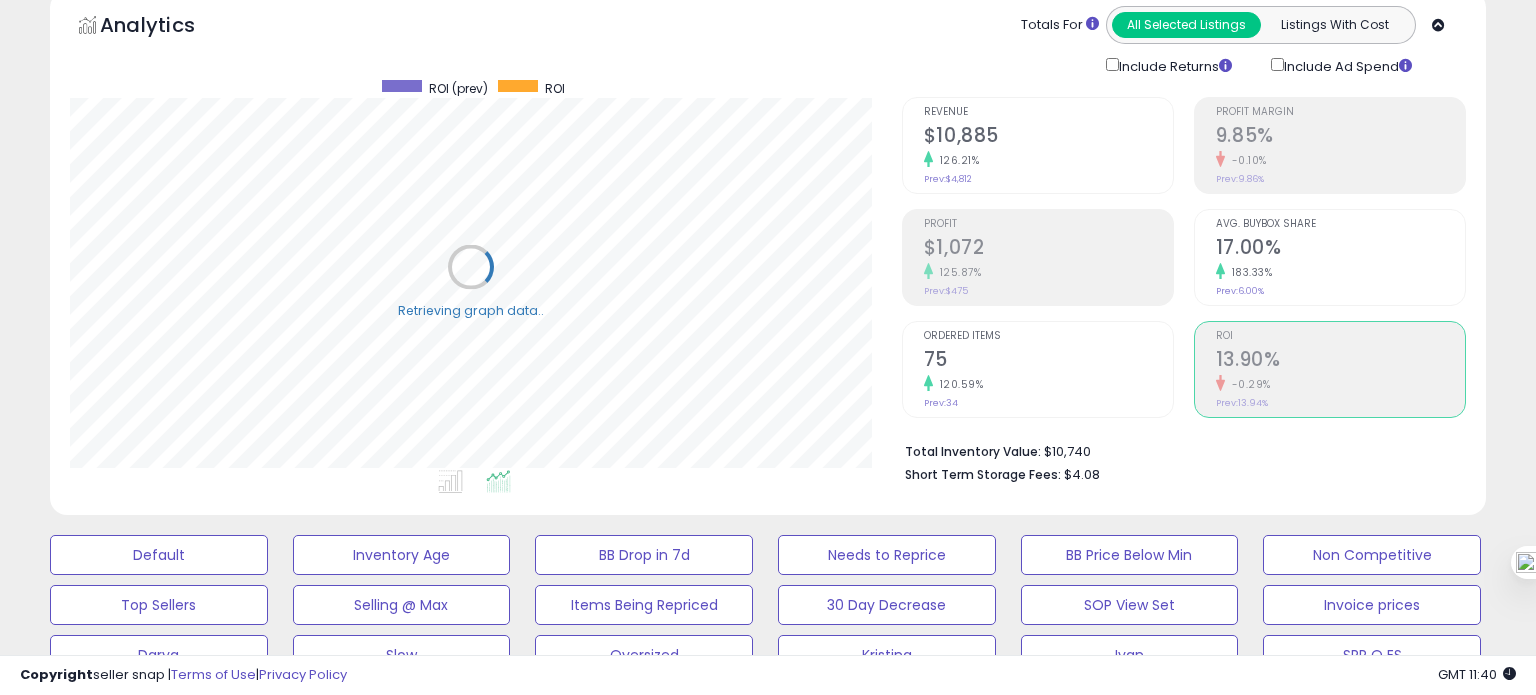 scroll 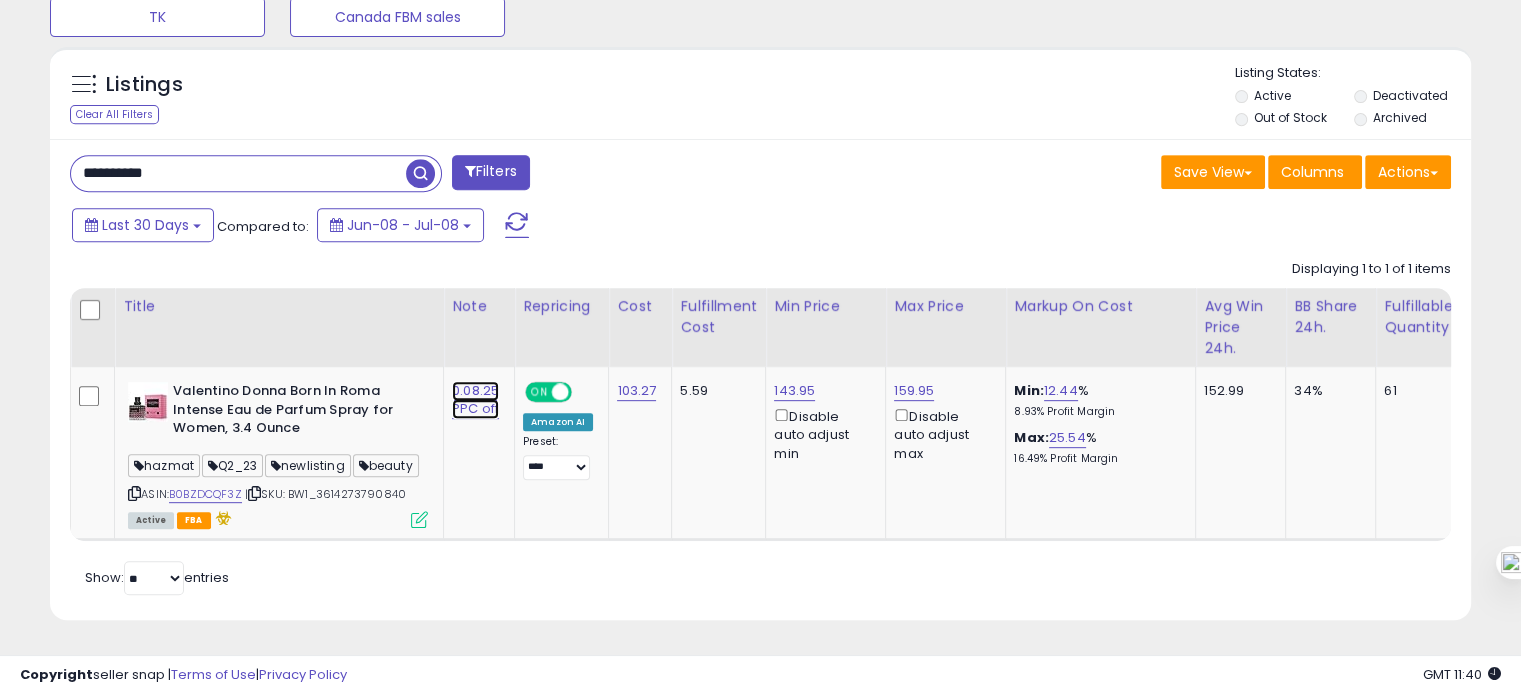 click on "0.08.25 PPC off" at bounding box center (475, 400) 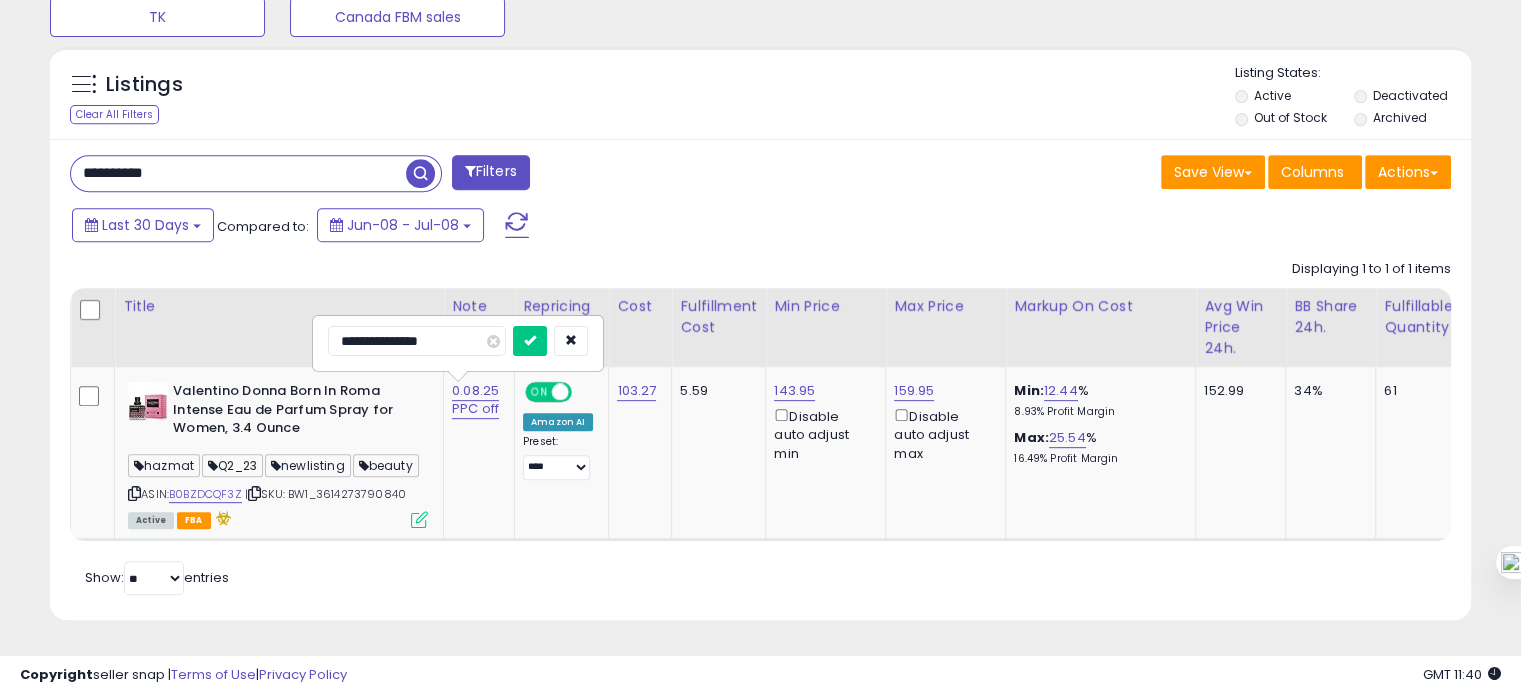 click on "**********" at bounding box center (417, 341) 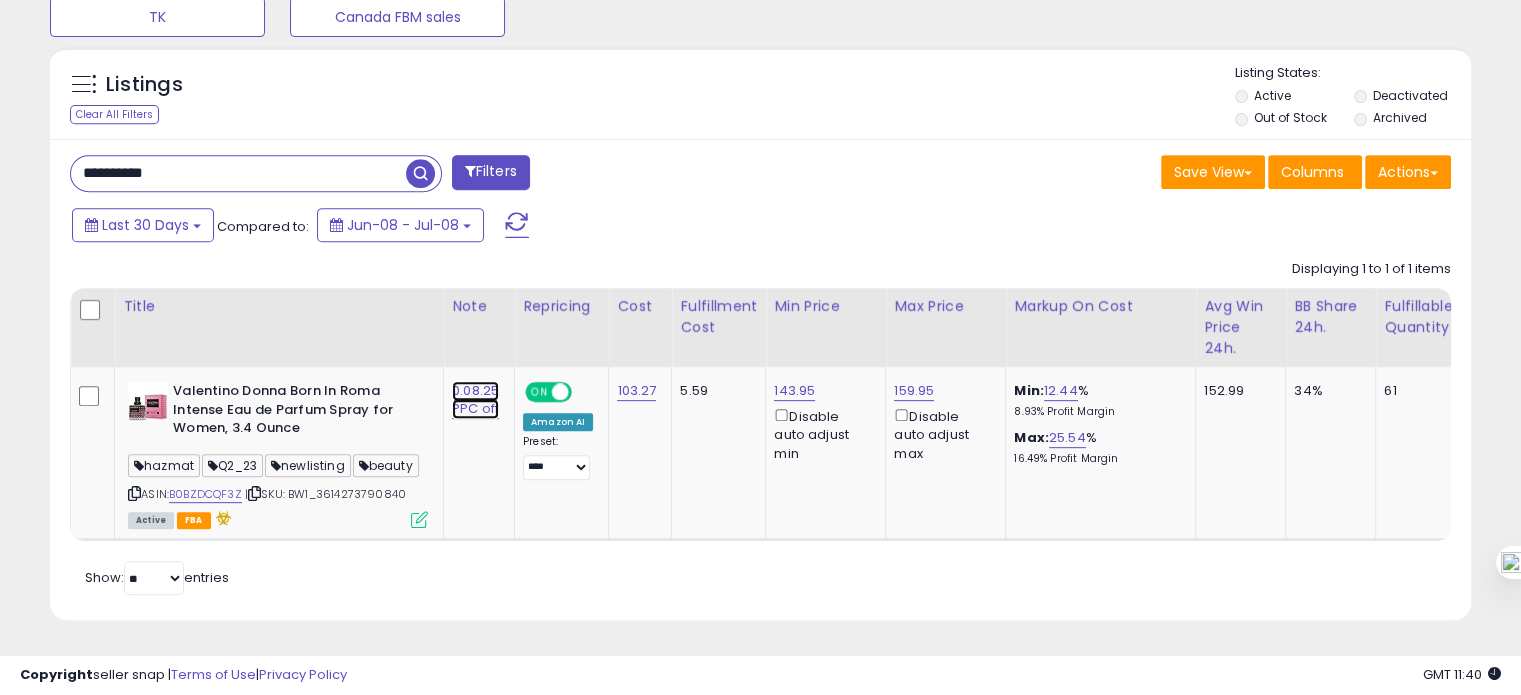 click on "0.08.25 PPC off" at bounding box center [475, 400] 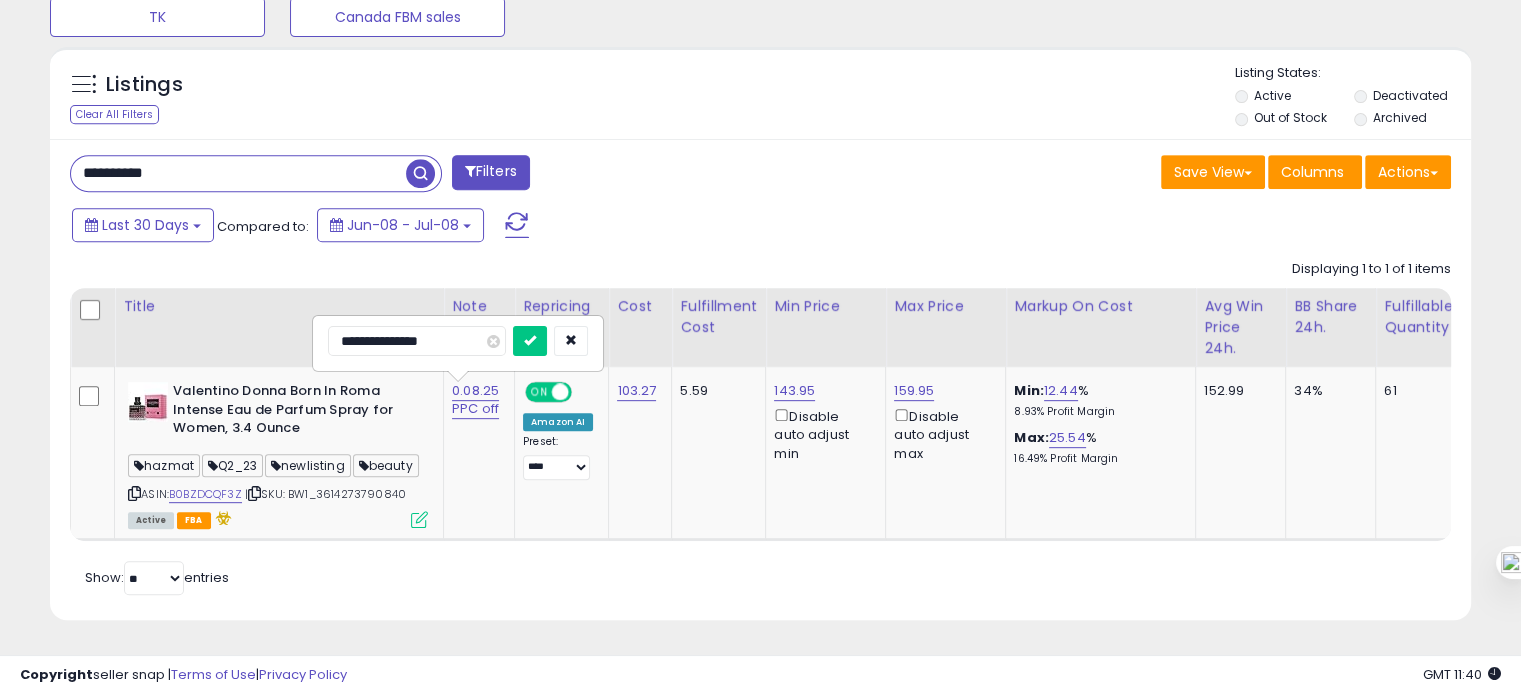 click on "**********" at bounding box center [417, 341] 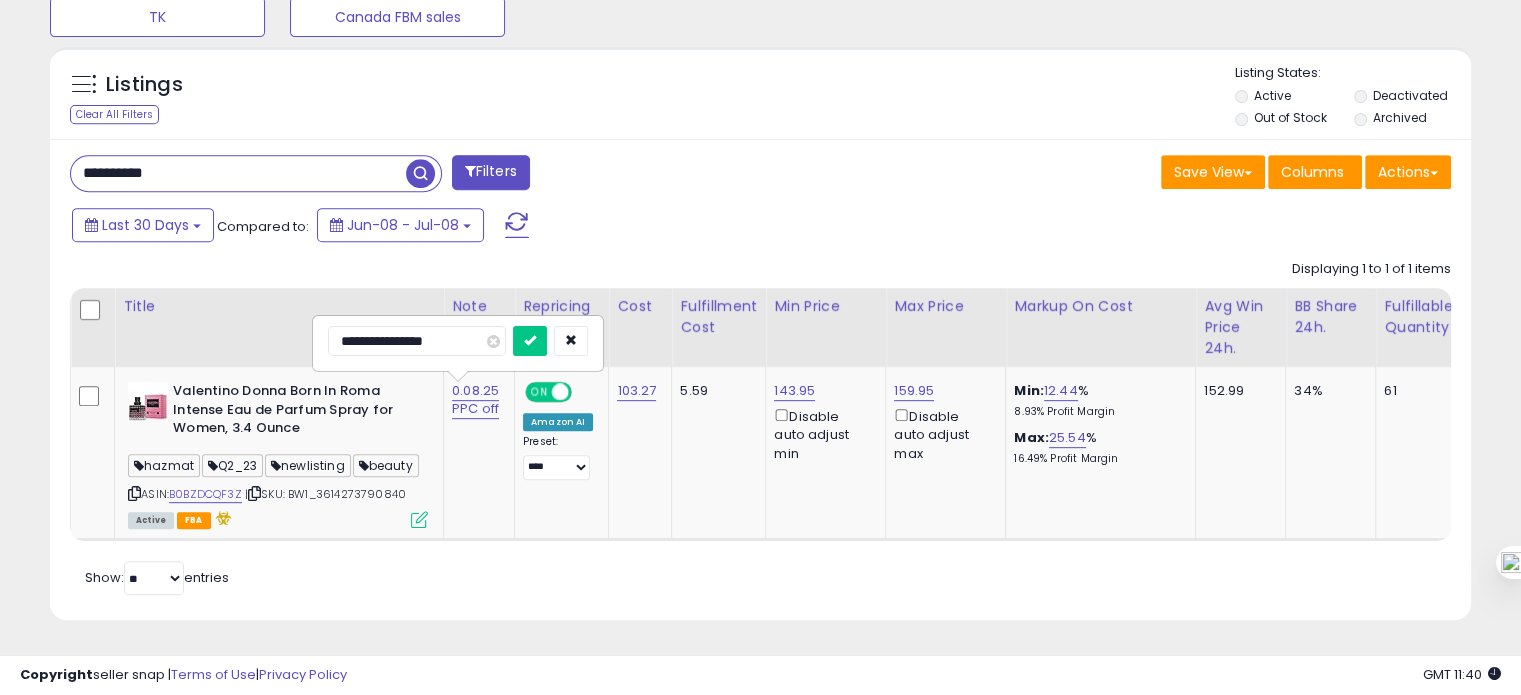 click at bounding box center (530, 341) 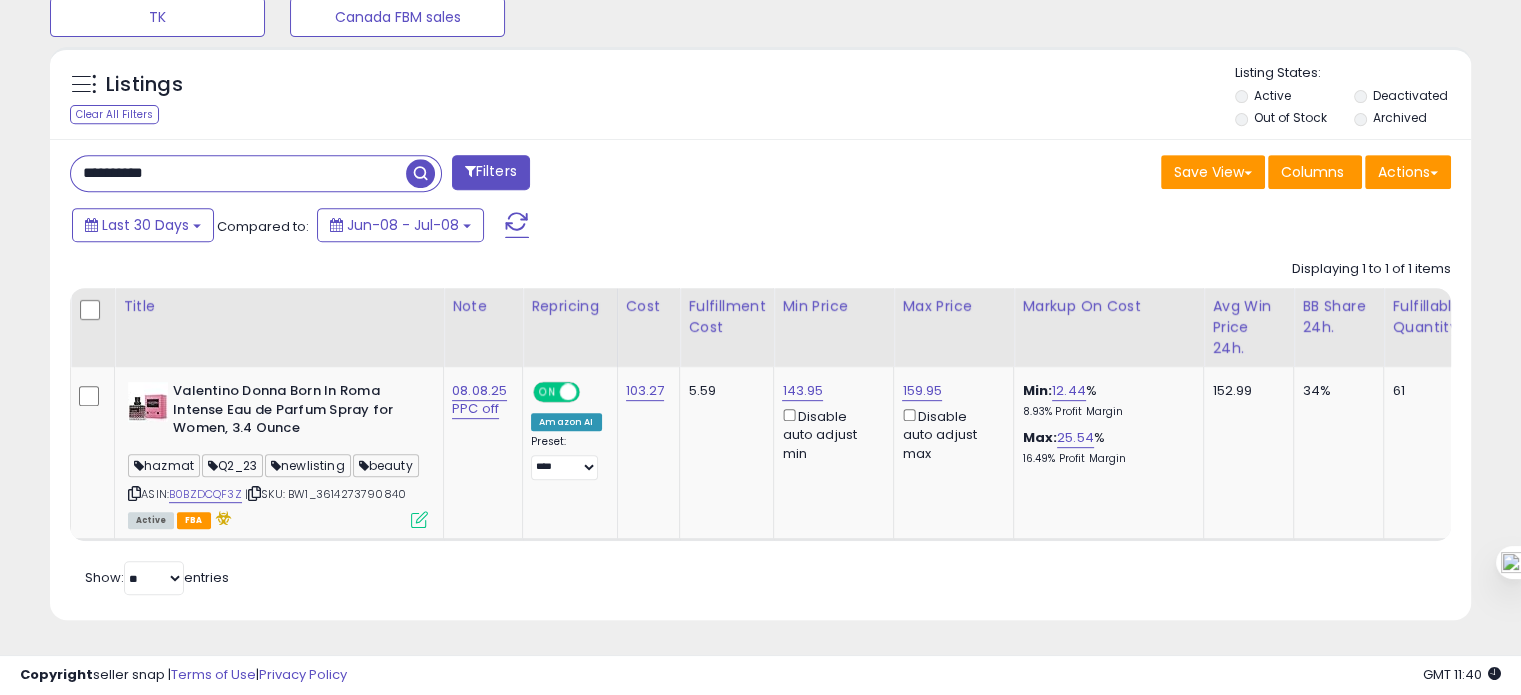 click on "**********" at bounding box center (238, 173) 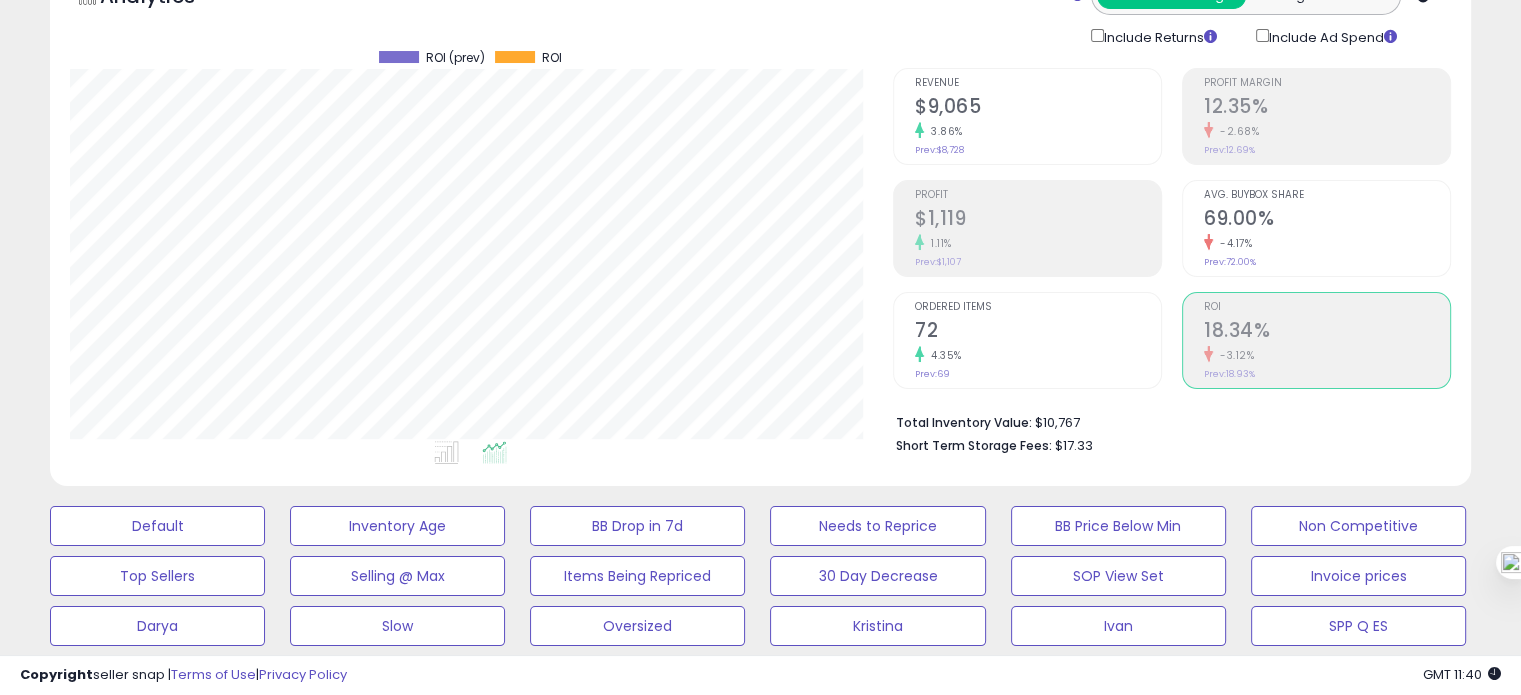 click on "Ordered Items
72
4.35%
Prev:  69" at bounding box center [1038, 338] 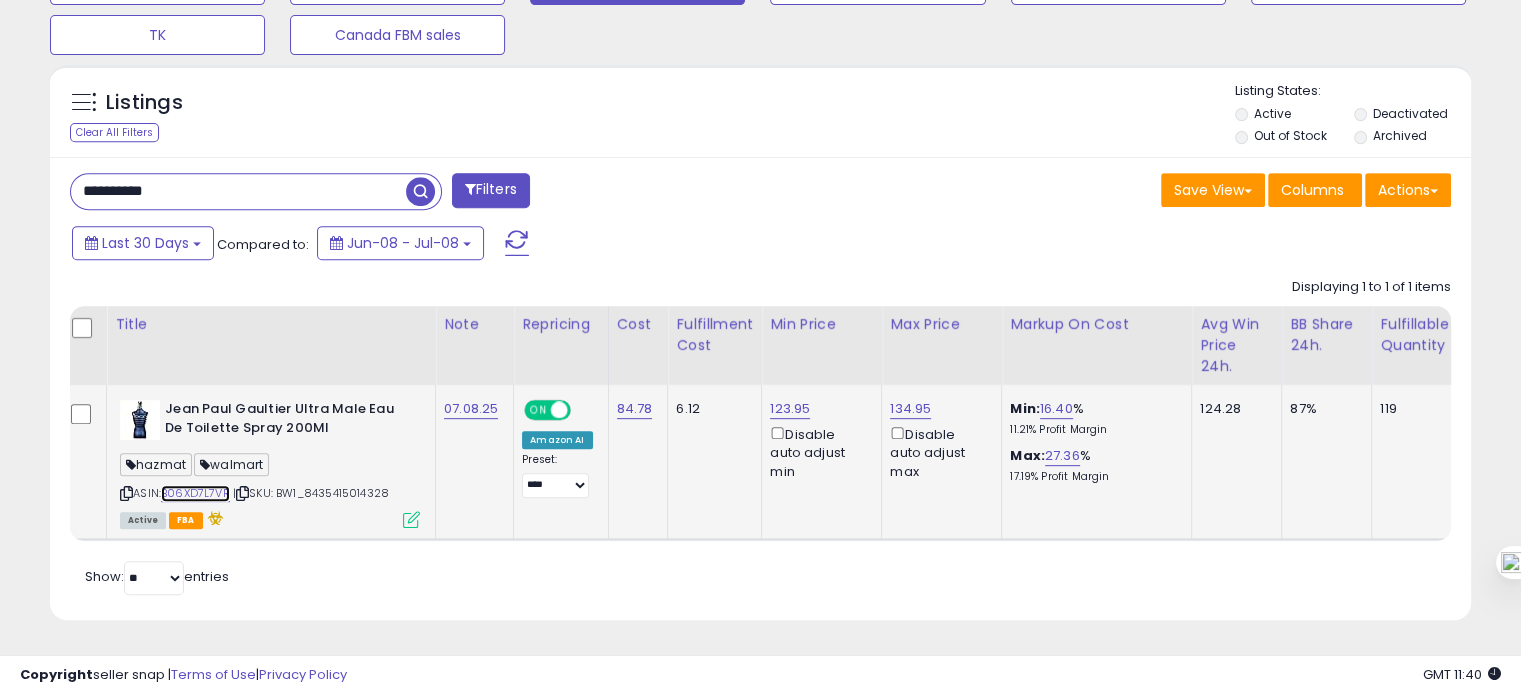click on "B06XD7L7VR" at bounding box center (195, 493) 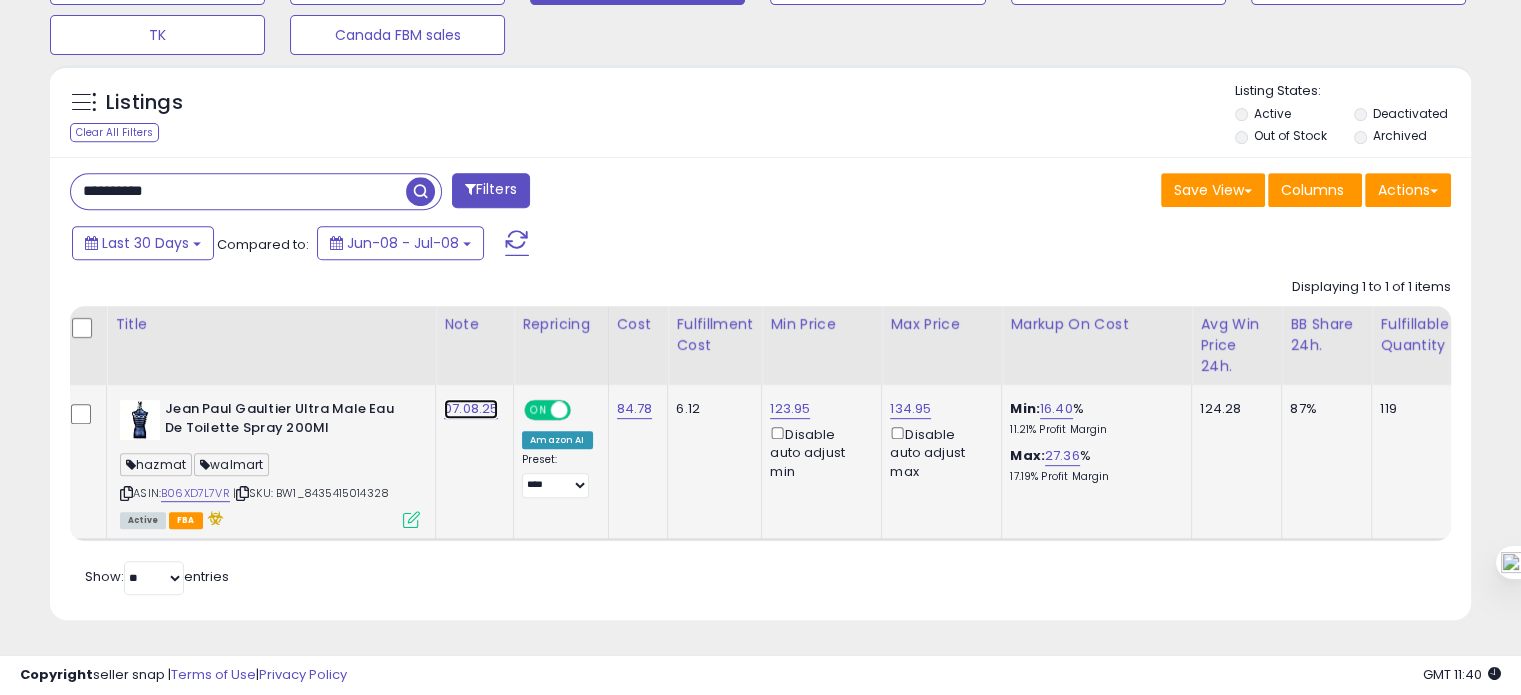 click on "07.08.25" at bounding box center [471, 409] 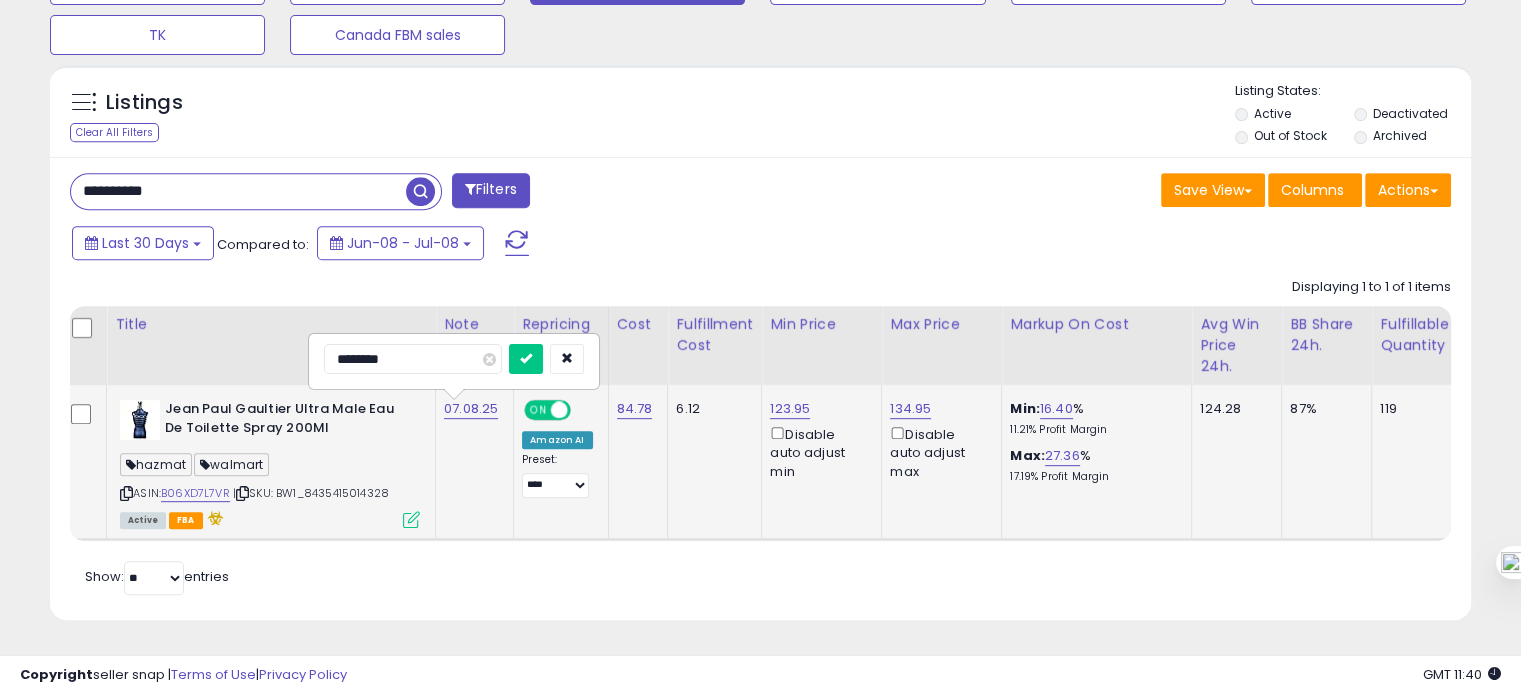 click on "********" at bounding box center (413, 359) 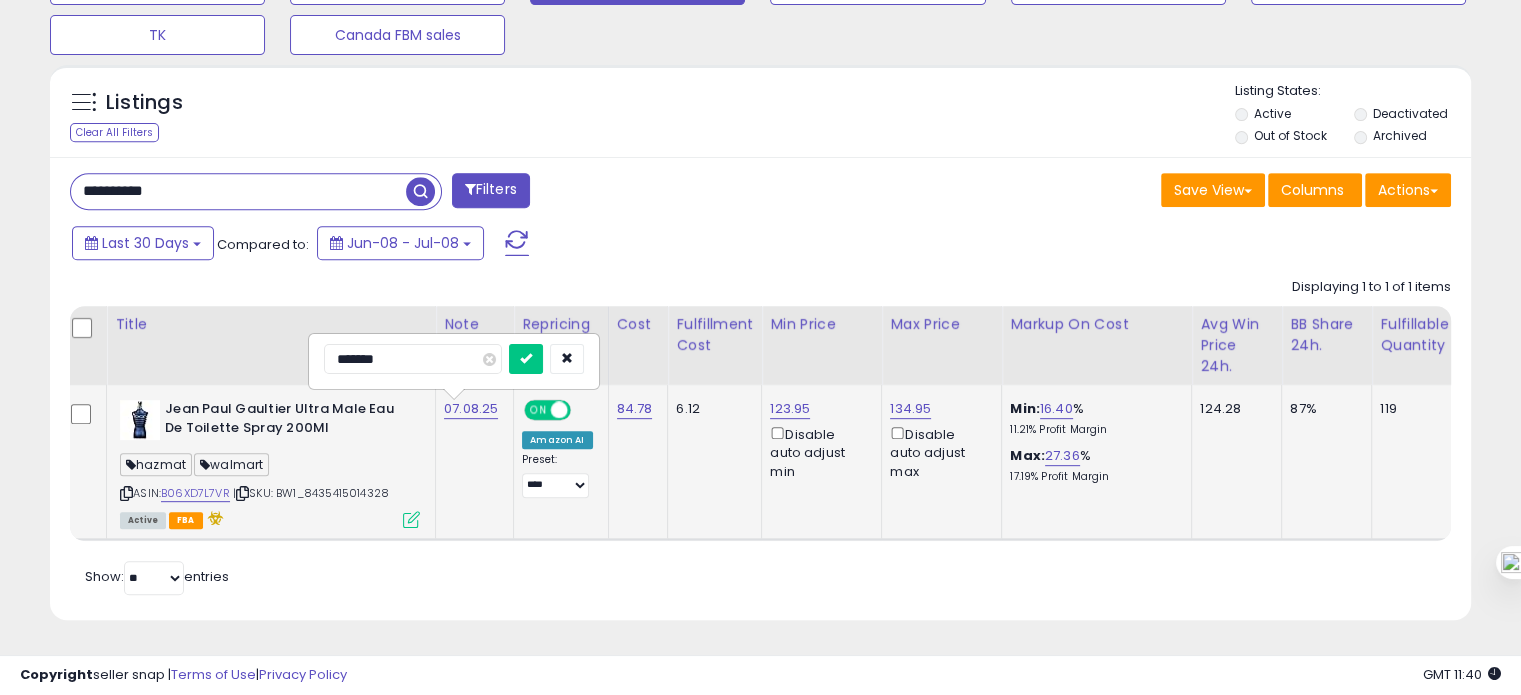 type on "********" 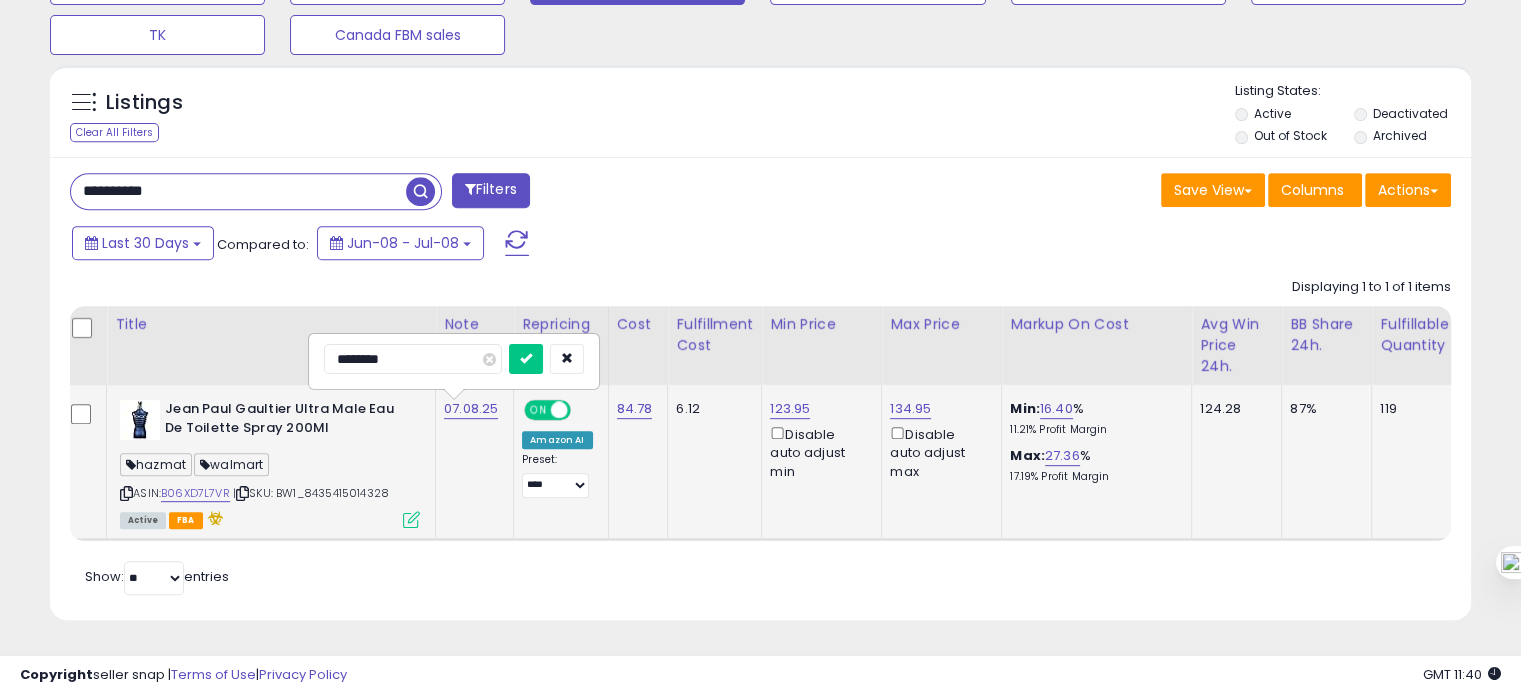 click at bounding box center (526, 359) 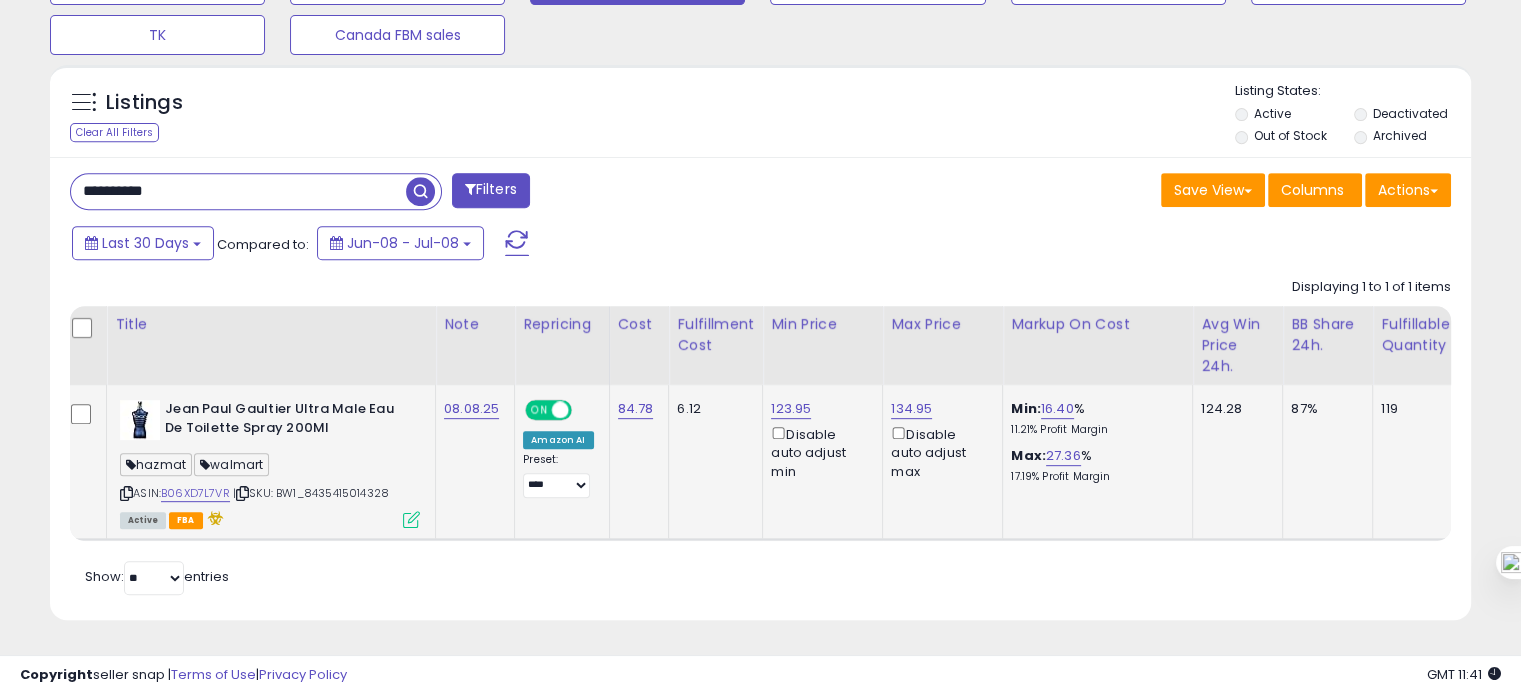 click on "**********" at bounding box center [408, 193] 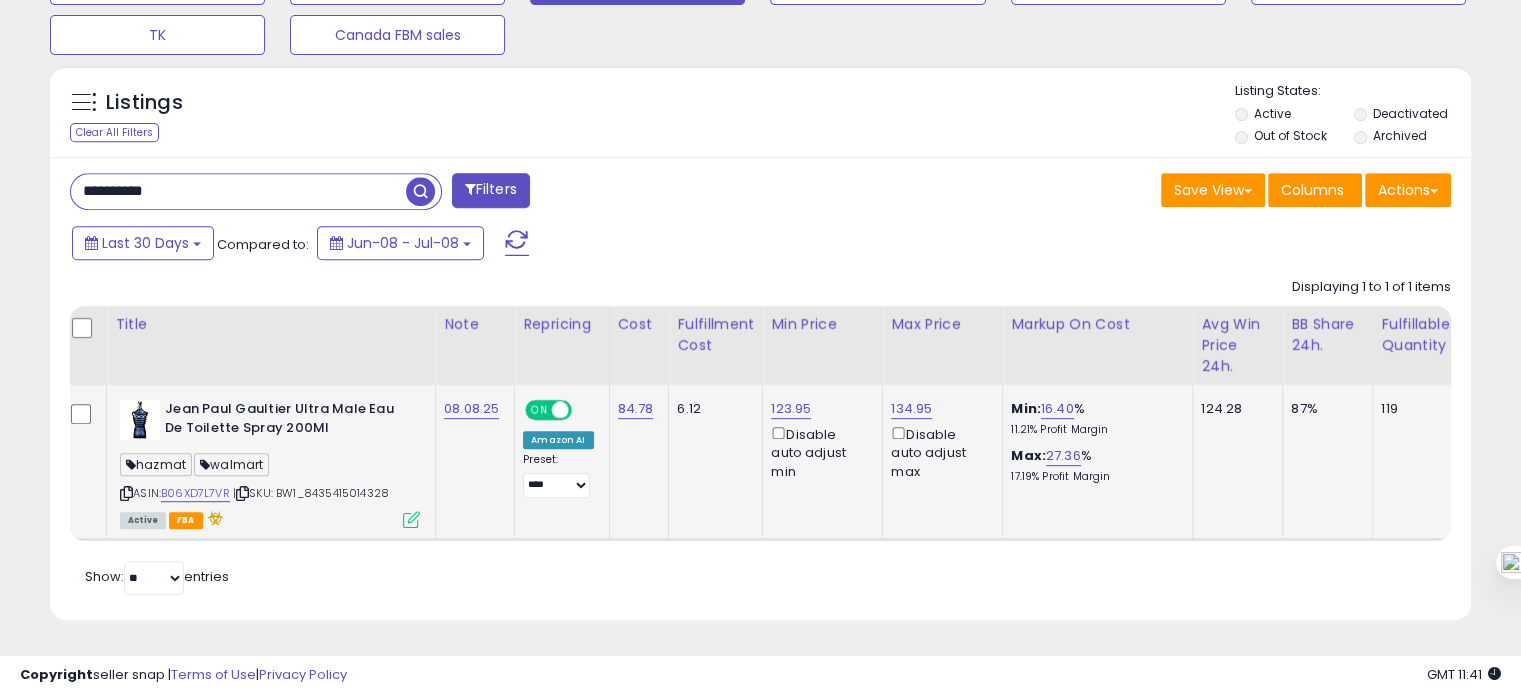 click on "**********" at bounding box center (238, 191) 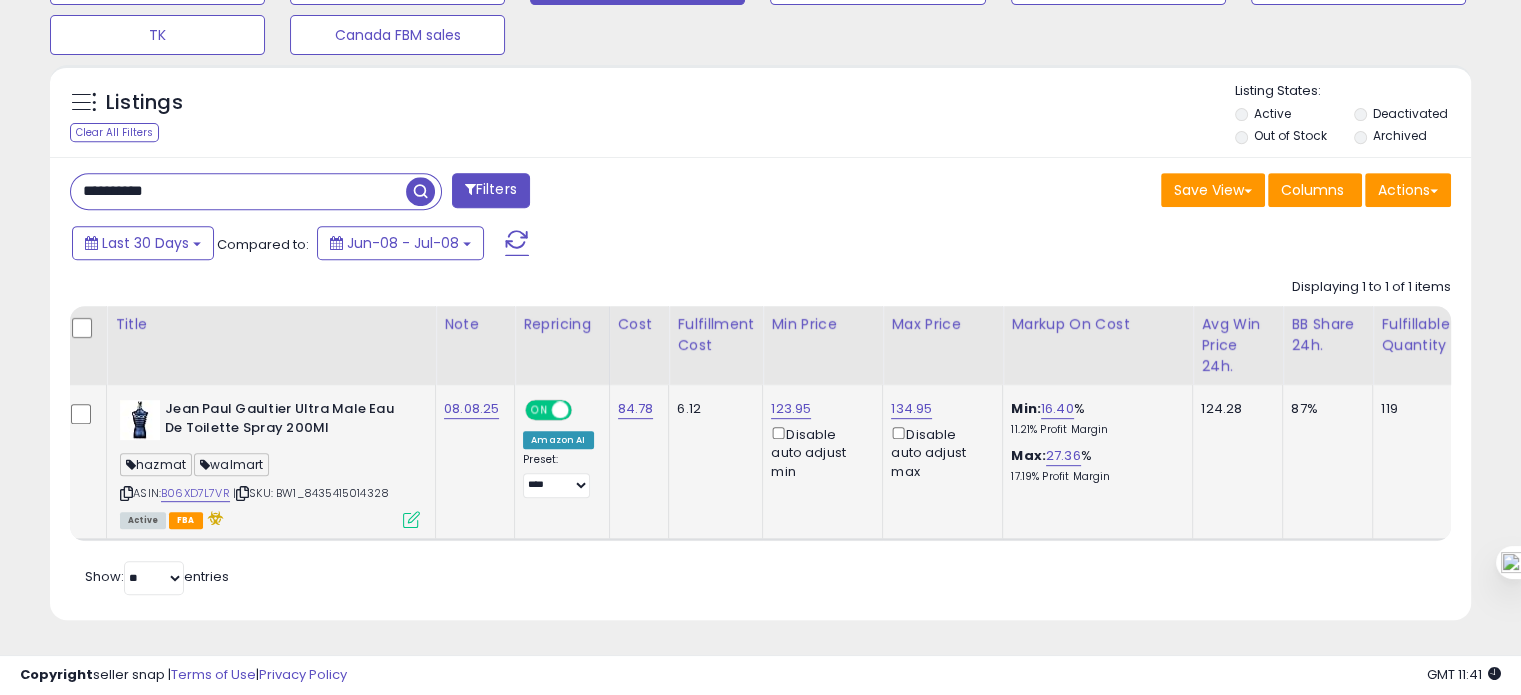 click on "**********" at bounding box center (238, 191) 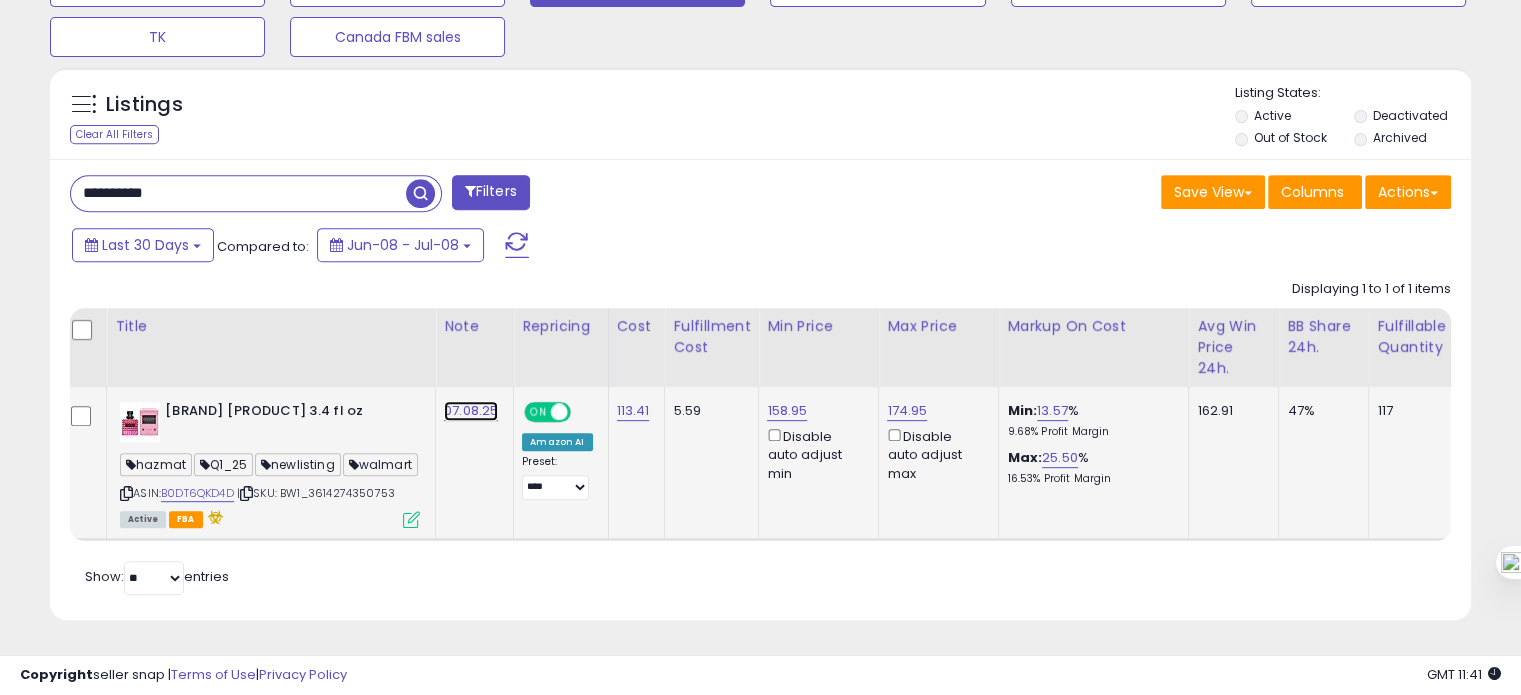 click on "07.08.25" at bounding box center [471, 411] 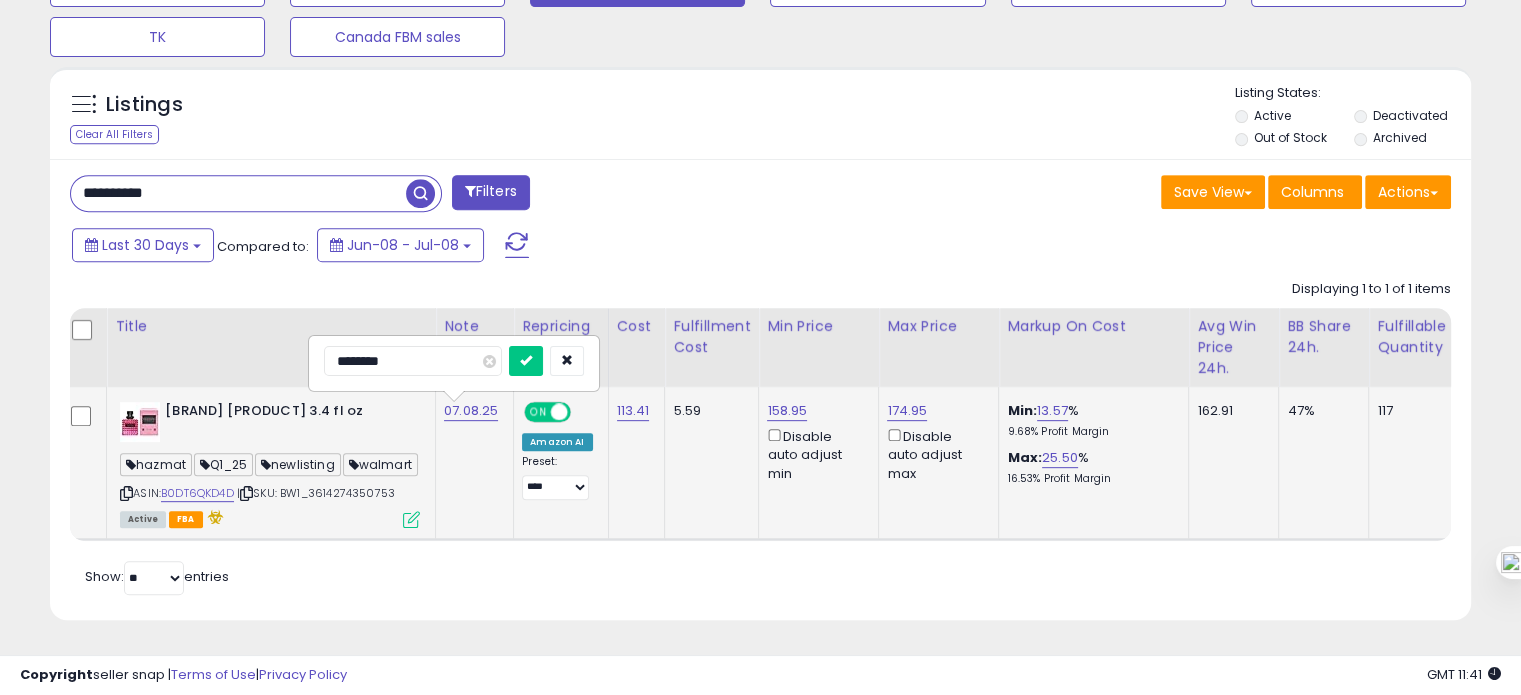 click on "********" at bounding box center (413, 361) 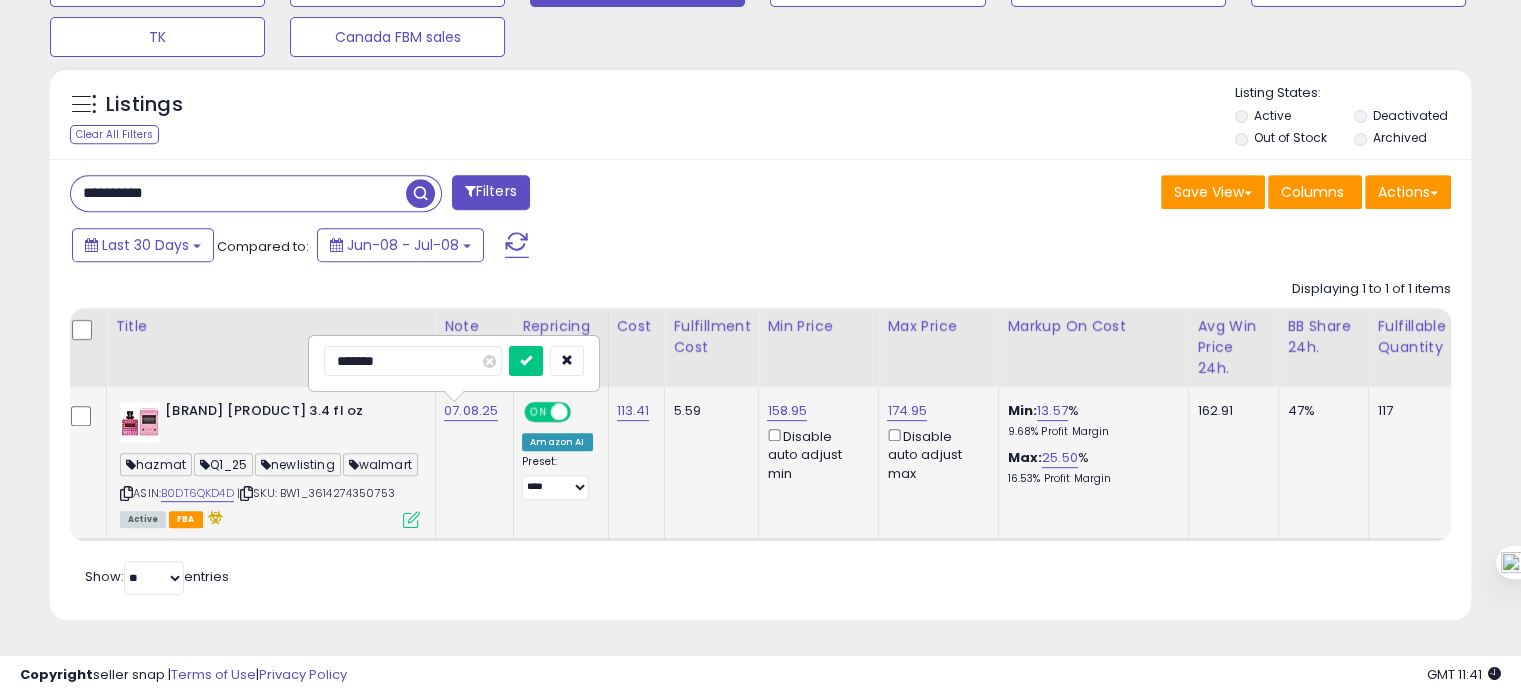 type on "********" 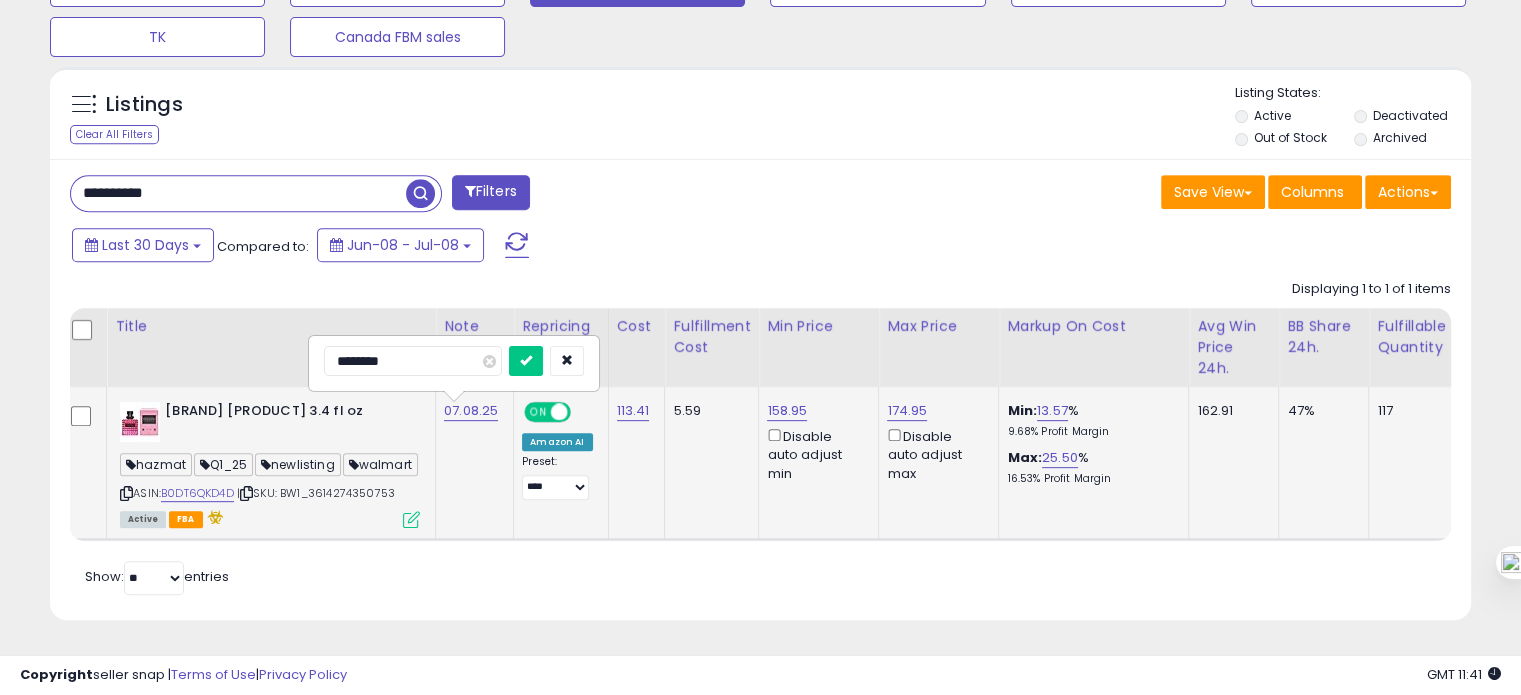 click at bounding box center (526, 361) 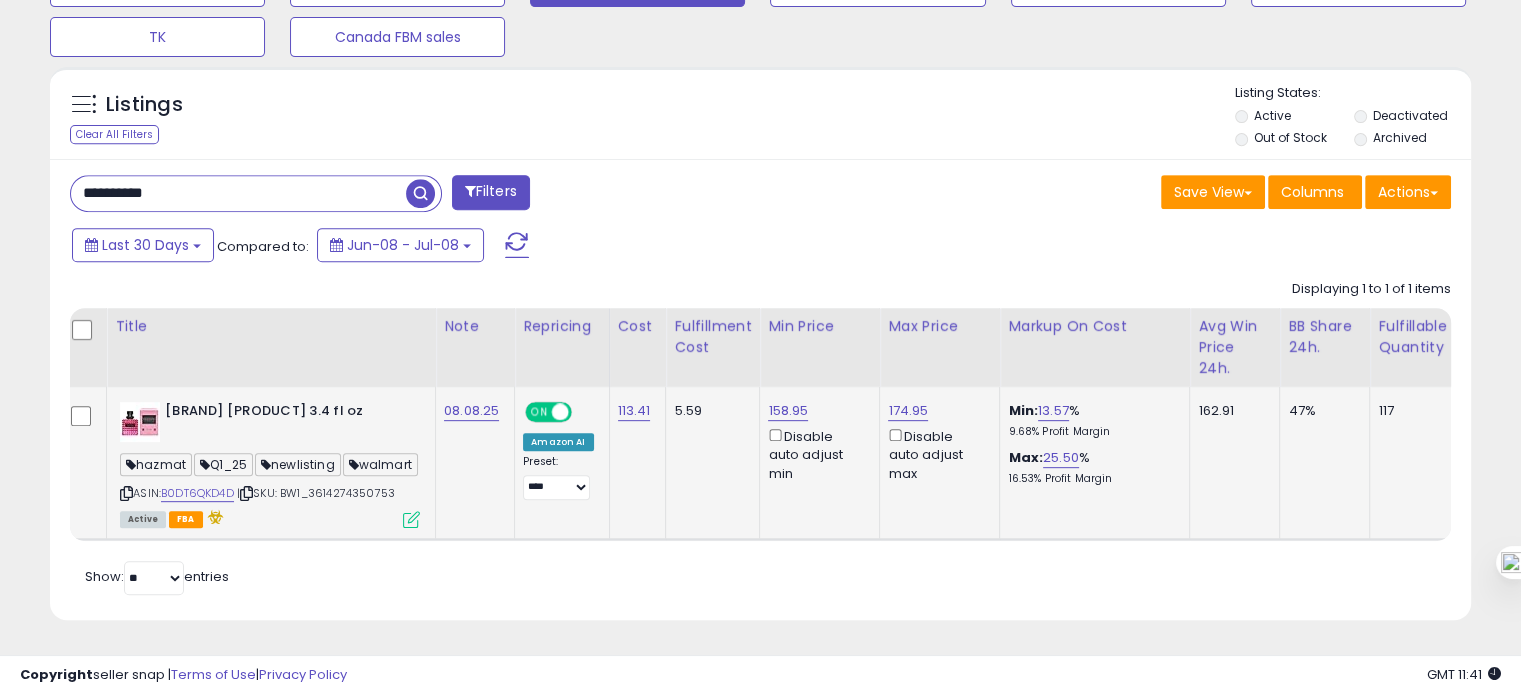 click on "**********" at bounding box center [238, 193] 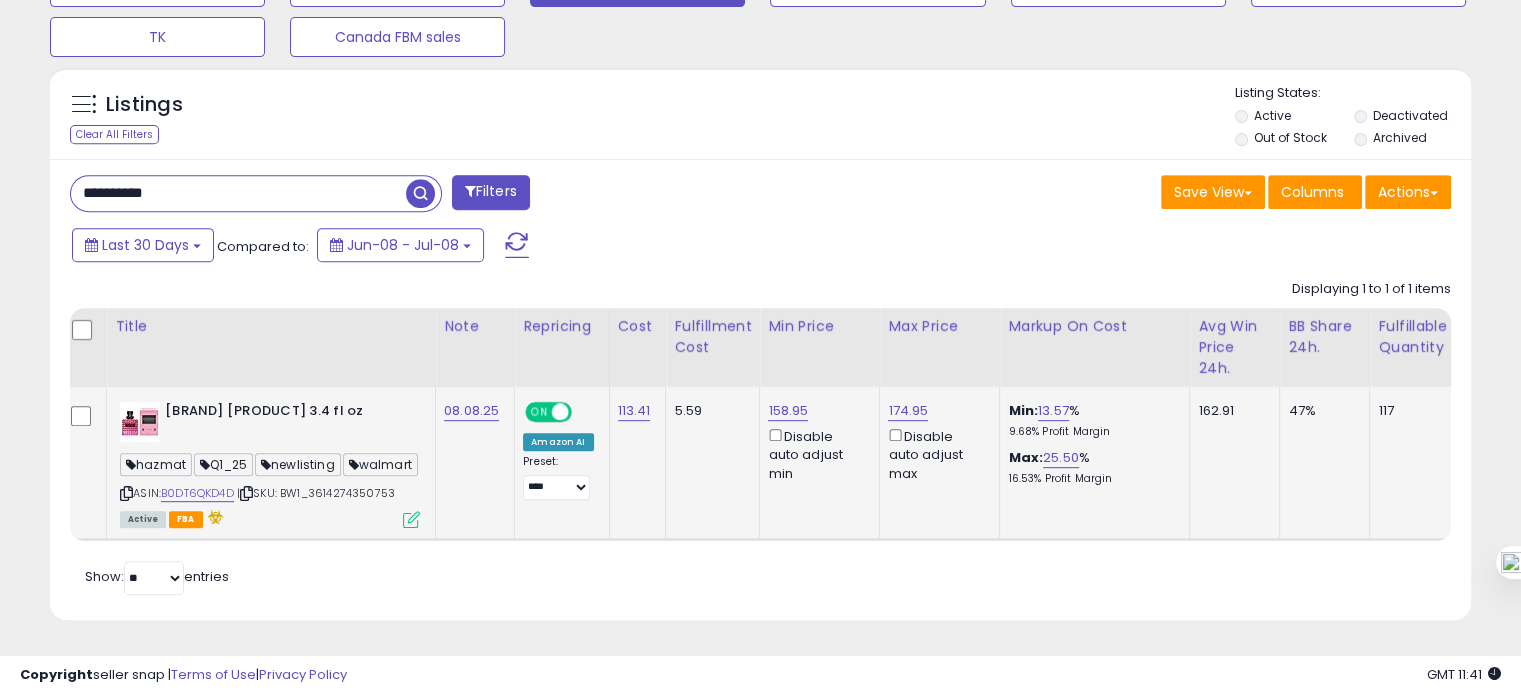 click on "**********" at bounding box center [238, 193] 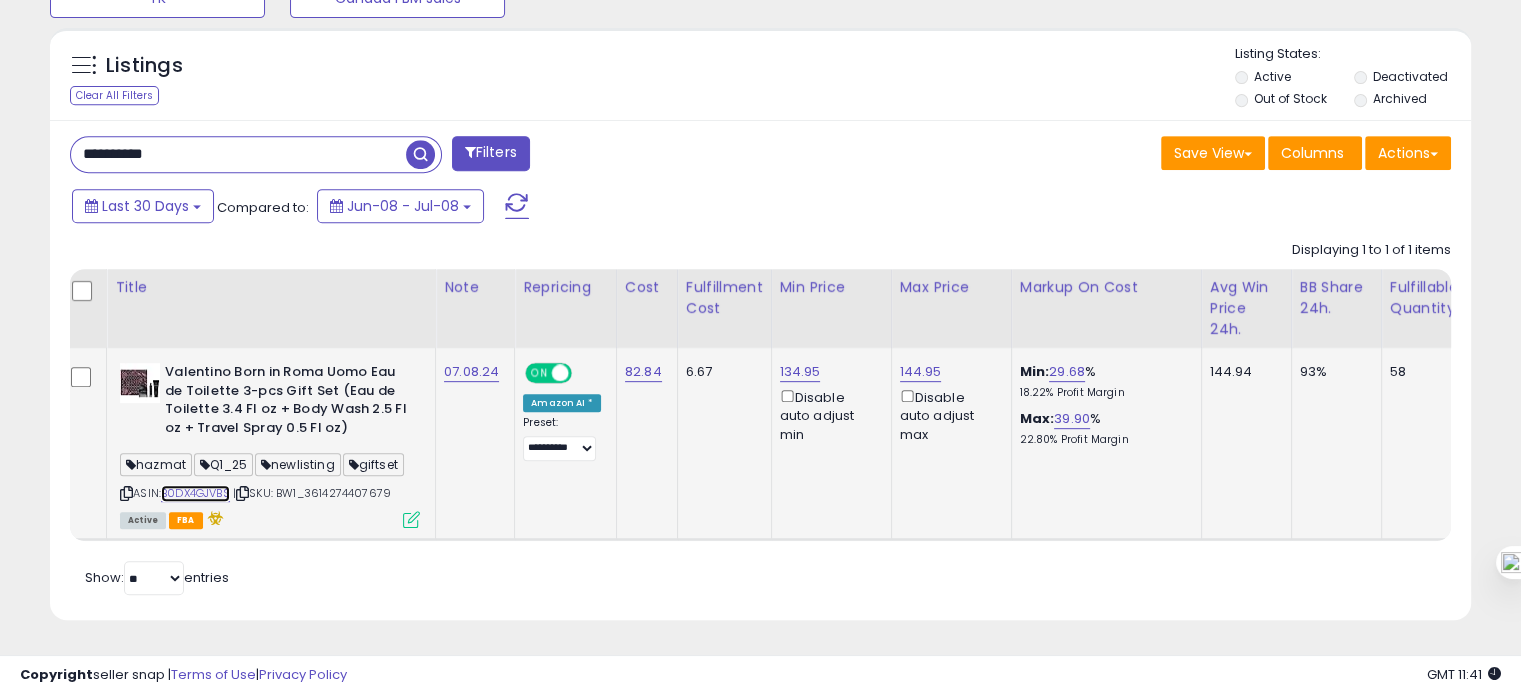 click on "B0DX4GJVBS" at bounding box center [195, 493] 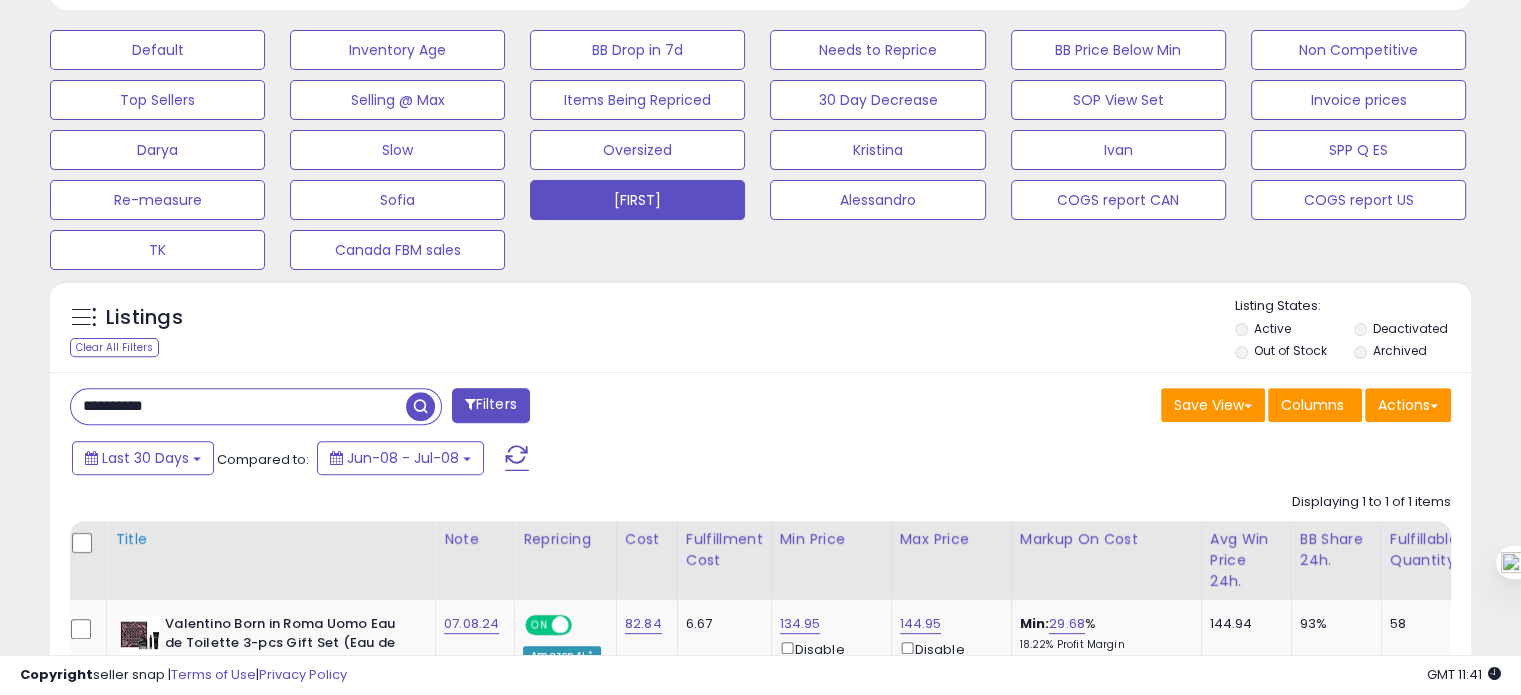 scroll, scrollTop: 866, scrollLeft: 0, axis: vertical 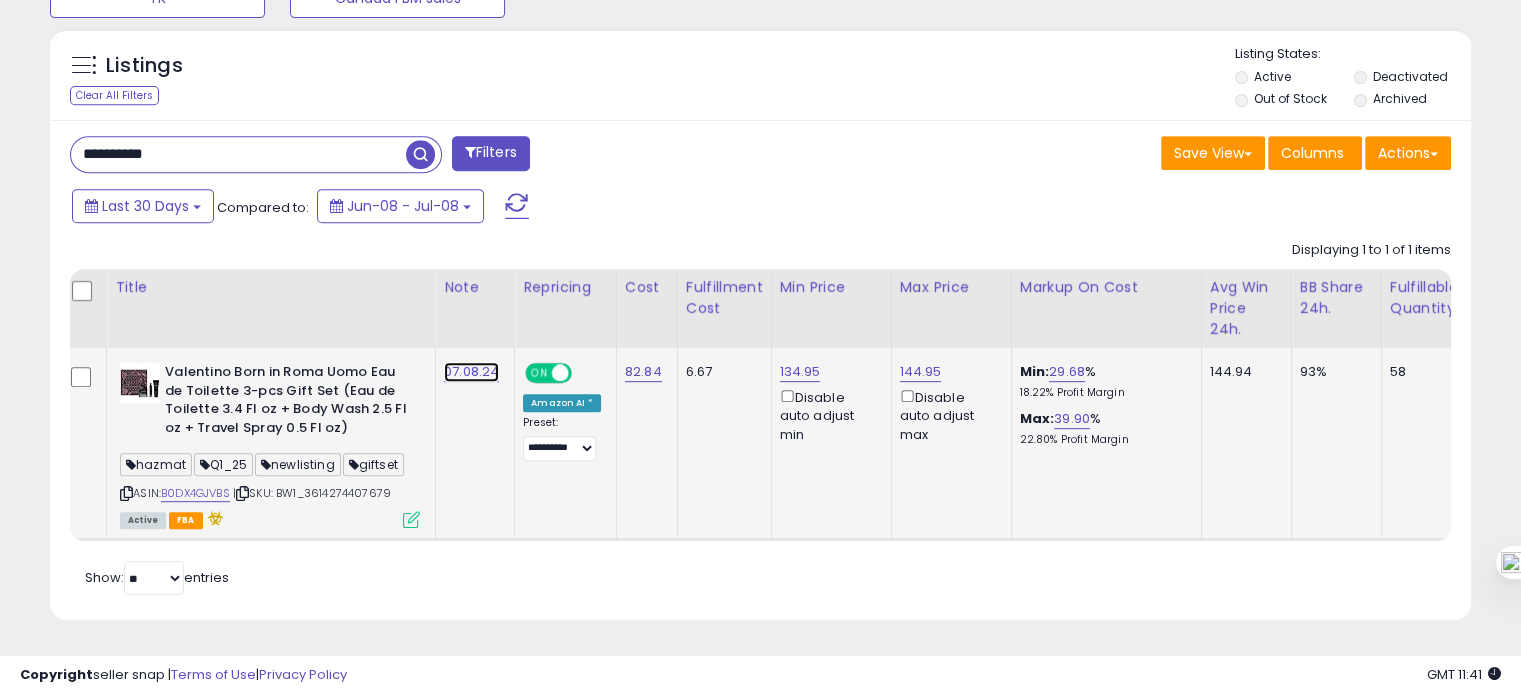 click on "07.08.24" at bounding box center (471, 372) 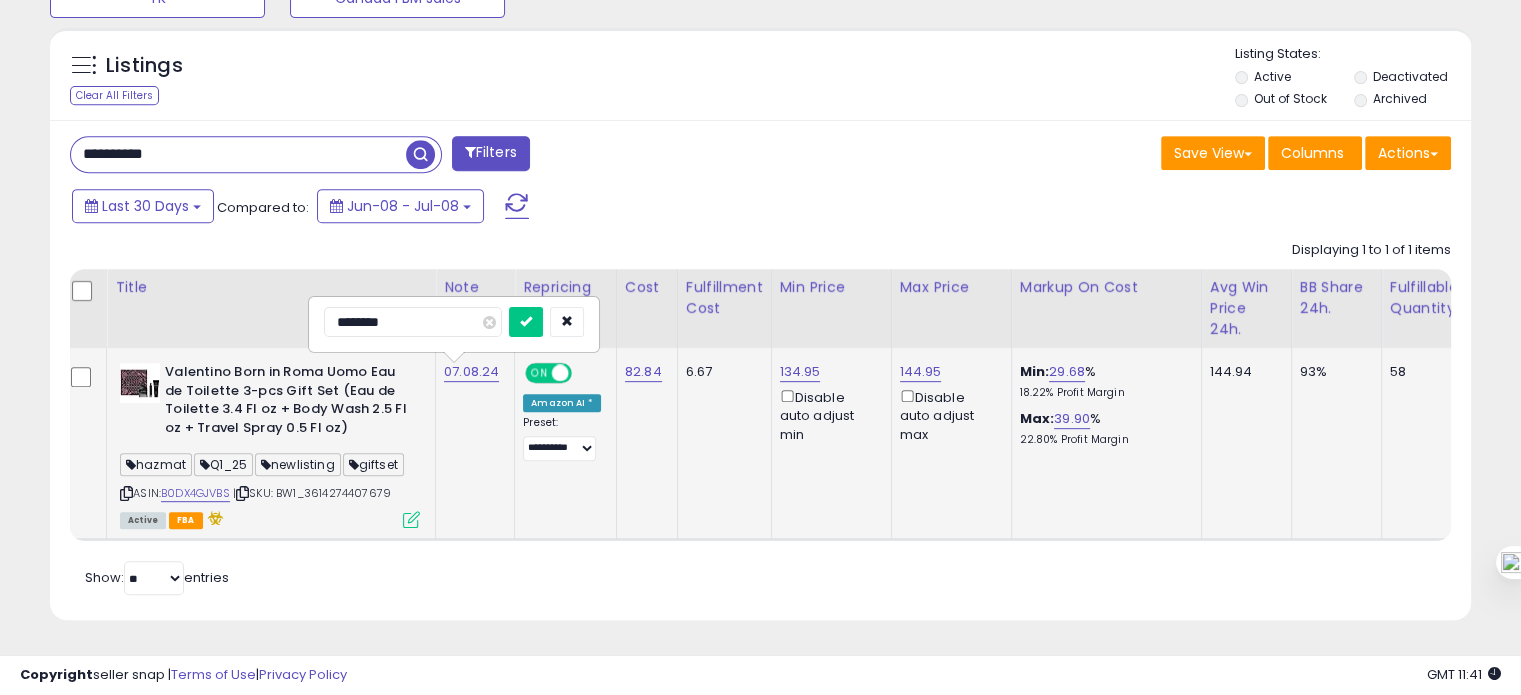 click on "********" at bounding box center [413, 322] 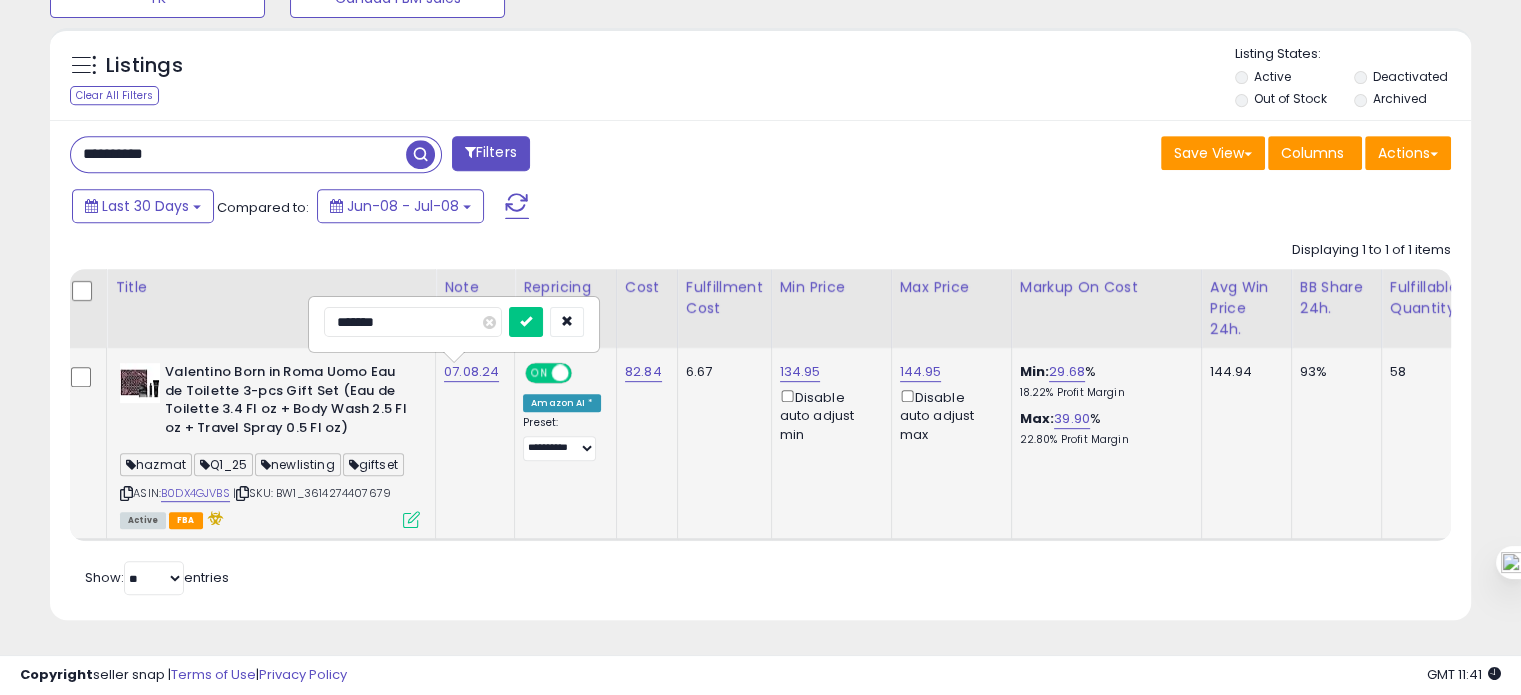 type on "********" 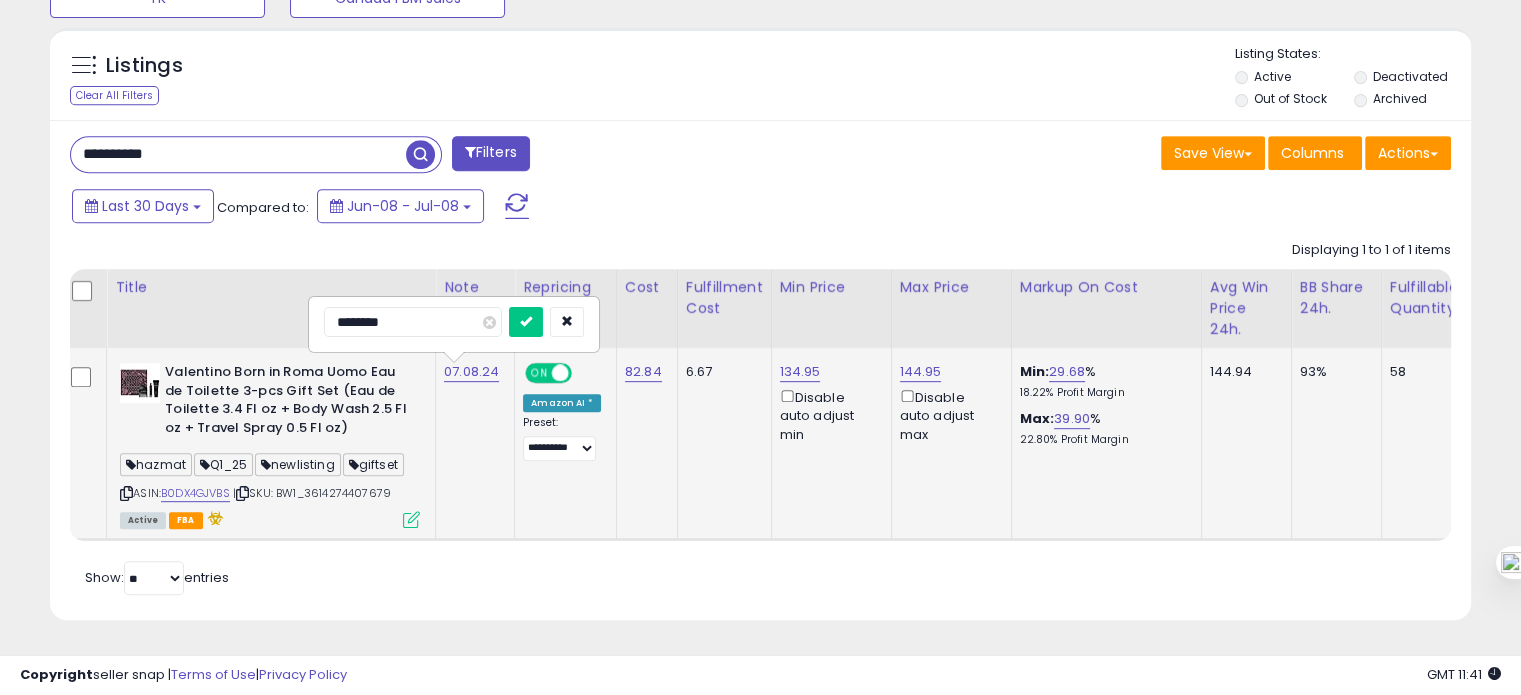 click at bounding box center [526, 322] 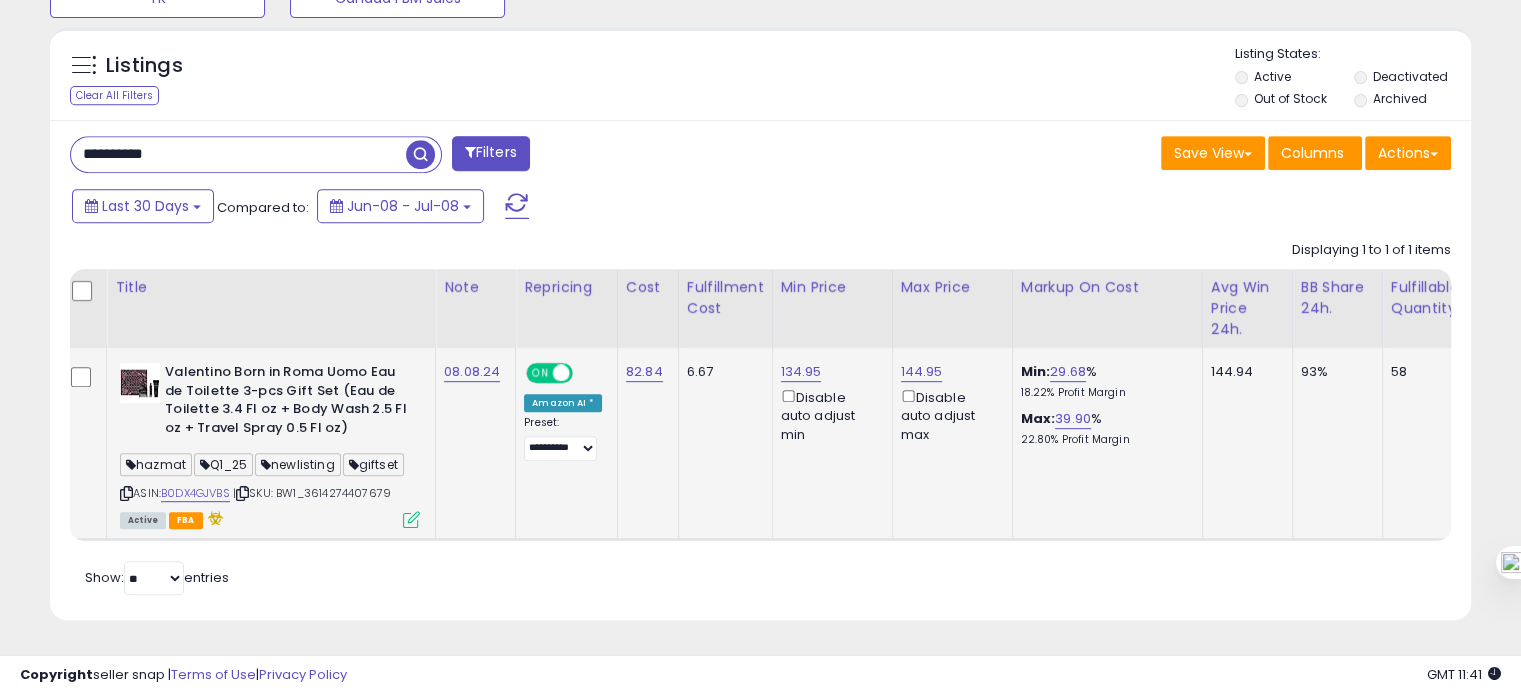 click on "**********" at bounding box center [238, 154] 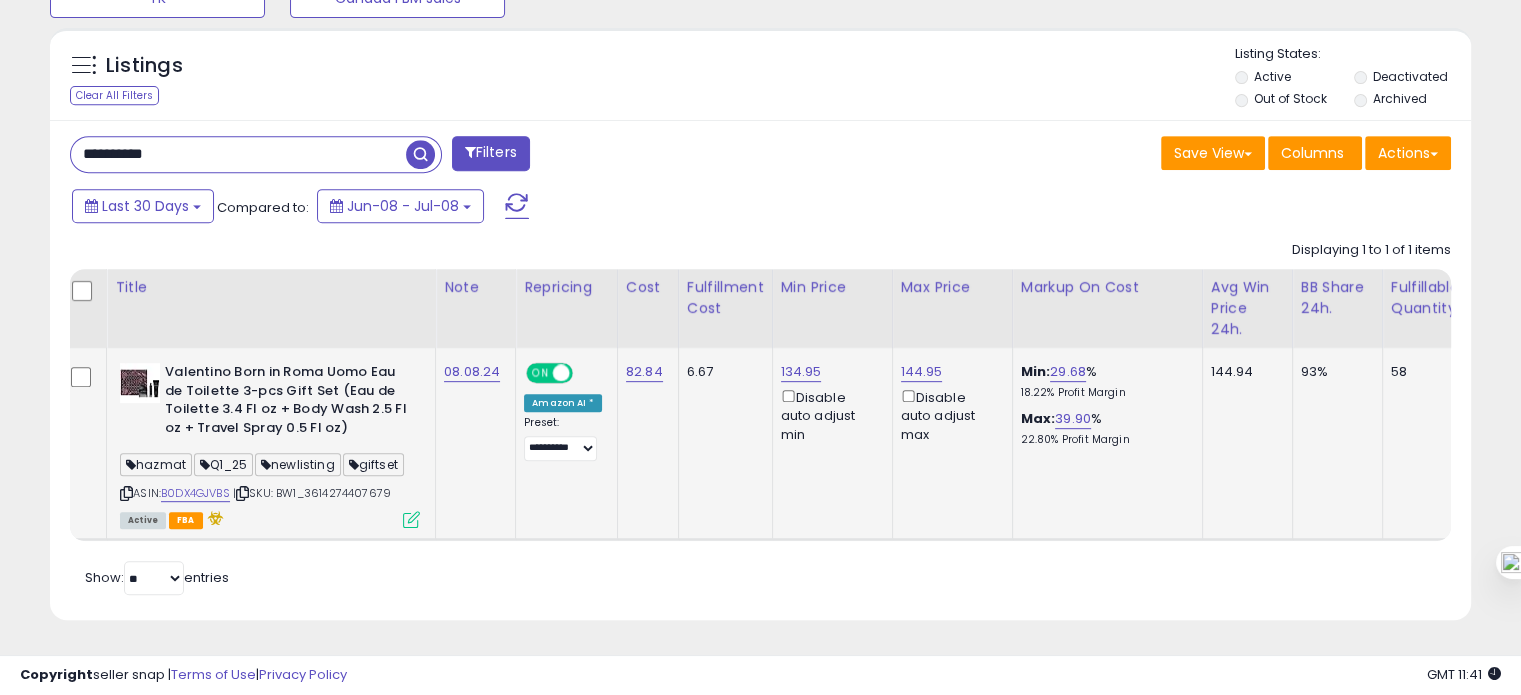 paste 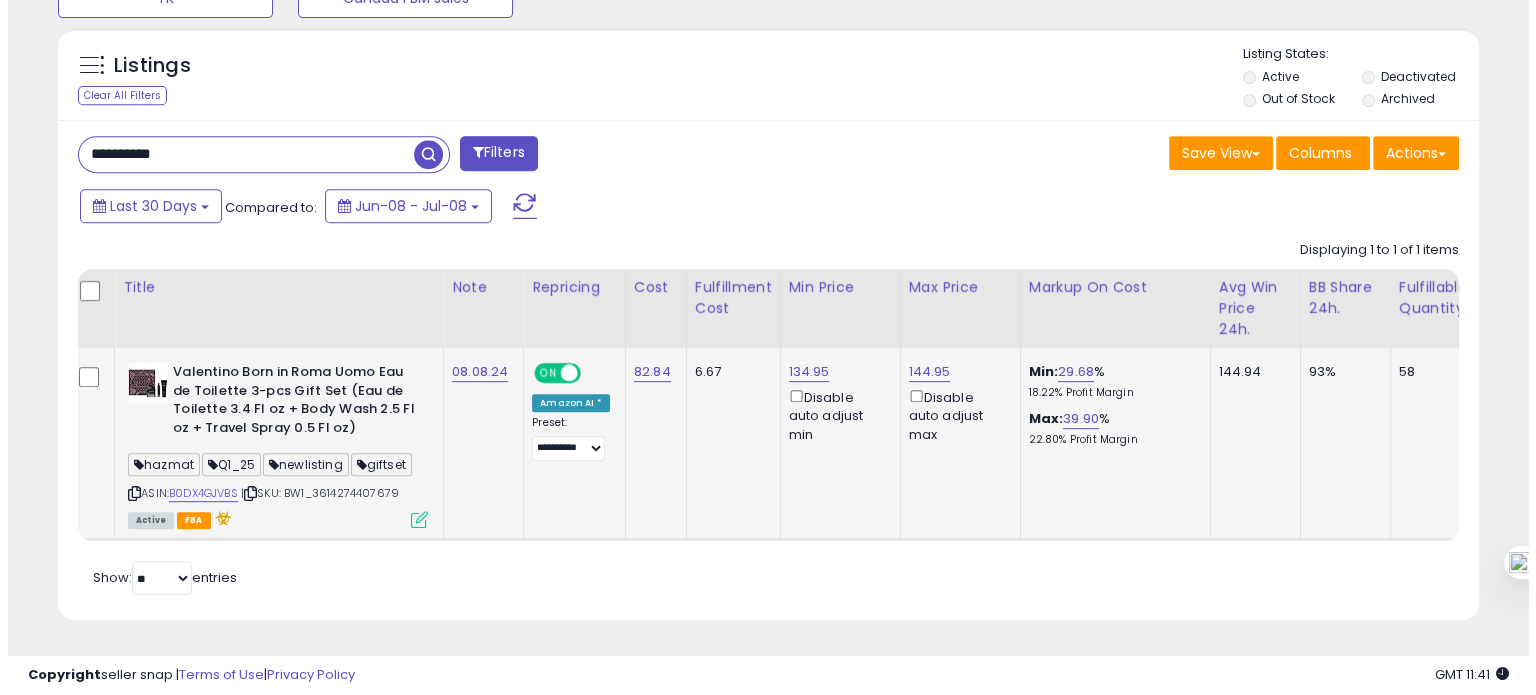 scroll, scrollTop: 674, scrollLeft: 0, axis: vertical 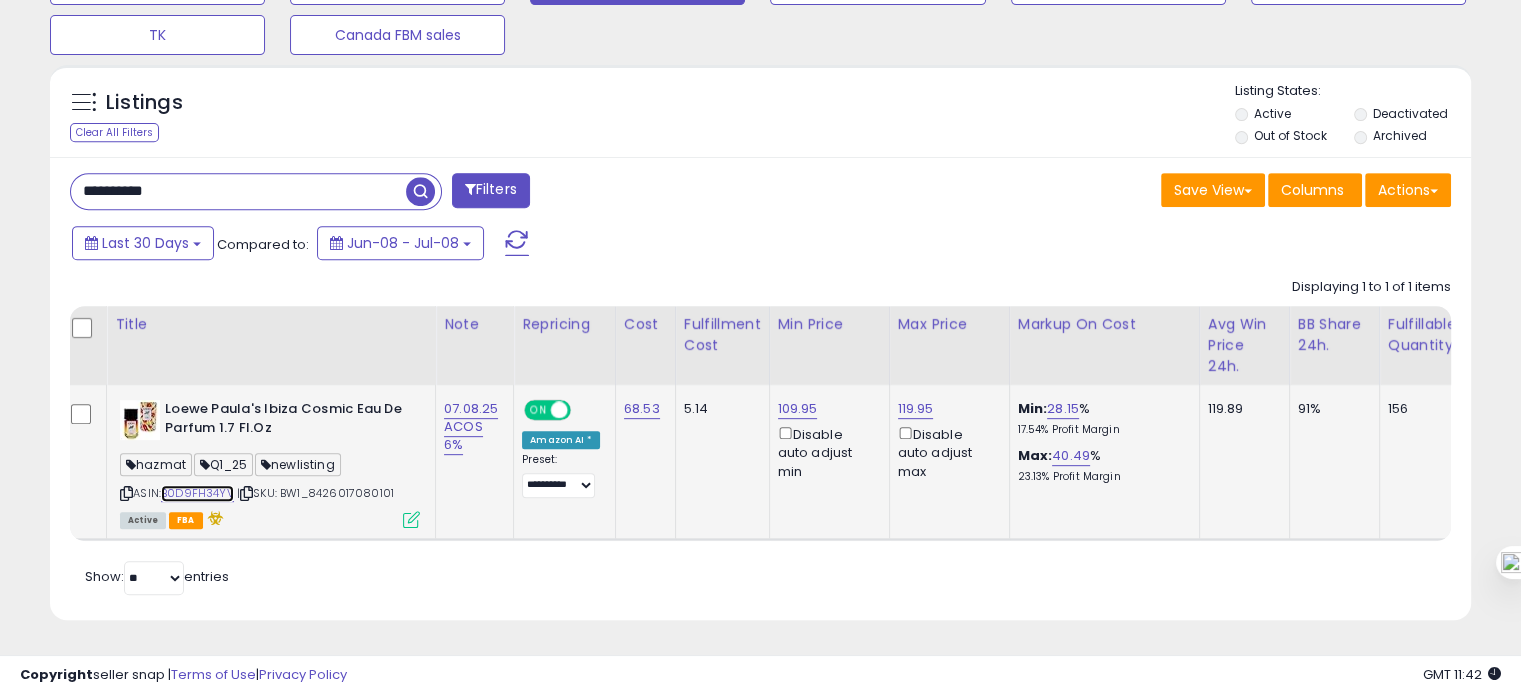 click on "B0D9FH34YV" at bounding box center (197, 493) 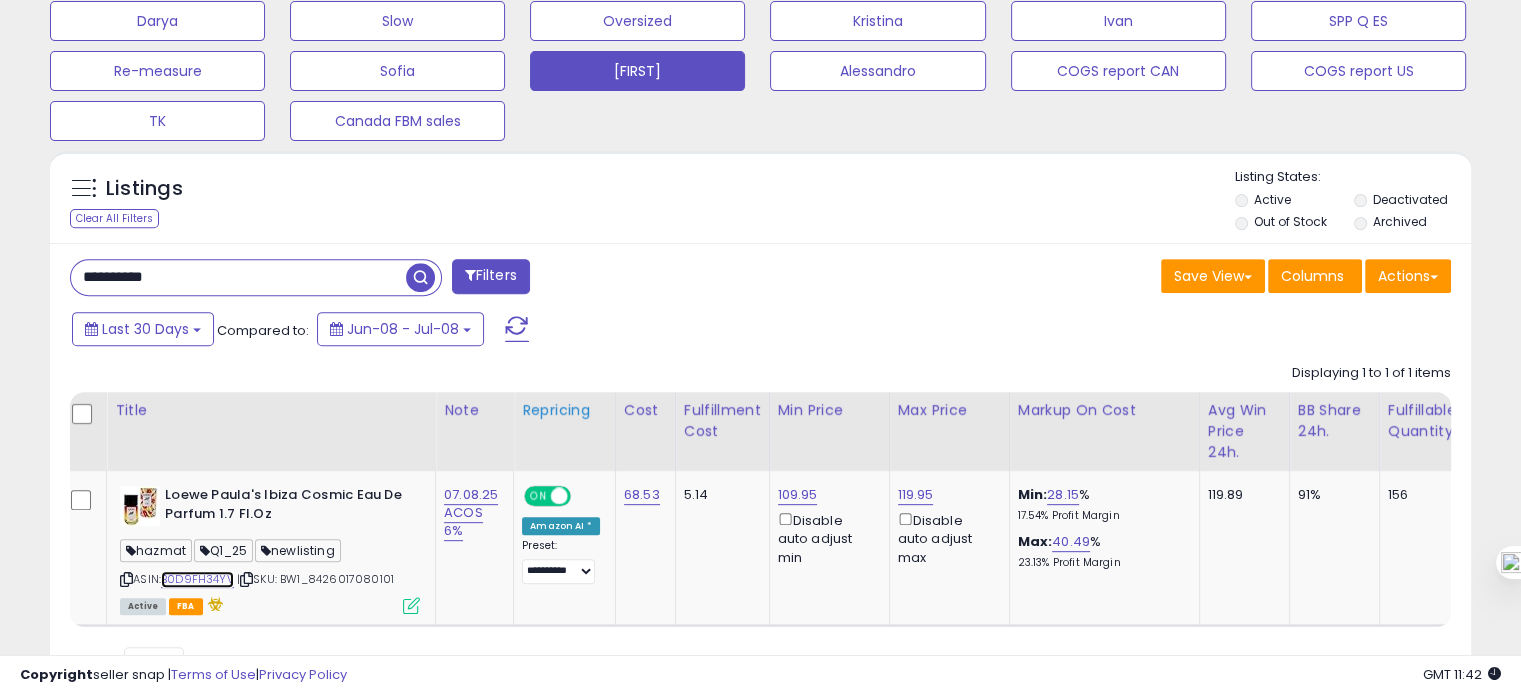 scroll, scrollTop: 828, scrollLeft: 0, axis: vertical 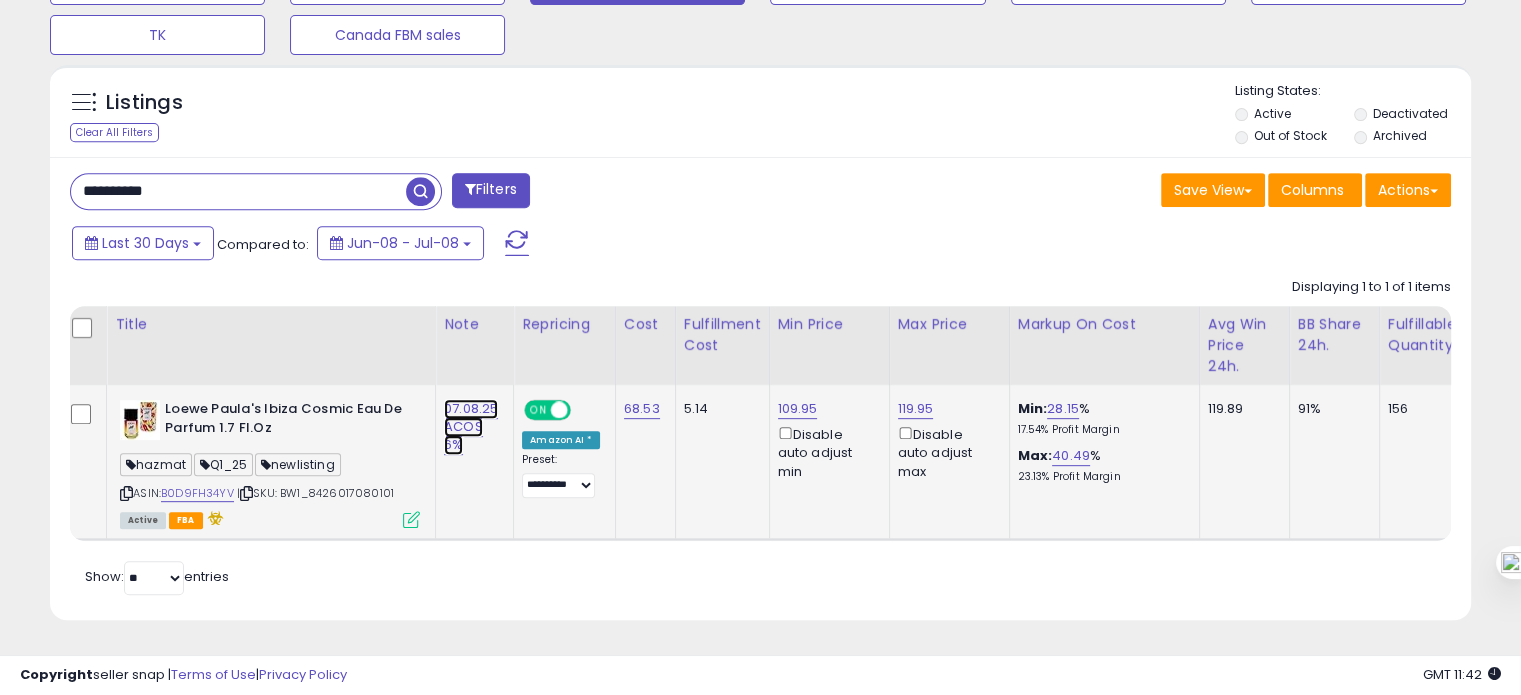 click on "07.08.25 ACOS 6%" at bounding box center (471, 427) 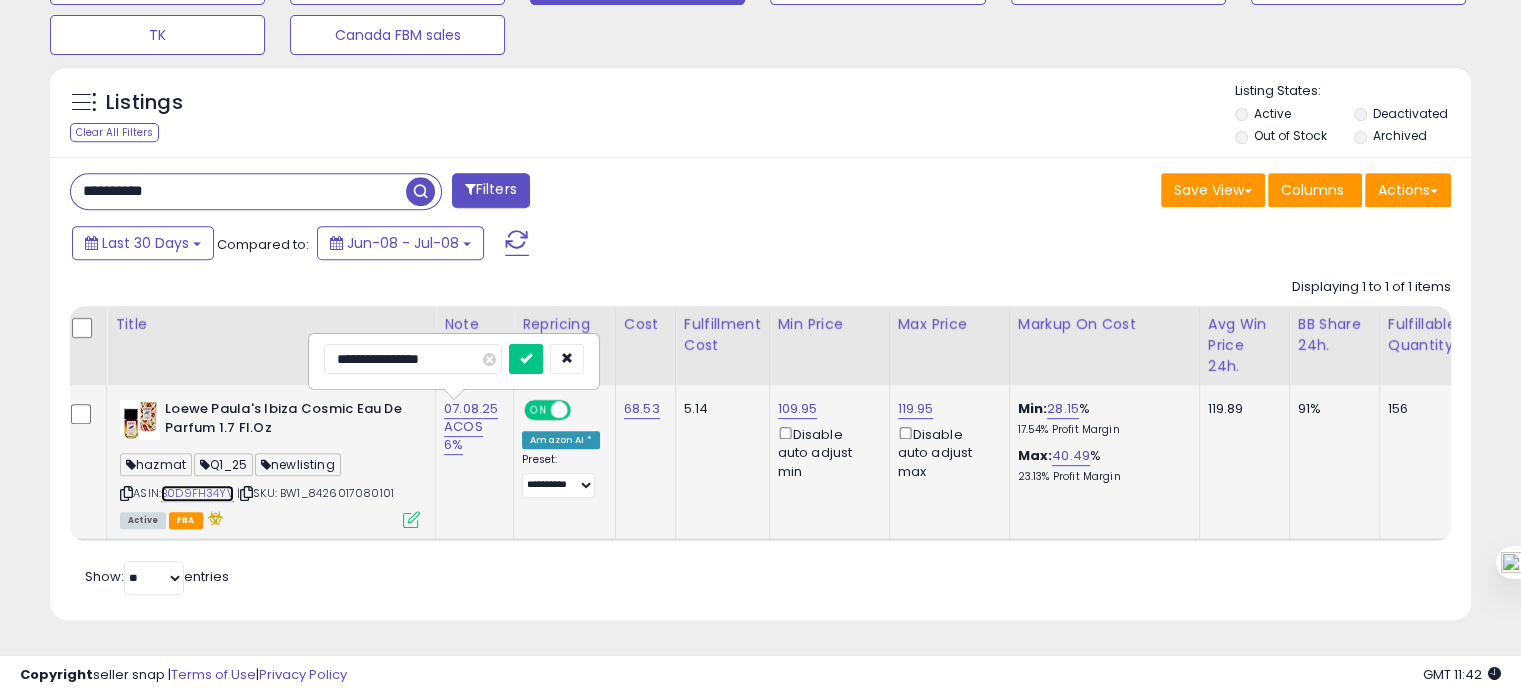 click on "B0D9FH34YV" at bounding box center (197, 493) 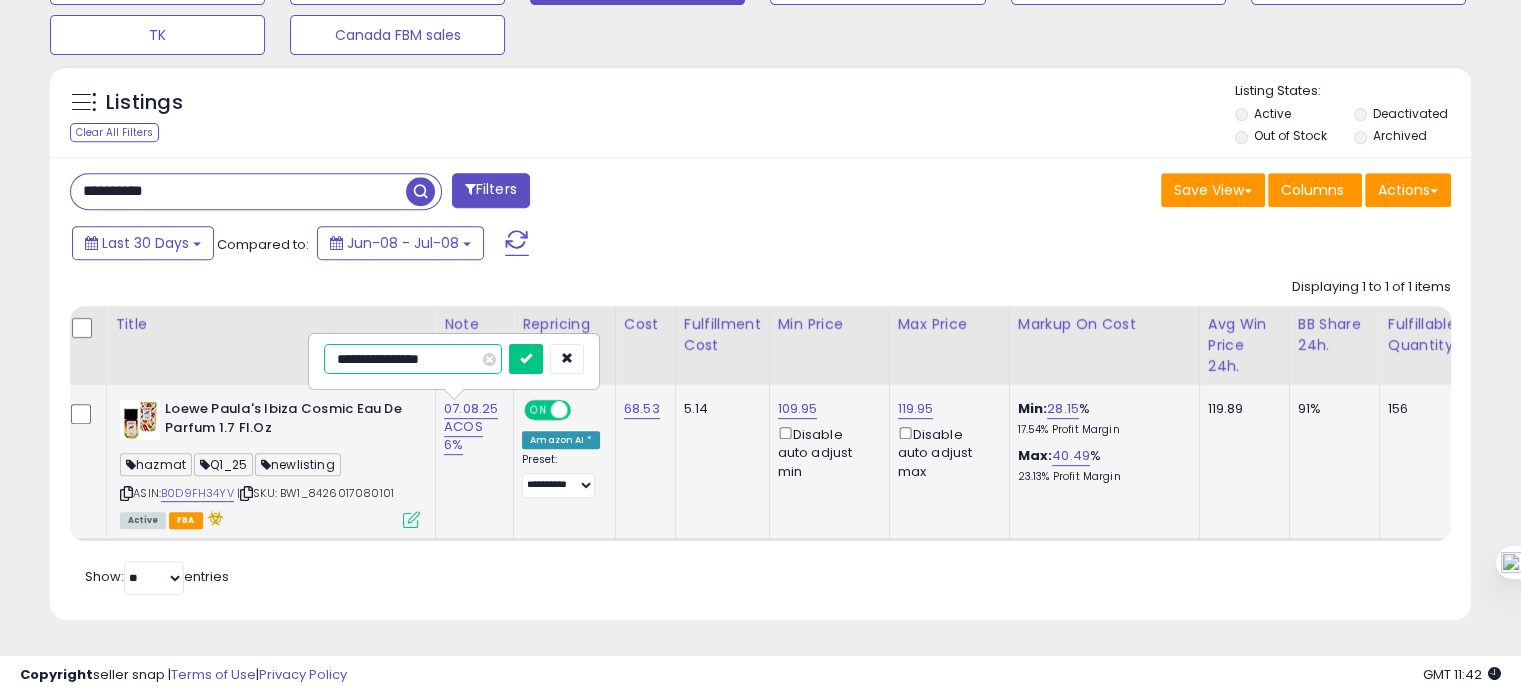 click on "**********" at bounding box center [413, 359] 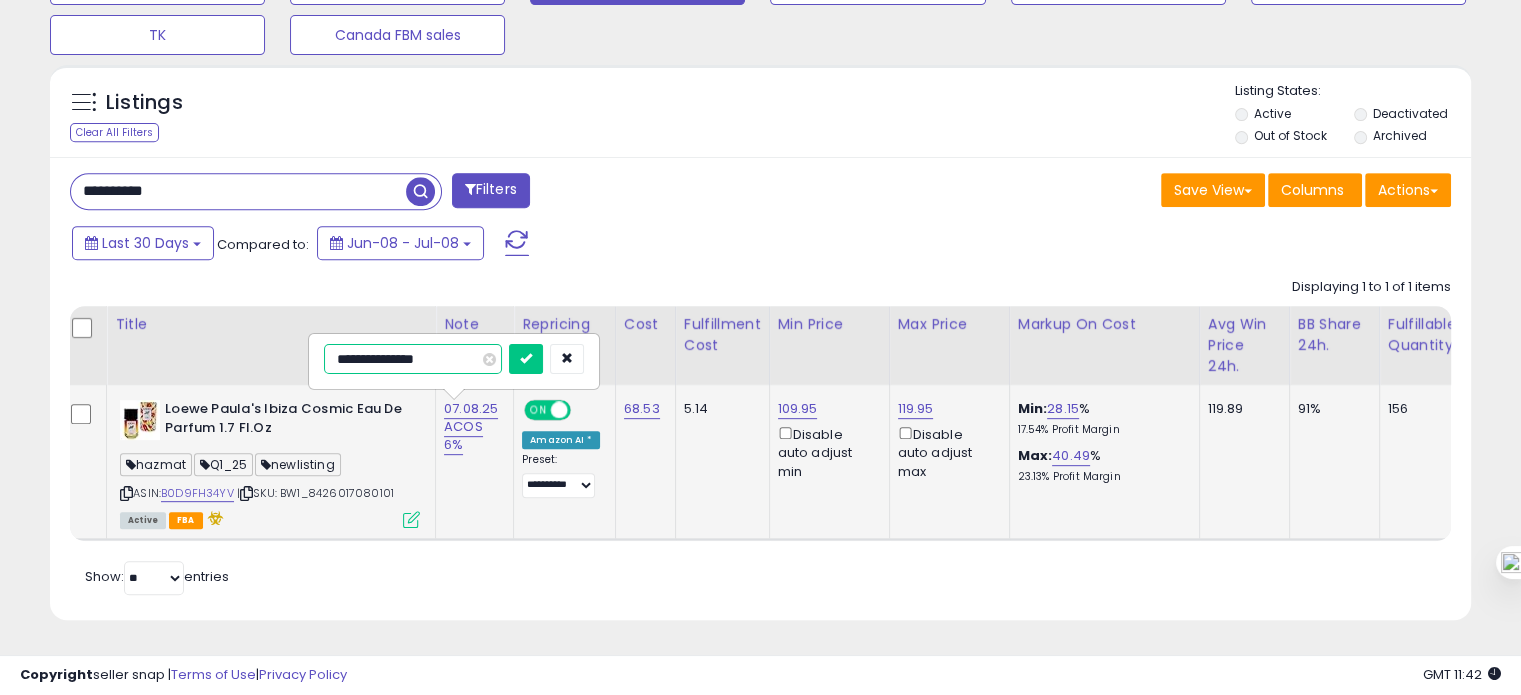 type on "**********" 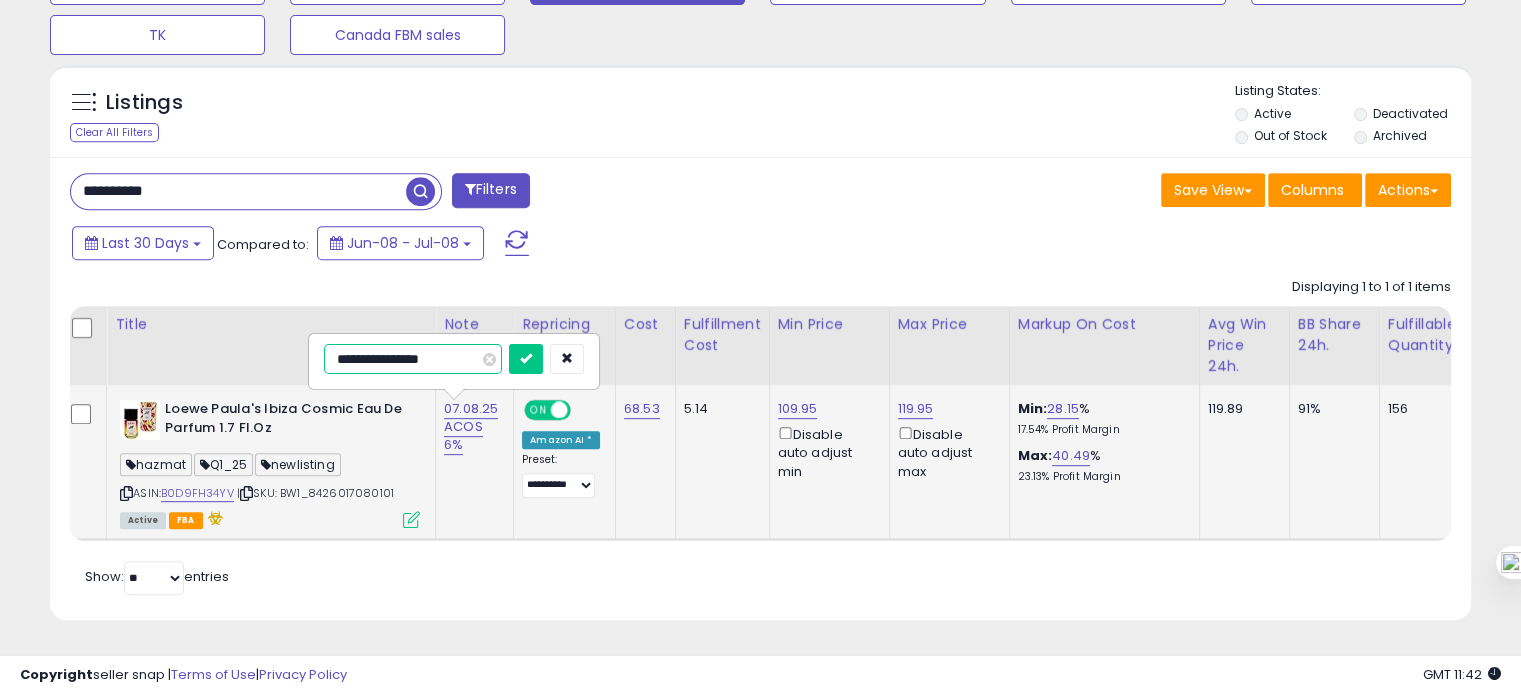 click at bounding box center [526, 359] 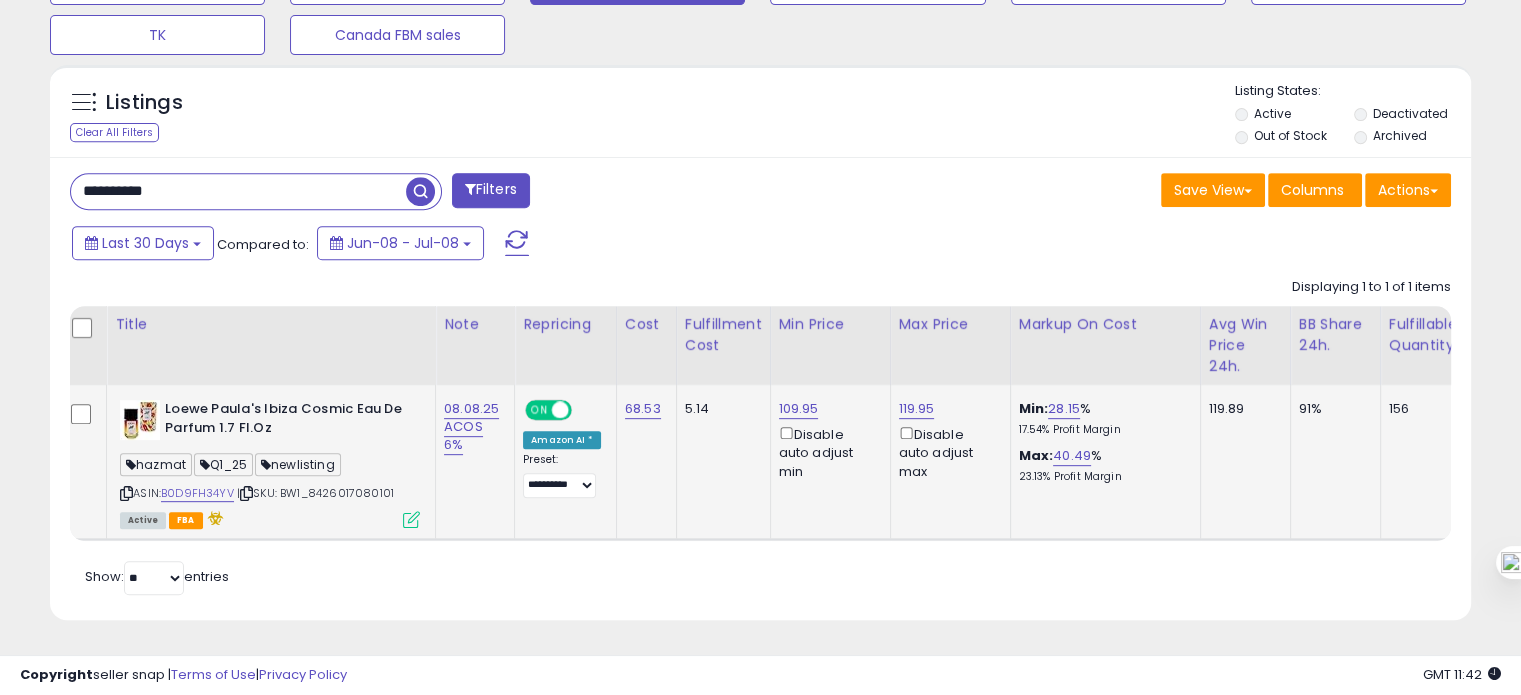 click at bounding box center [126, 493] 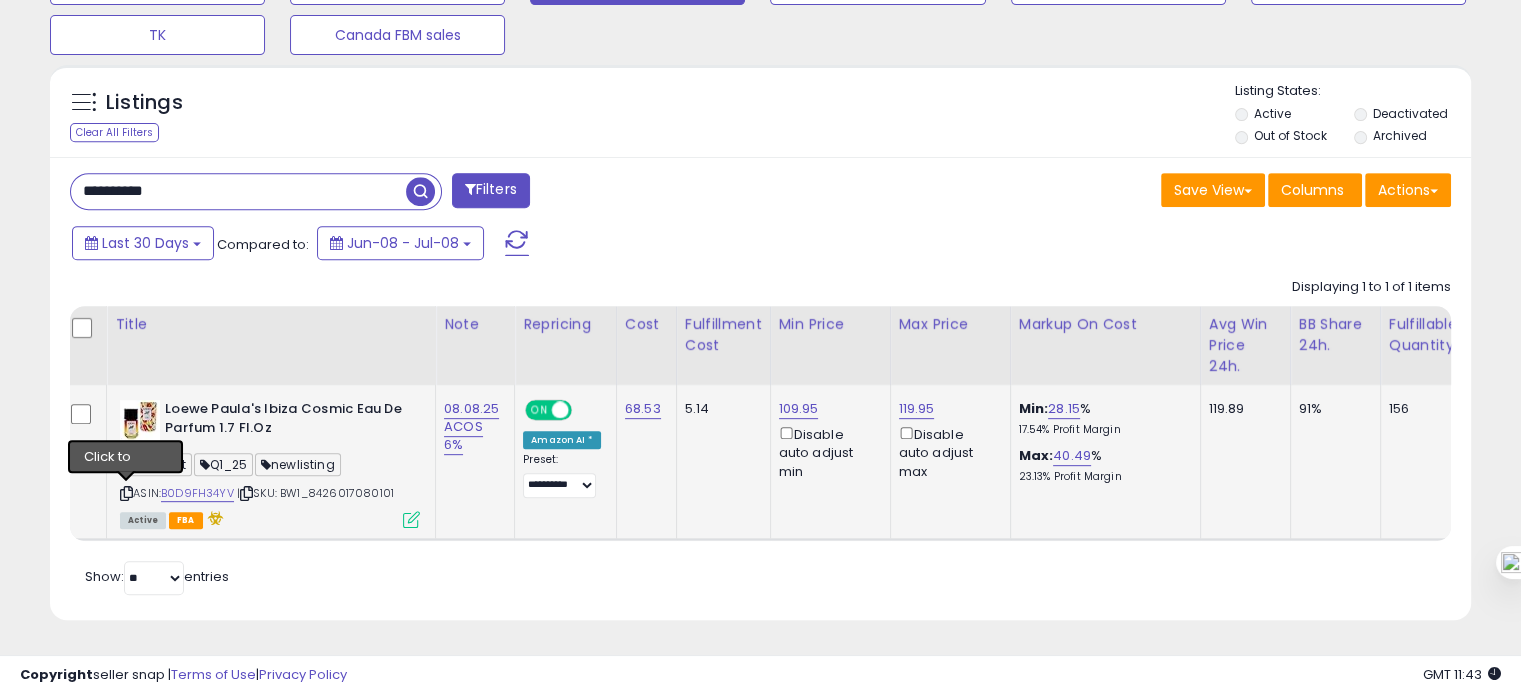 click at bounding box center (126, 493) 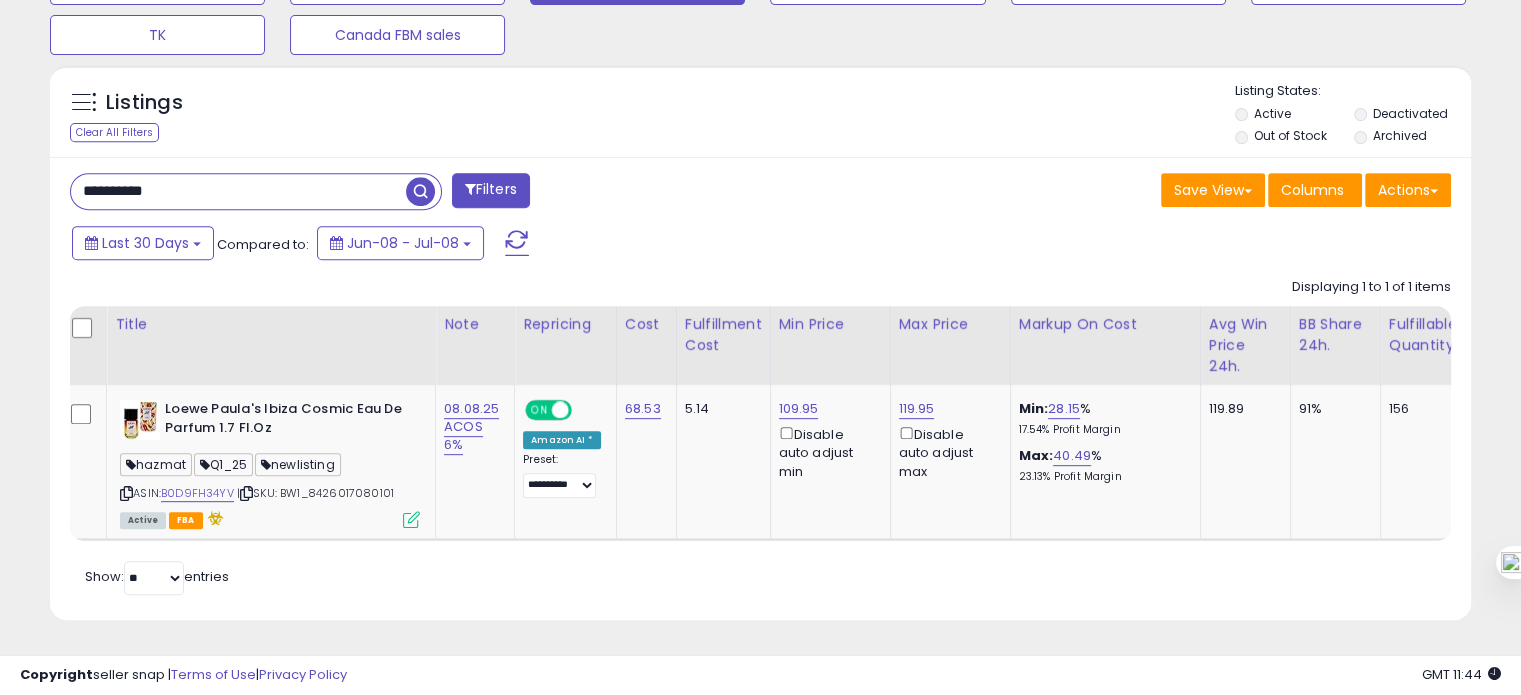 click on "**********" at bounding box center (408, 193) 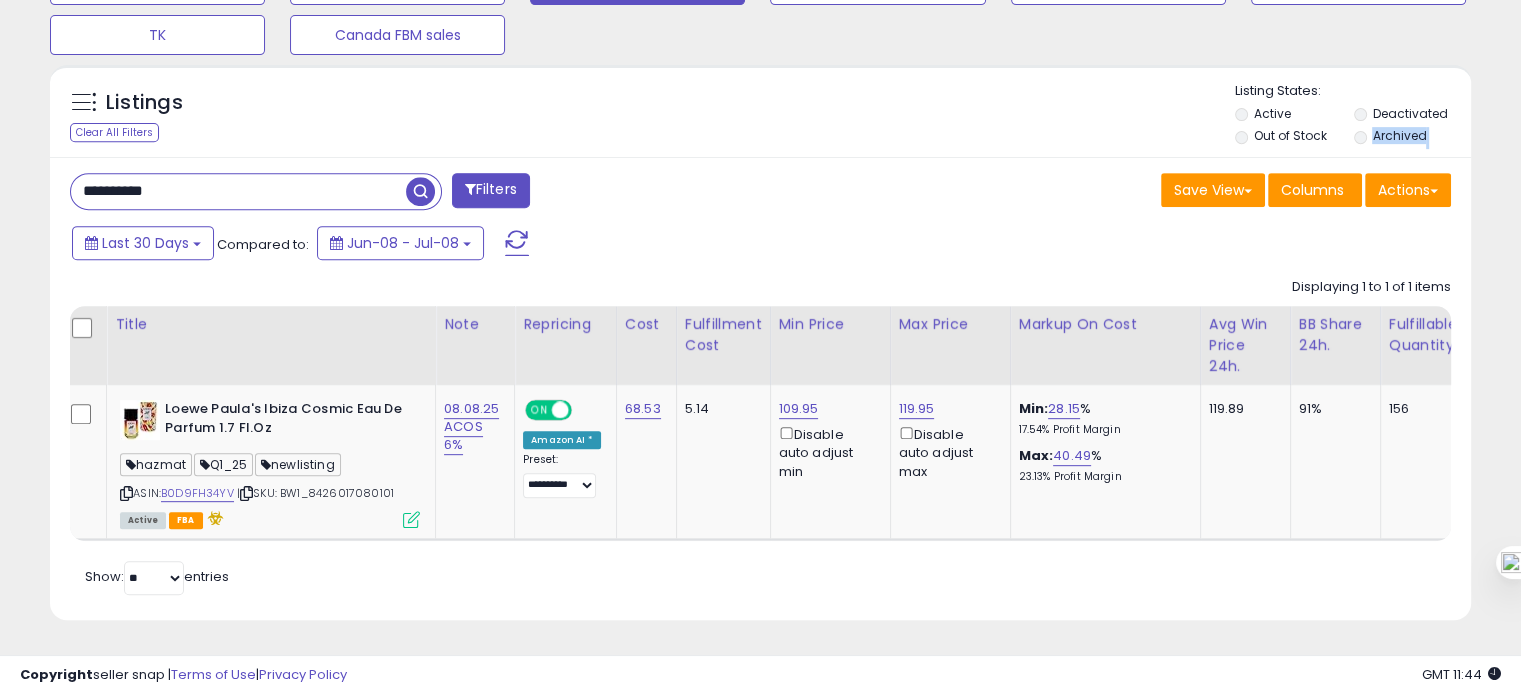click on "**********" at bounding box center (408, 193) 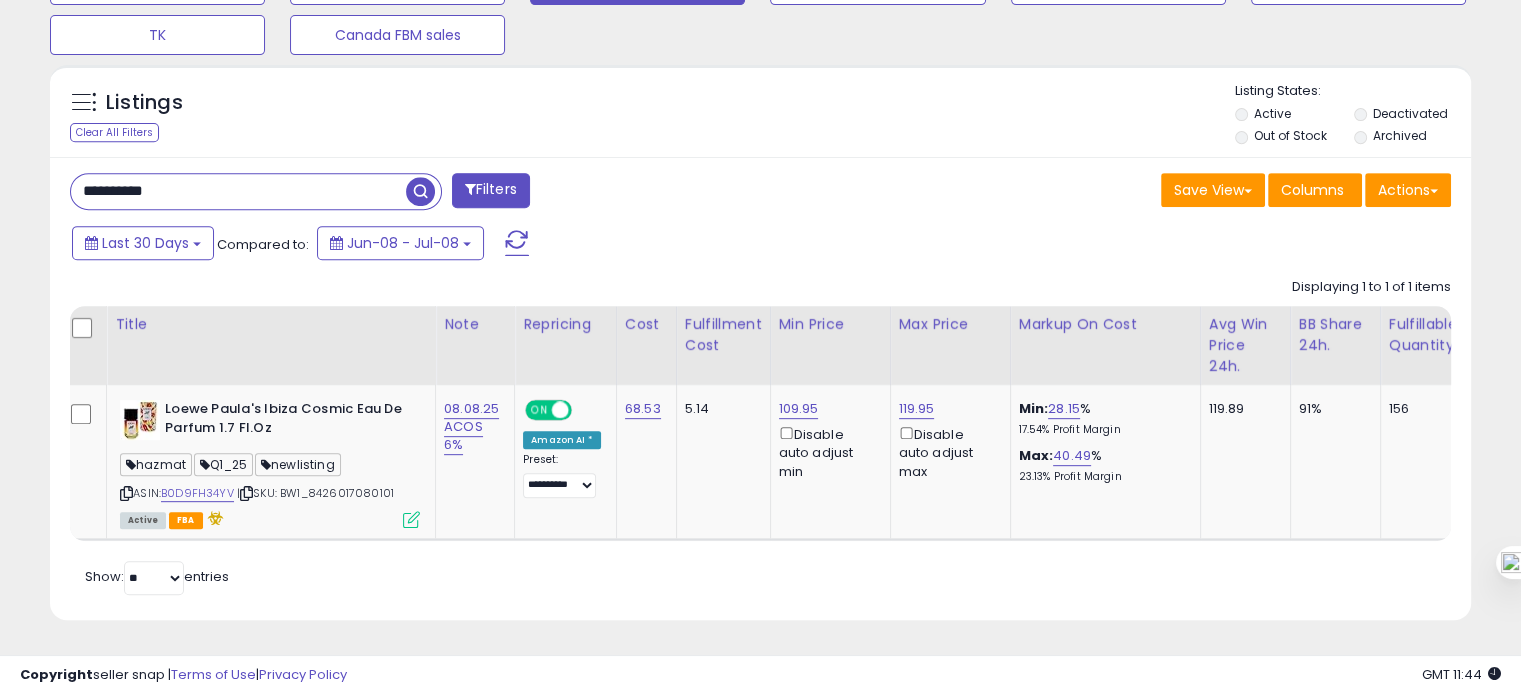 click on "**********" at bounding box center [238, 191] 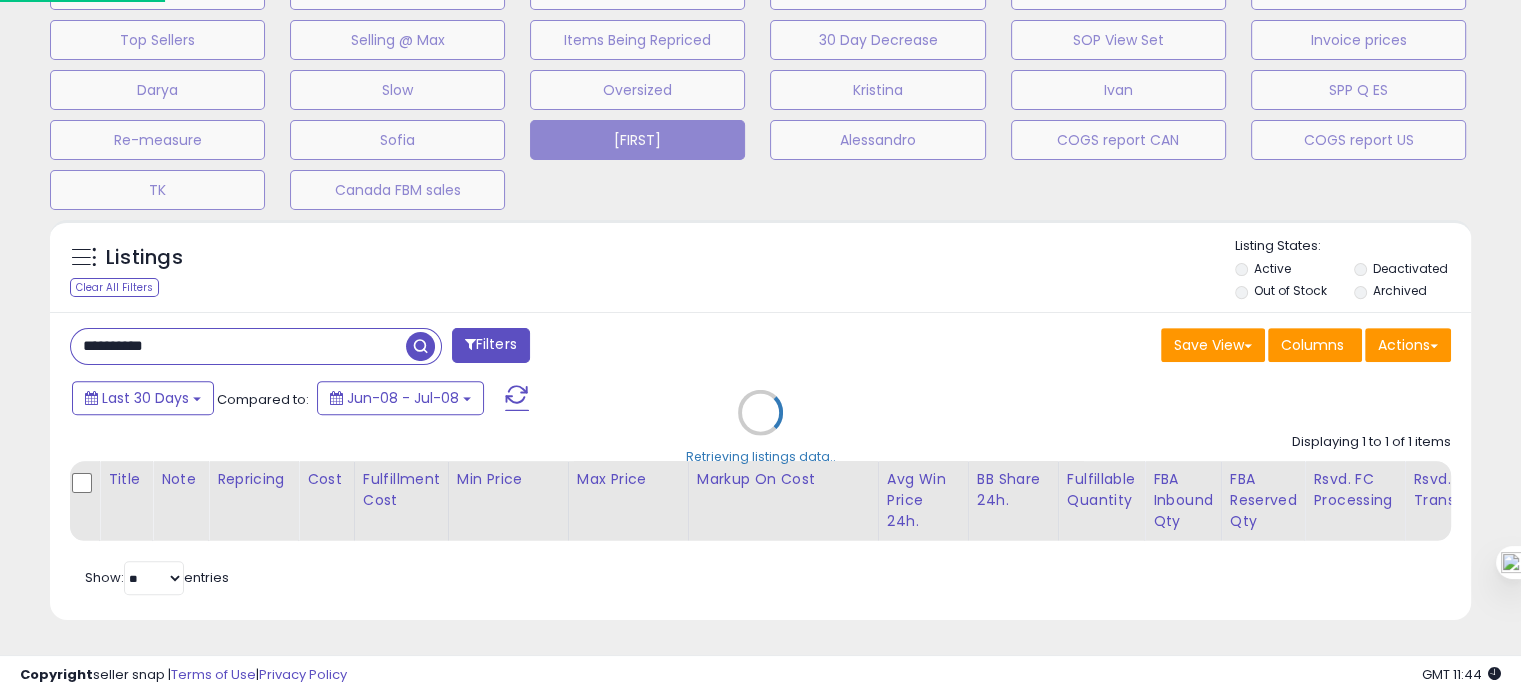 scroll, scrollTop: 999589, scrollLeft: 999168, axis: both 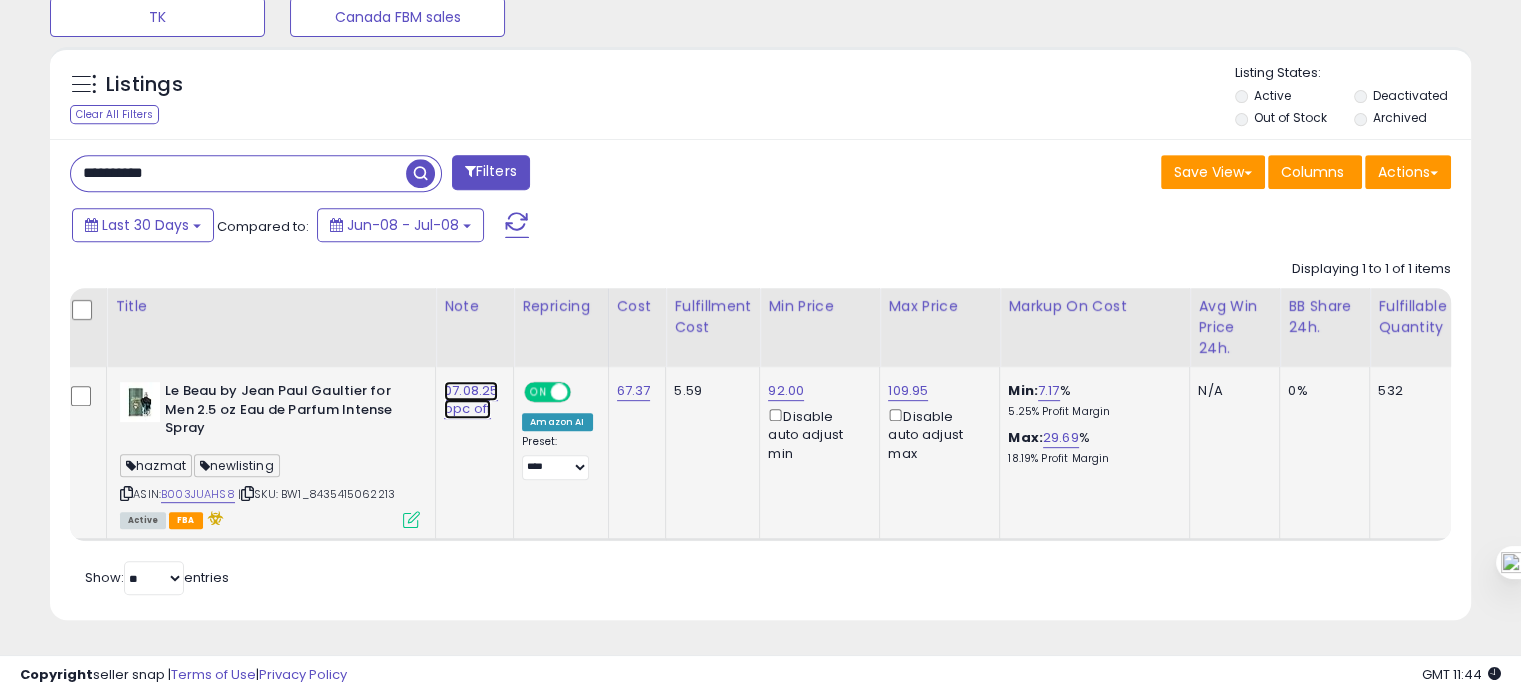 click on "07.08.25 ppc off" at bounding box center (471, 400) 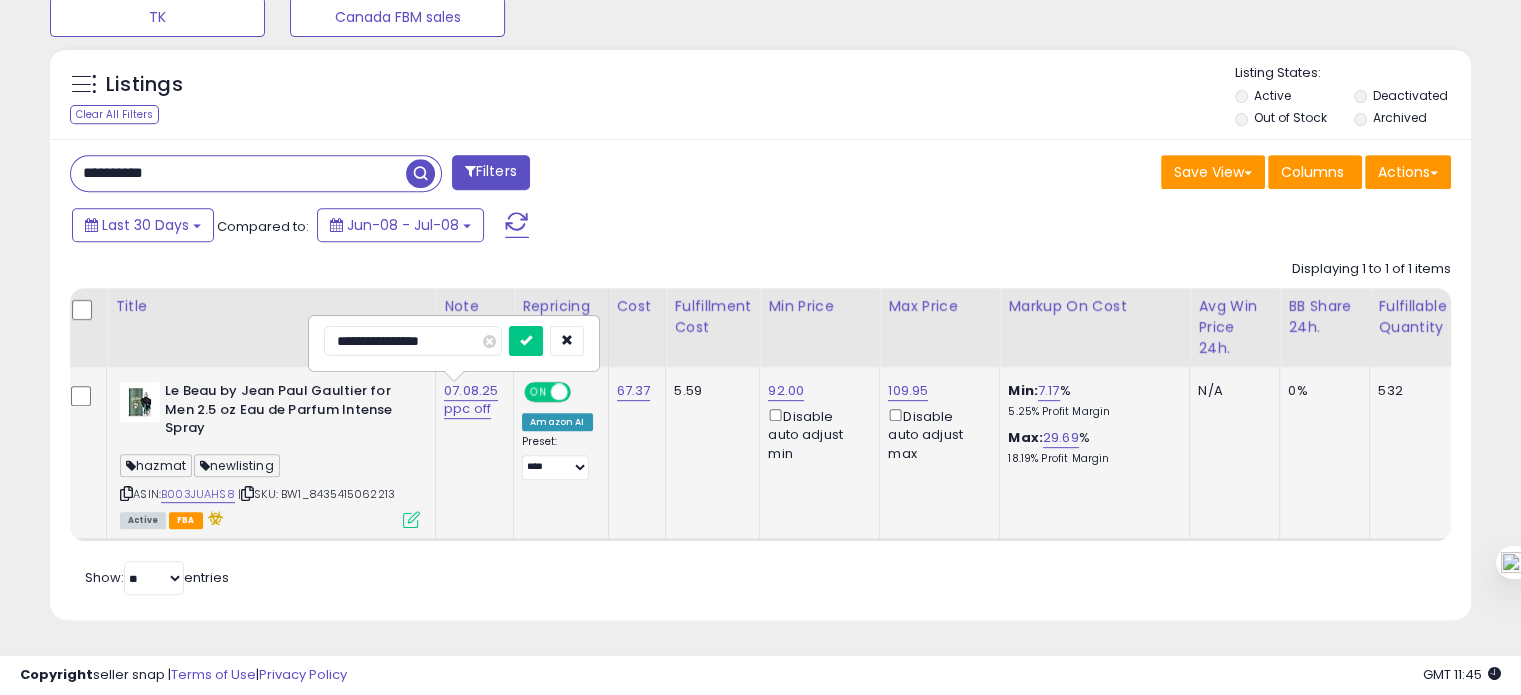 click on "**********" at bounding box center [413, 341] 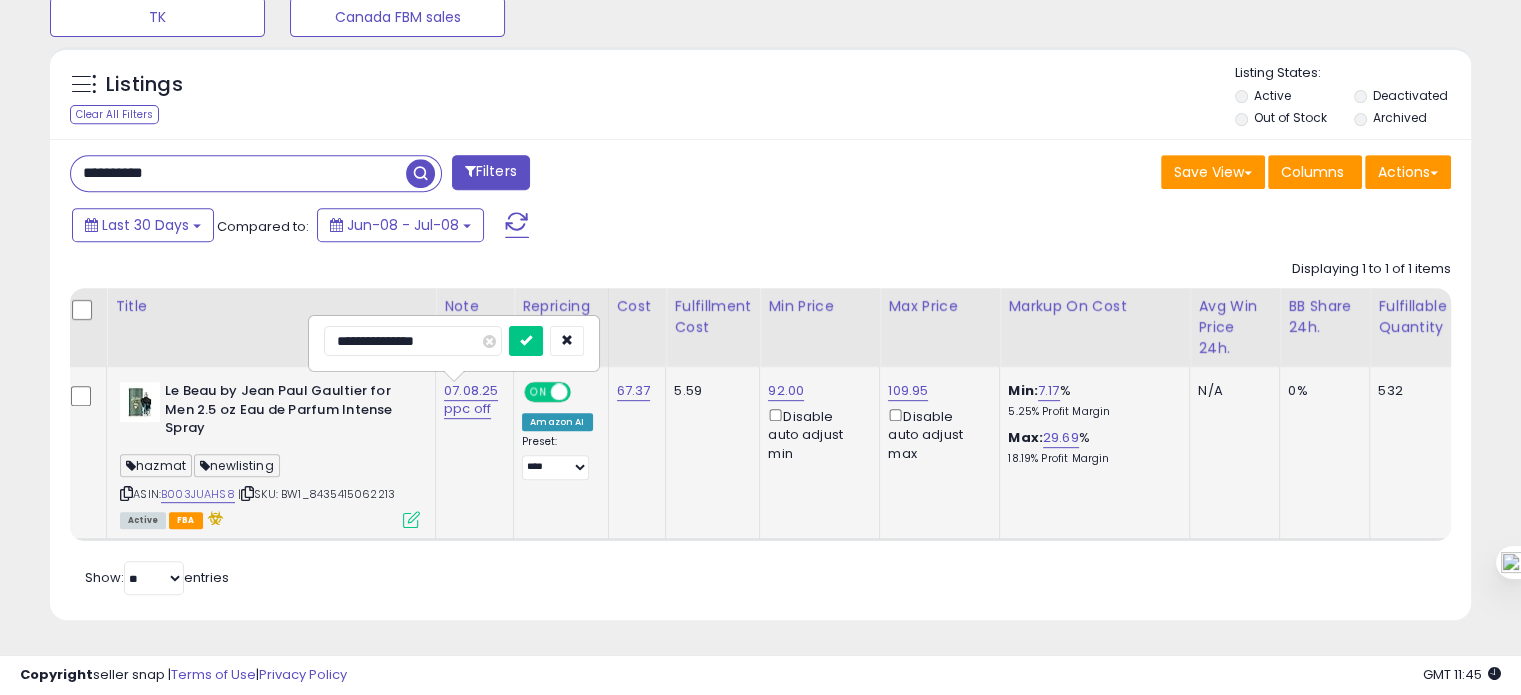 type on "**********" 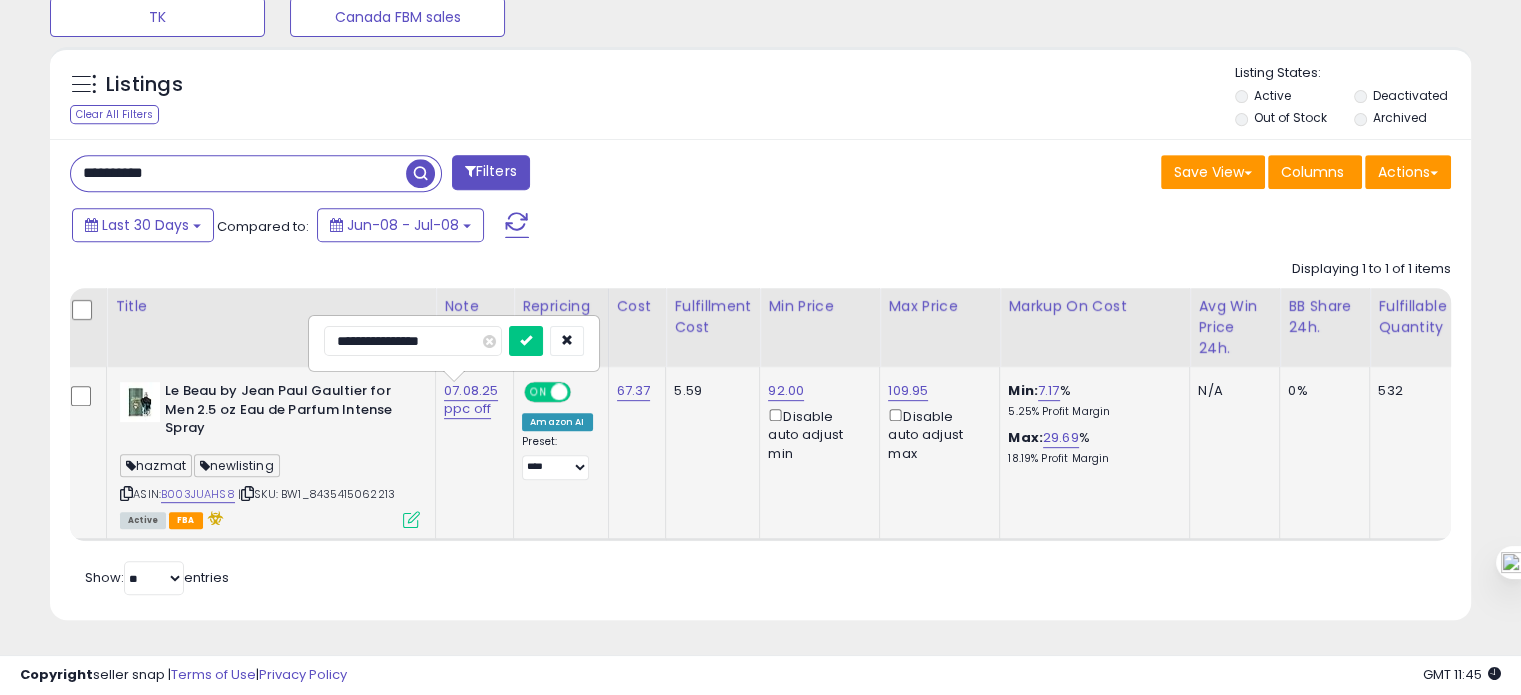 click at bounding box center [526, 341] 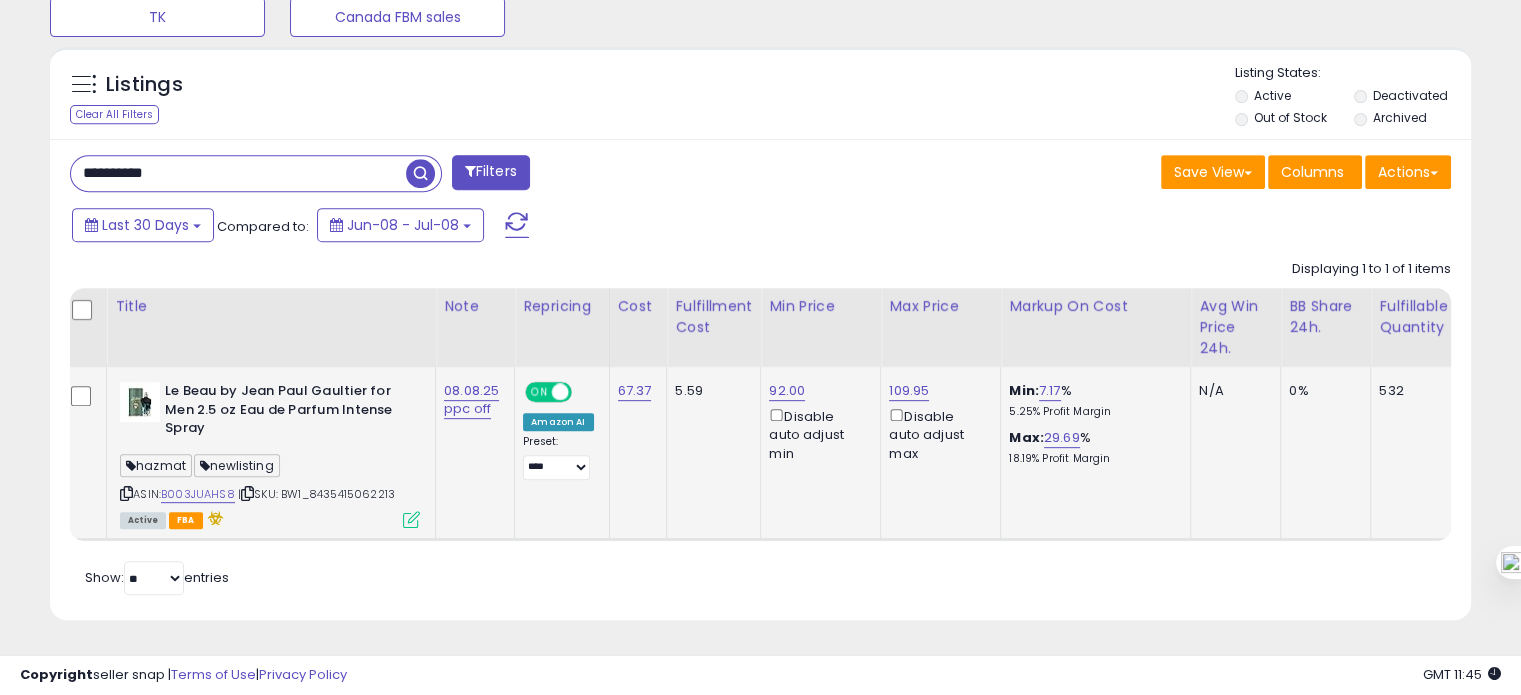 click on "**********" at bounding box center (760, 380) 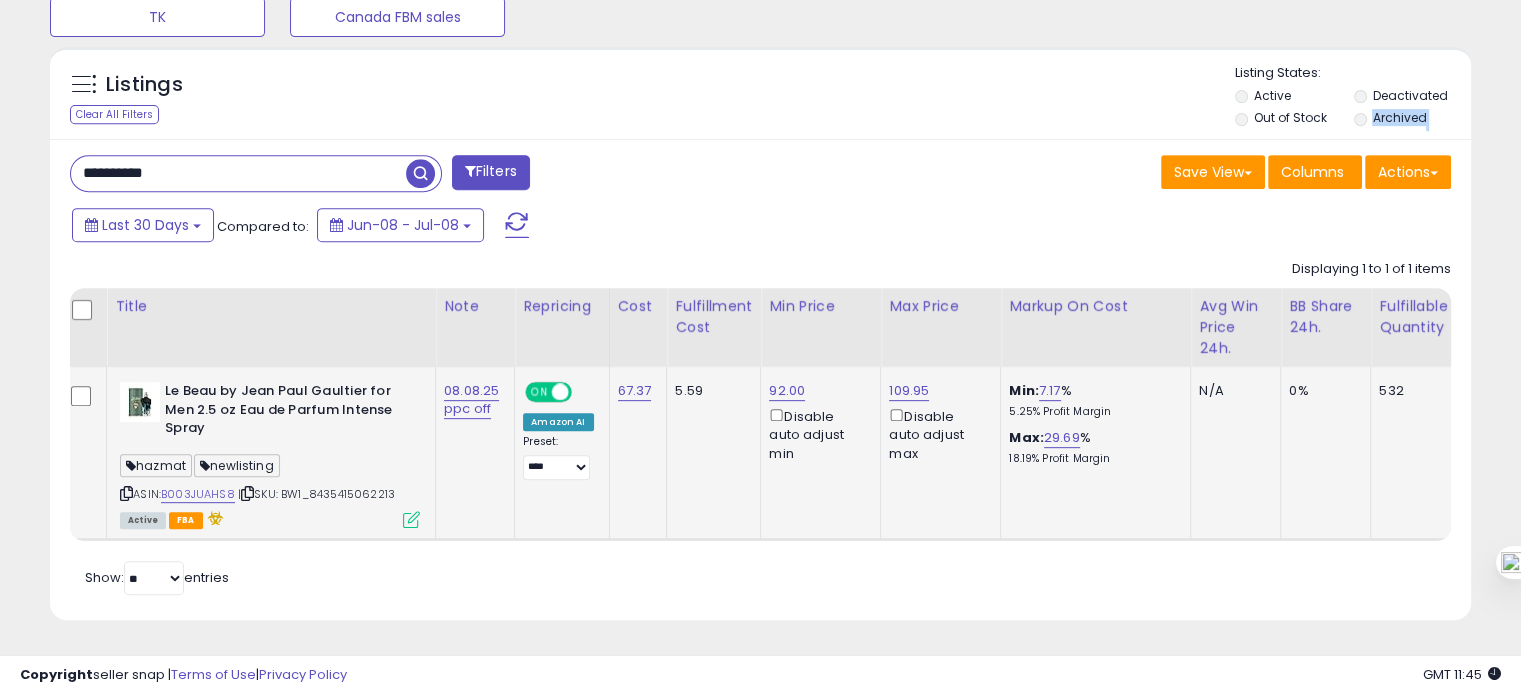 click on "**********" at bounding box center [760, 380] 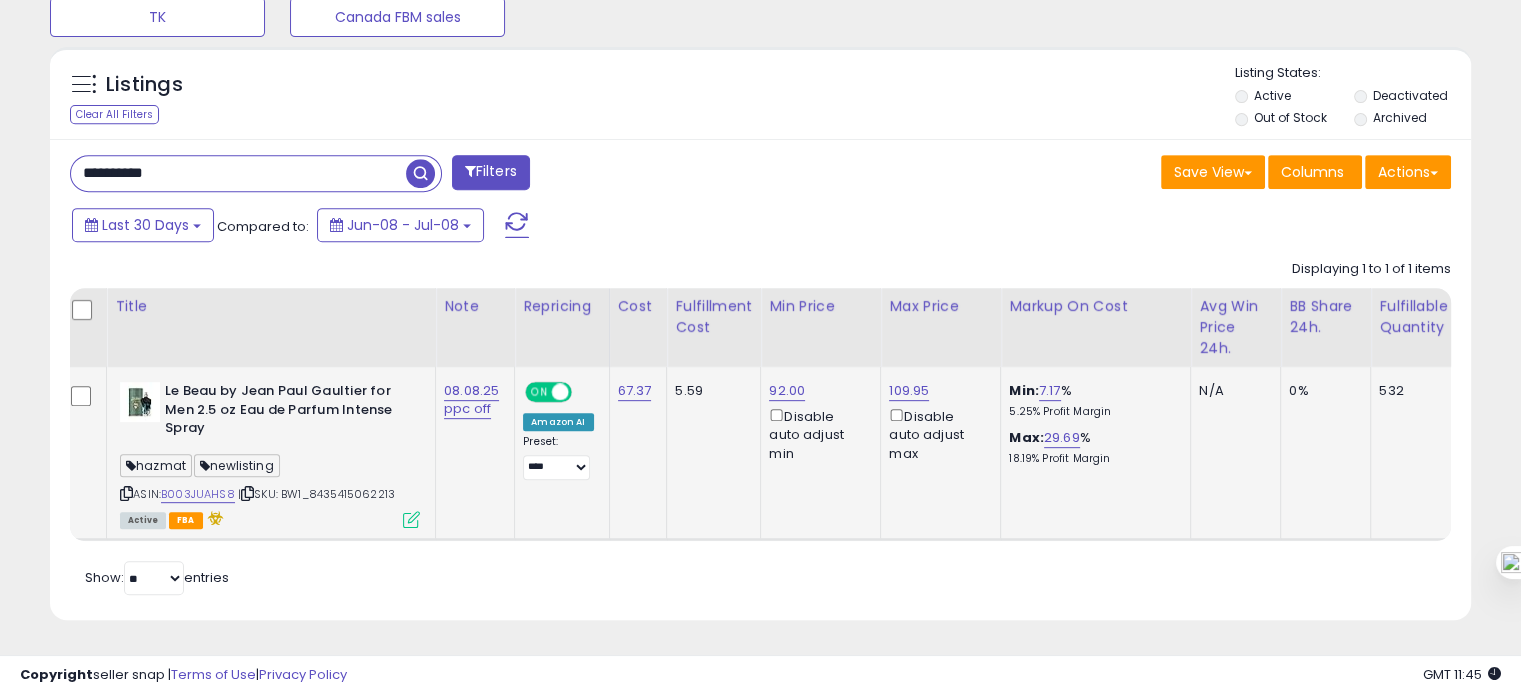 click on "**********" at bounding box center [238, 173] 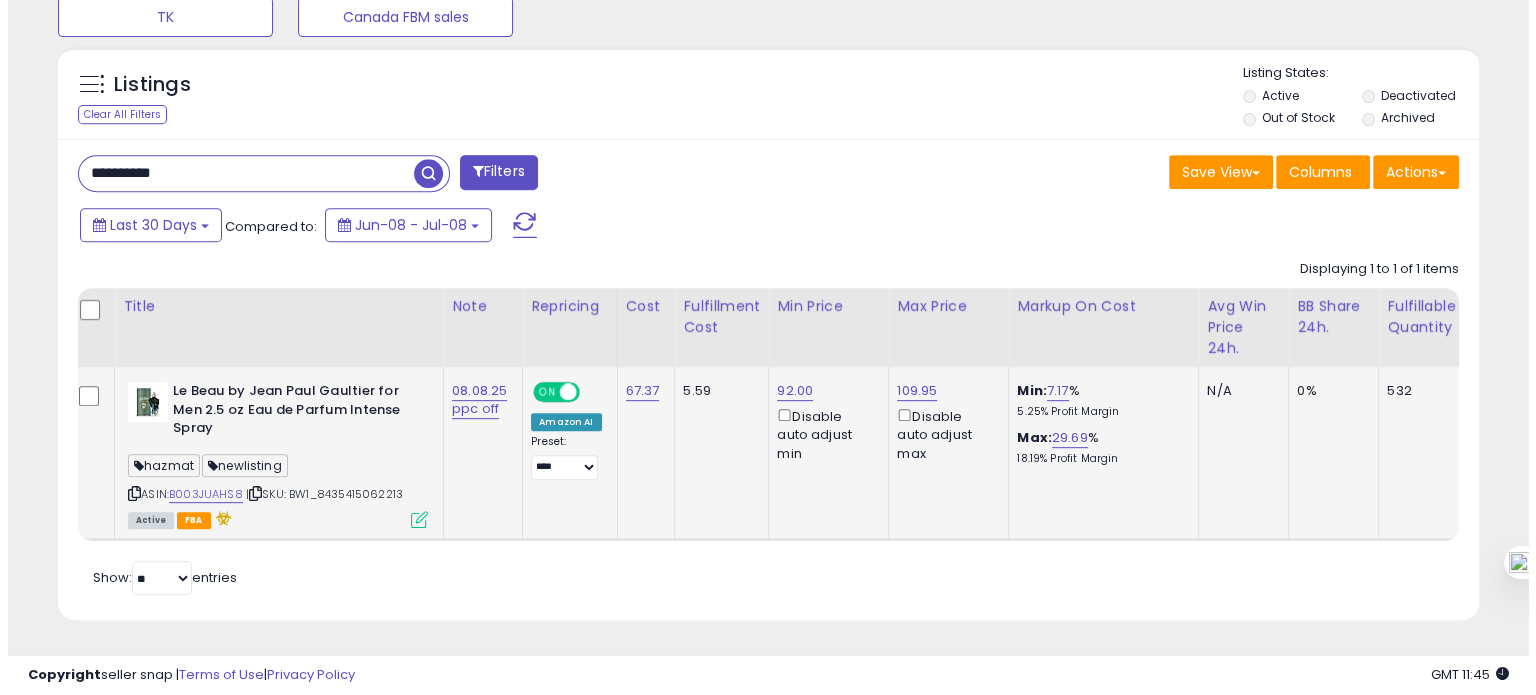 scroll, scrollTop: 674, scrollLeft: 0, axis: vertical 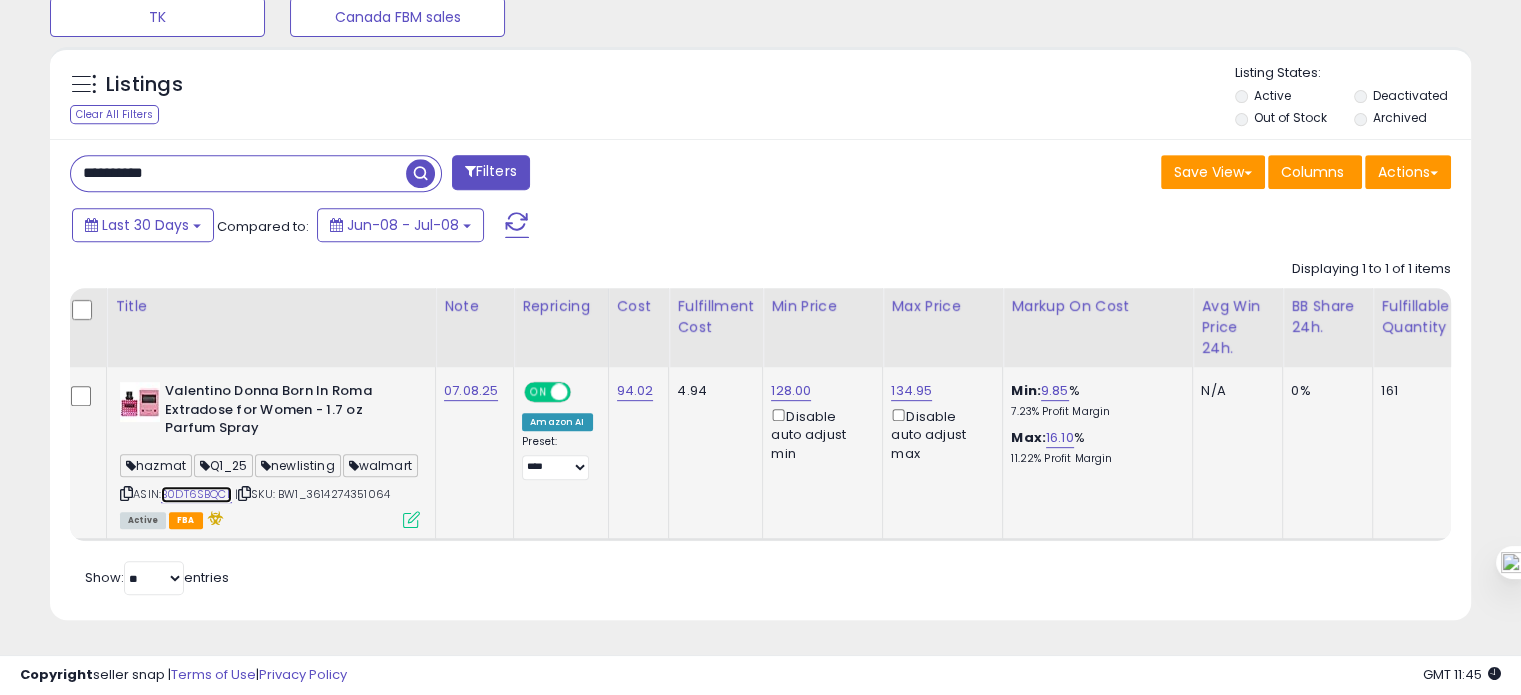 click on "B0DT6SBQCL" at bounding box center [196, 494] 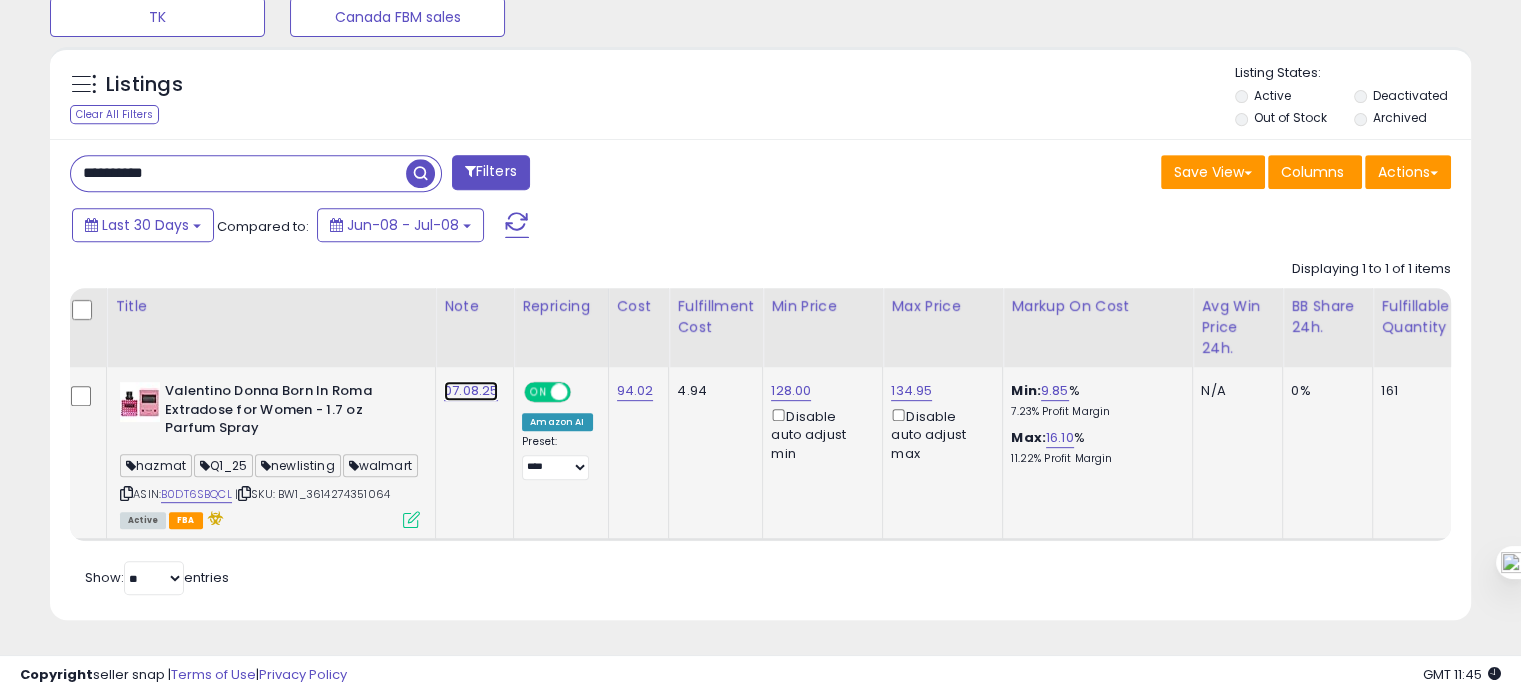 click on "07.08.25" at bounding box center (471, 391) 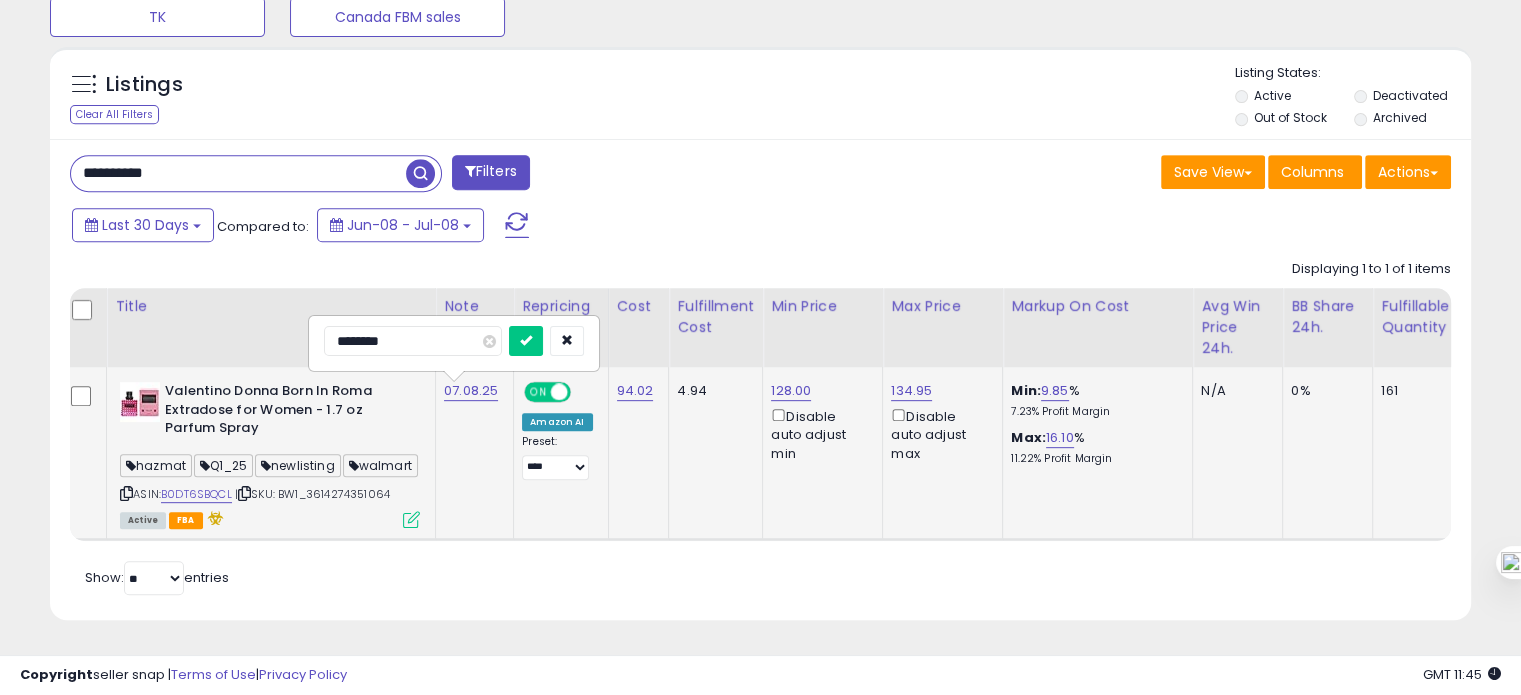 click on "********" at bounding box center (413, 341) 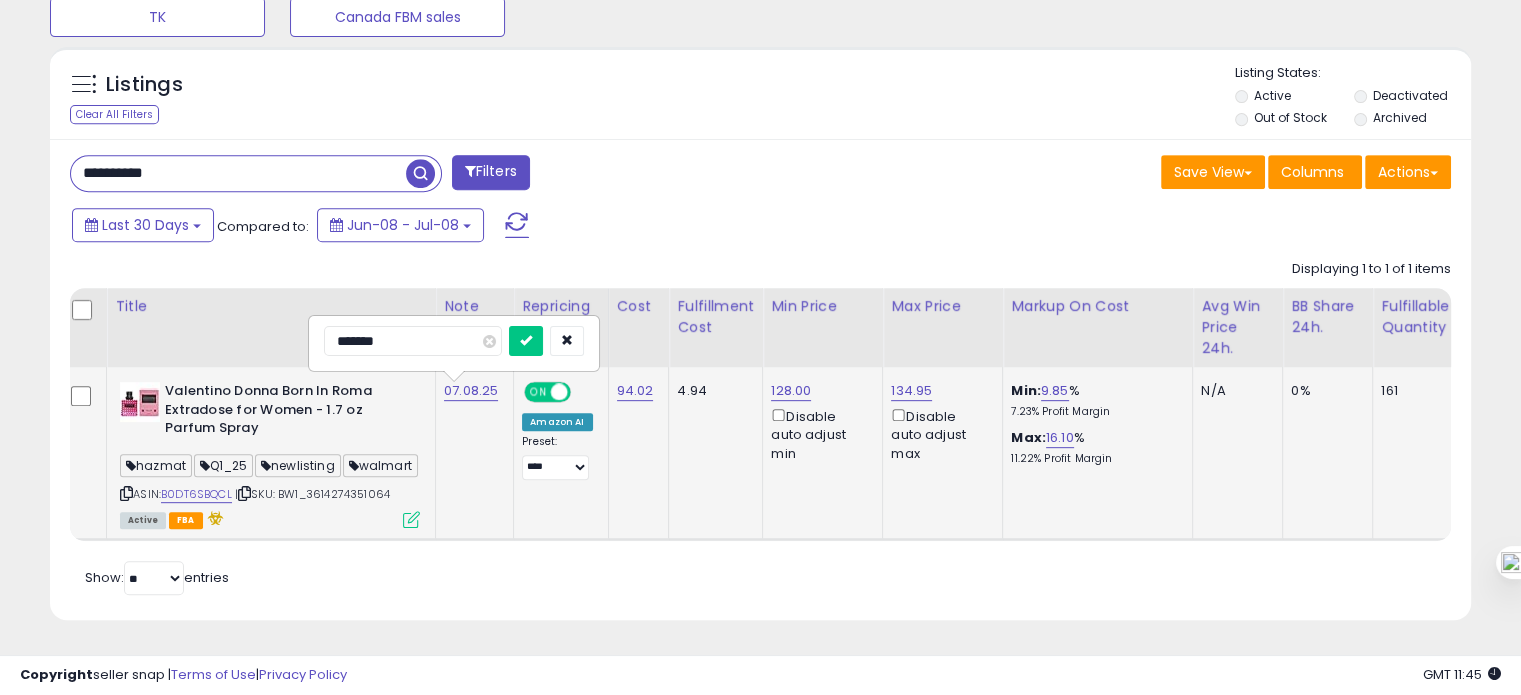 type on "********" 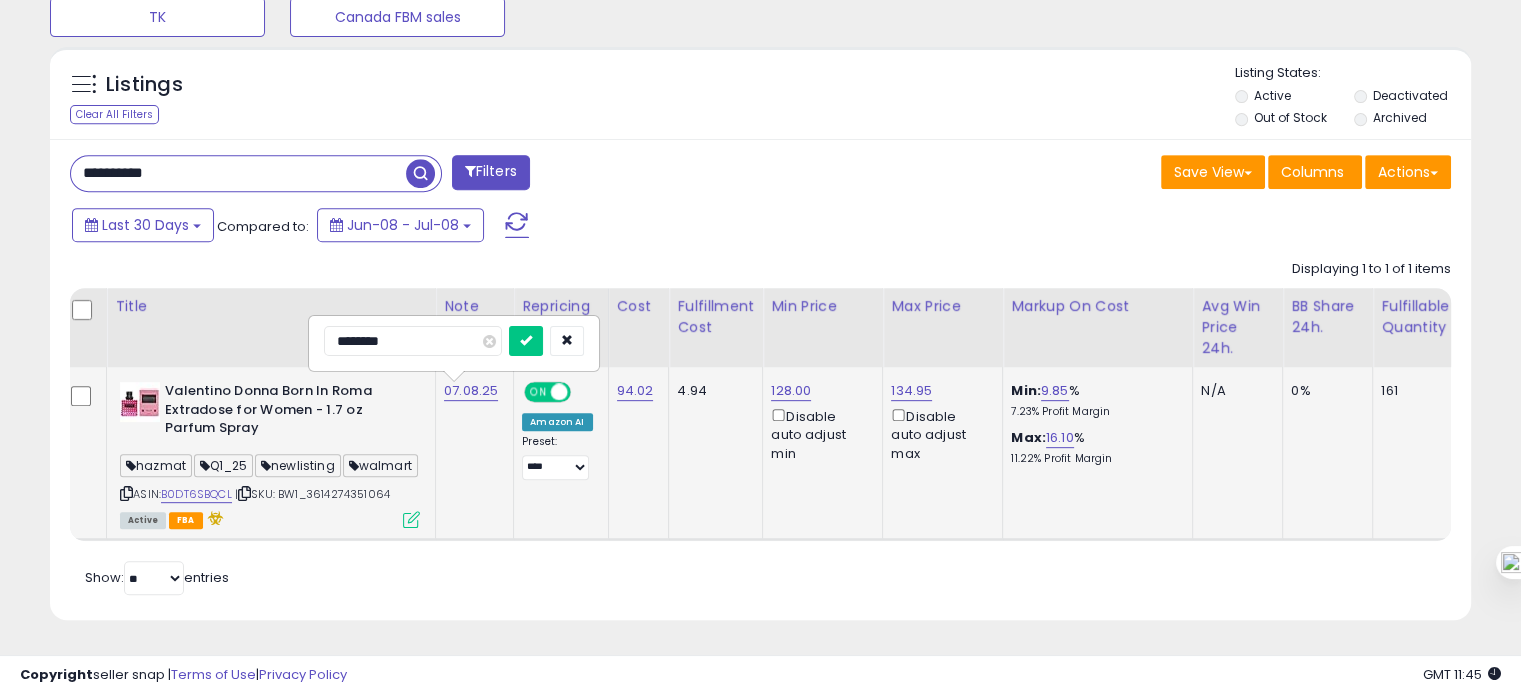 click at bounding box center [526, 341] 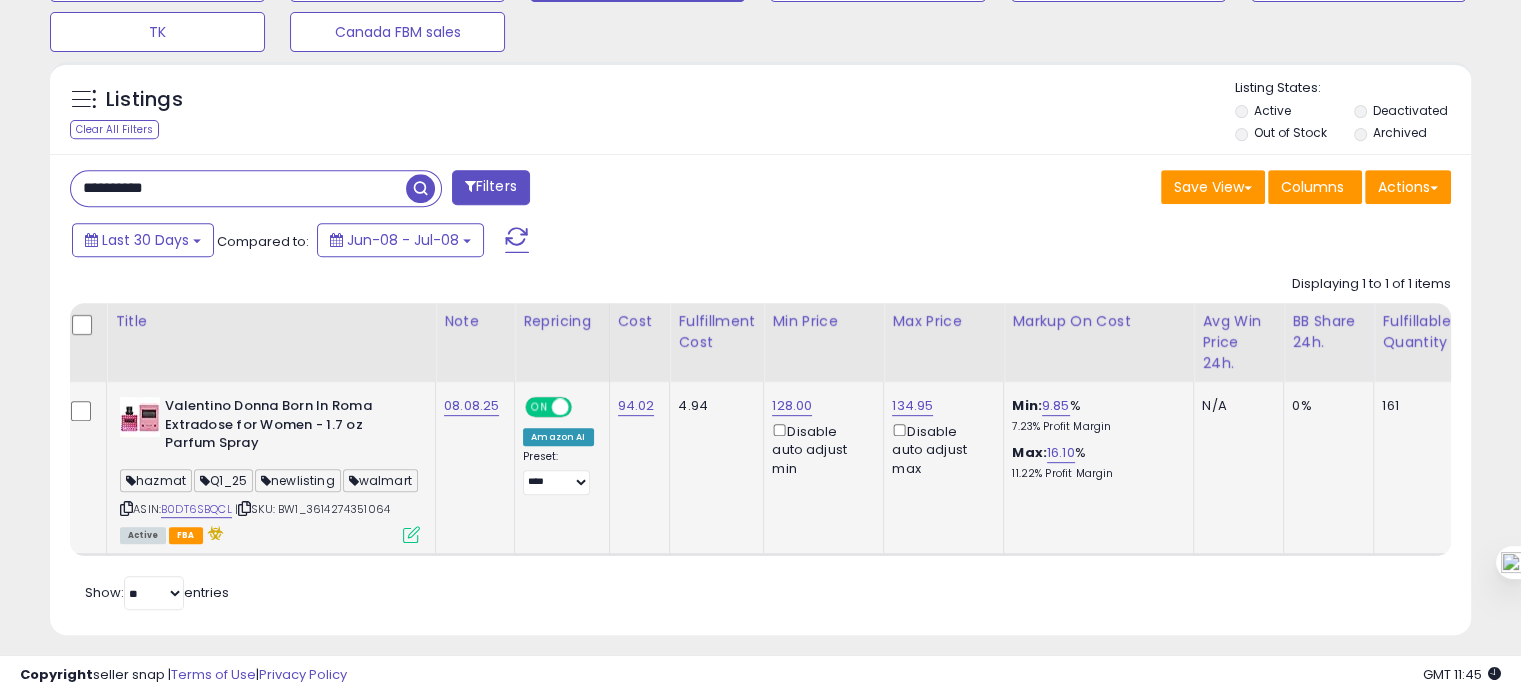 scroll, scrollTop: 874, scrollLeft: 0, axis: vertical 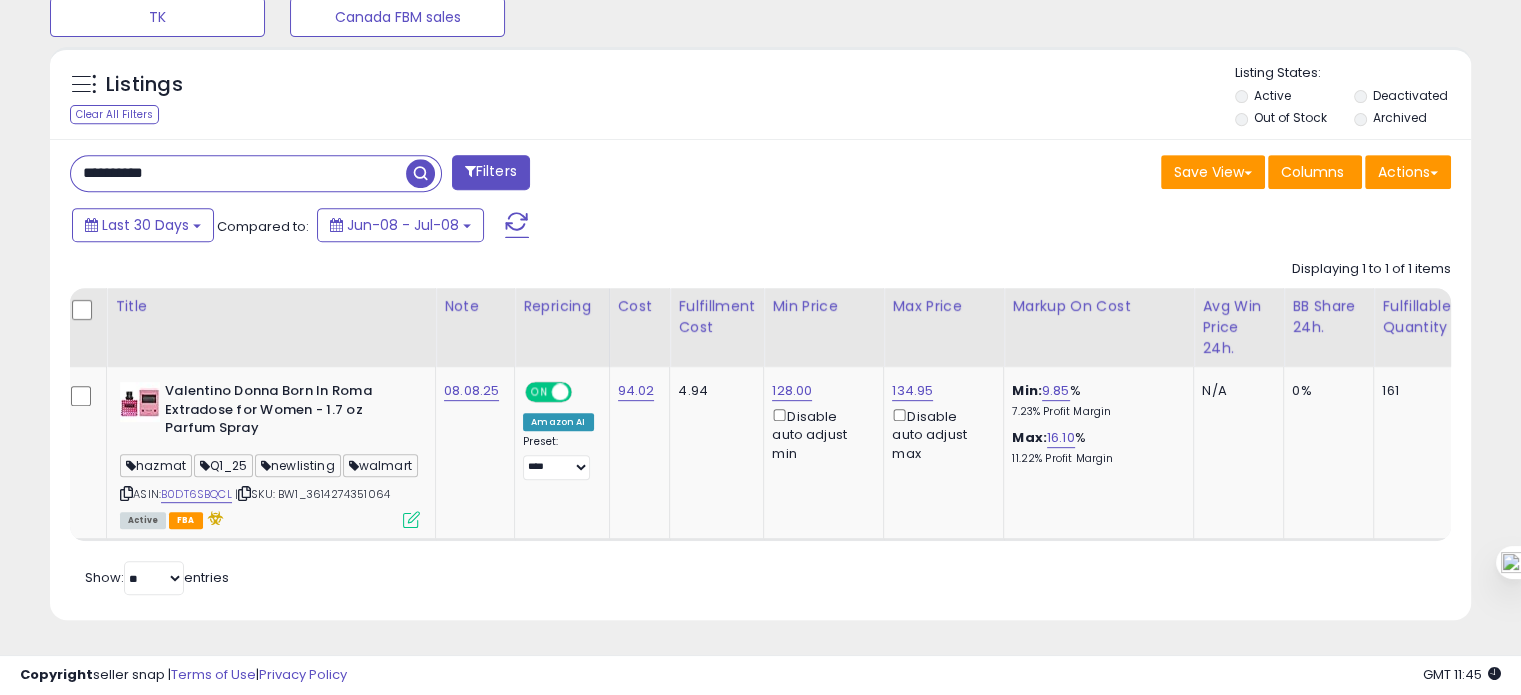 click on "**********" at bounding box center [238, 173] 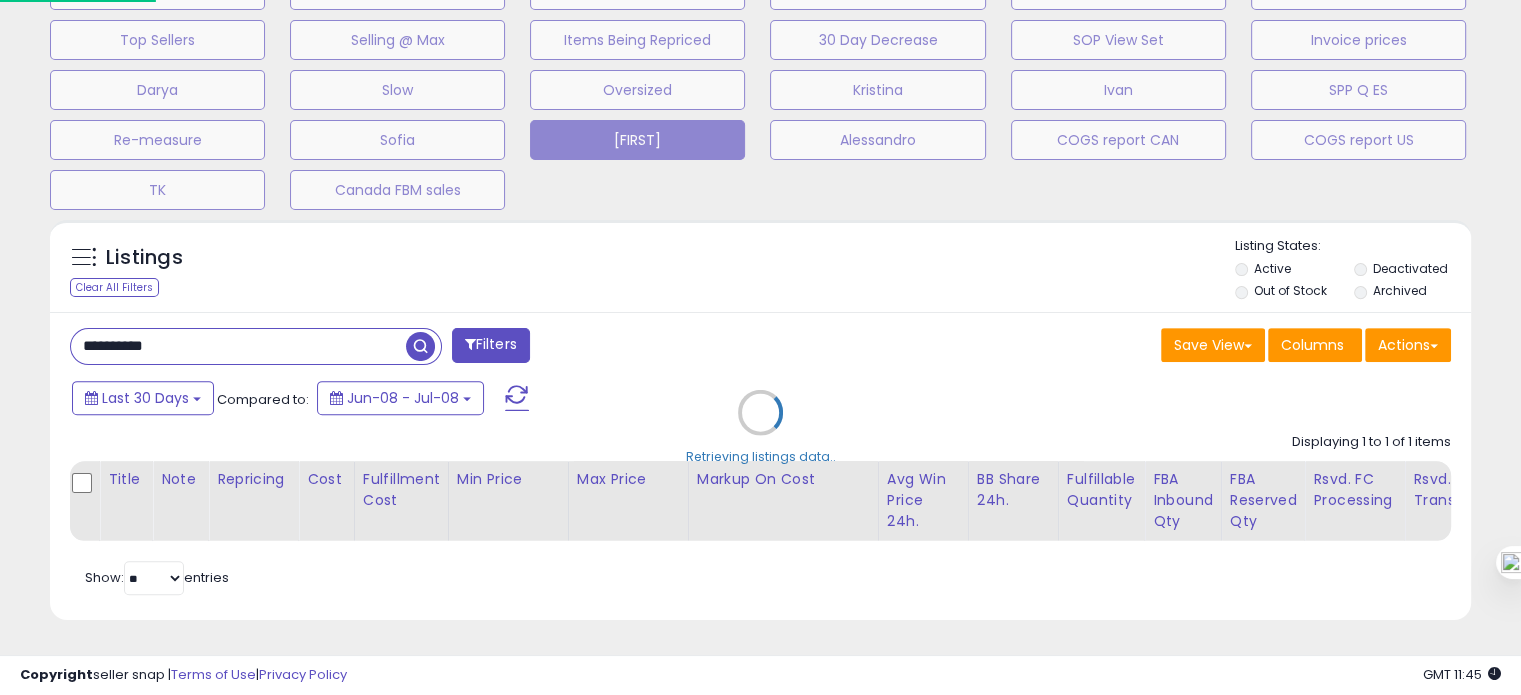 scroll, scrollTop: 999589, scrollLeft: 999168, axis: both 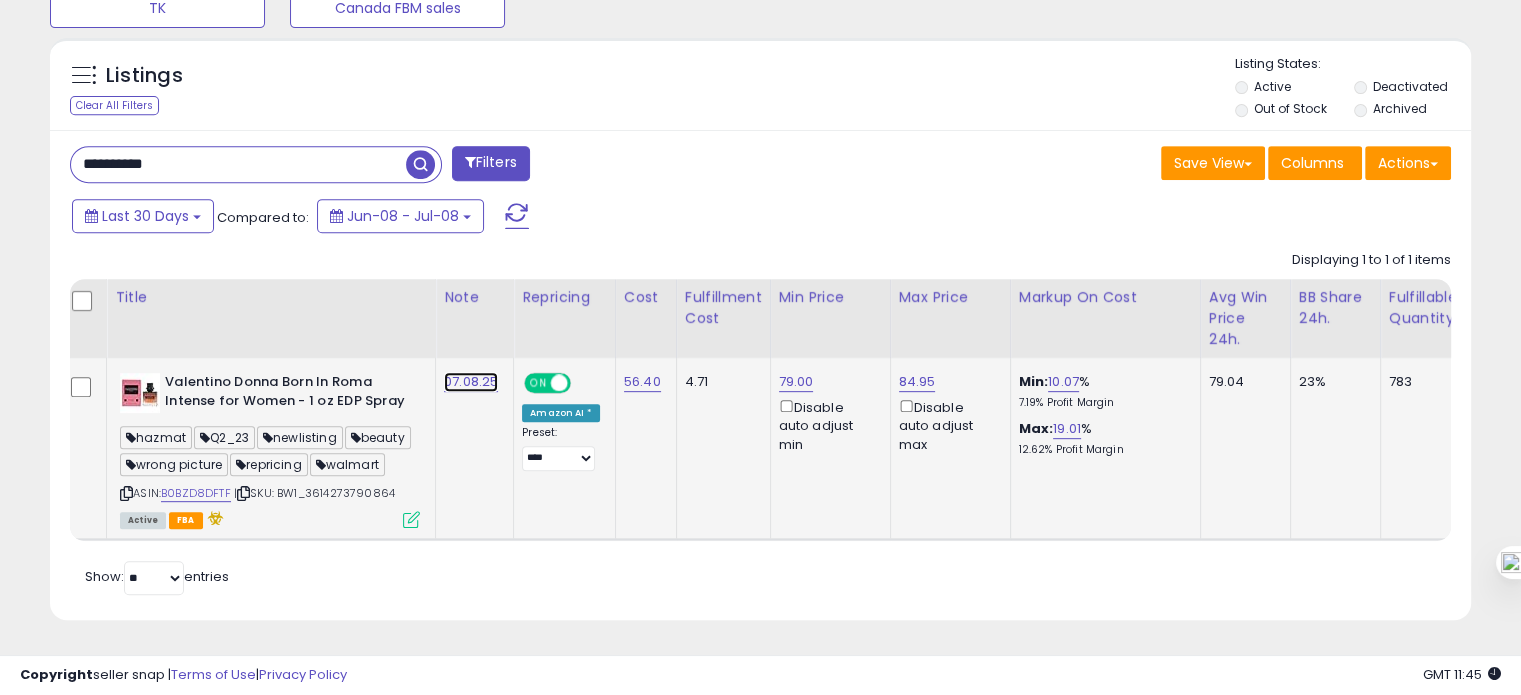 click on "07.08.25" at bounding box center (471, 382) 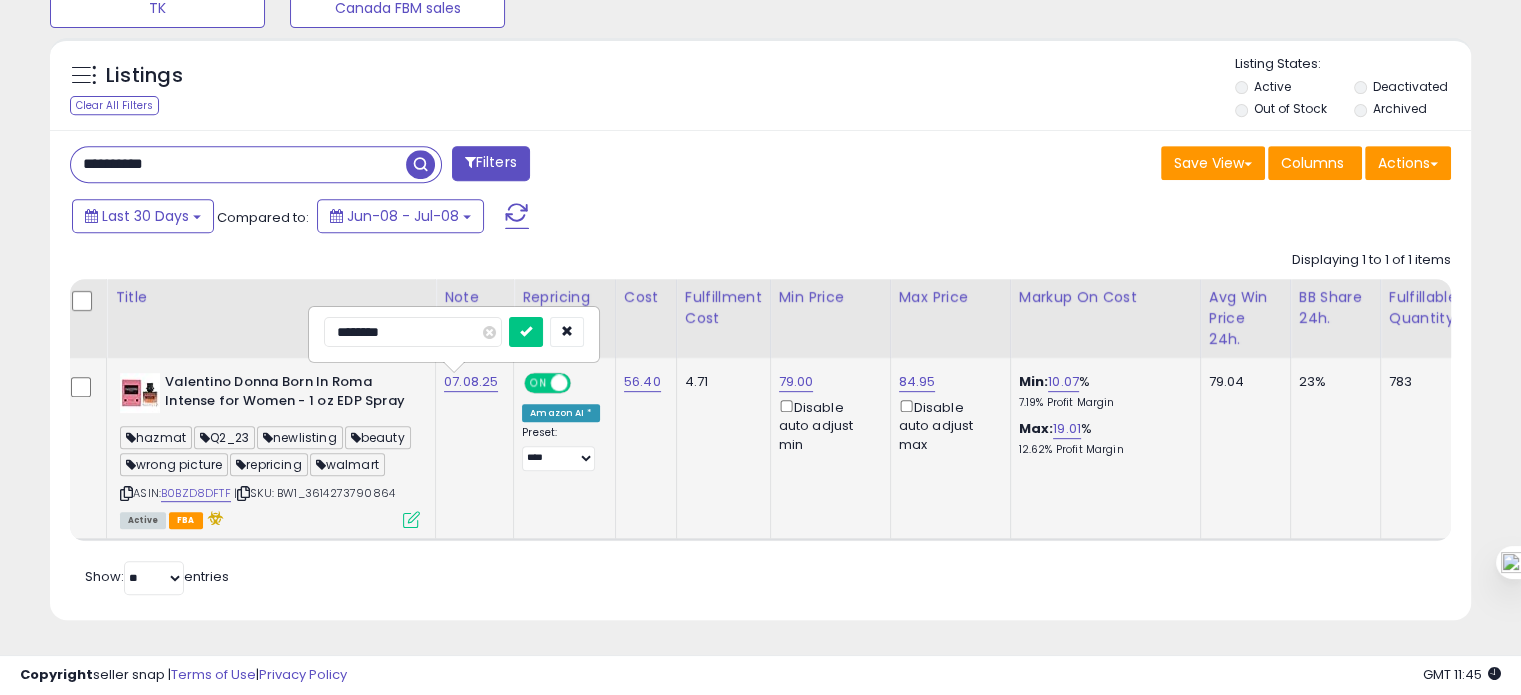 click on "********" at bounding box center [413, 332] 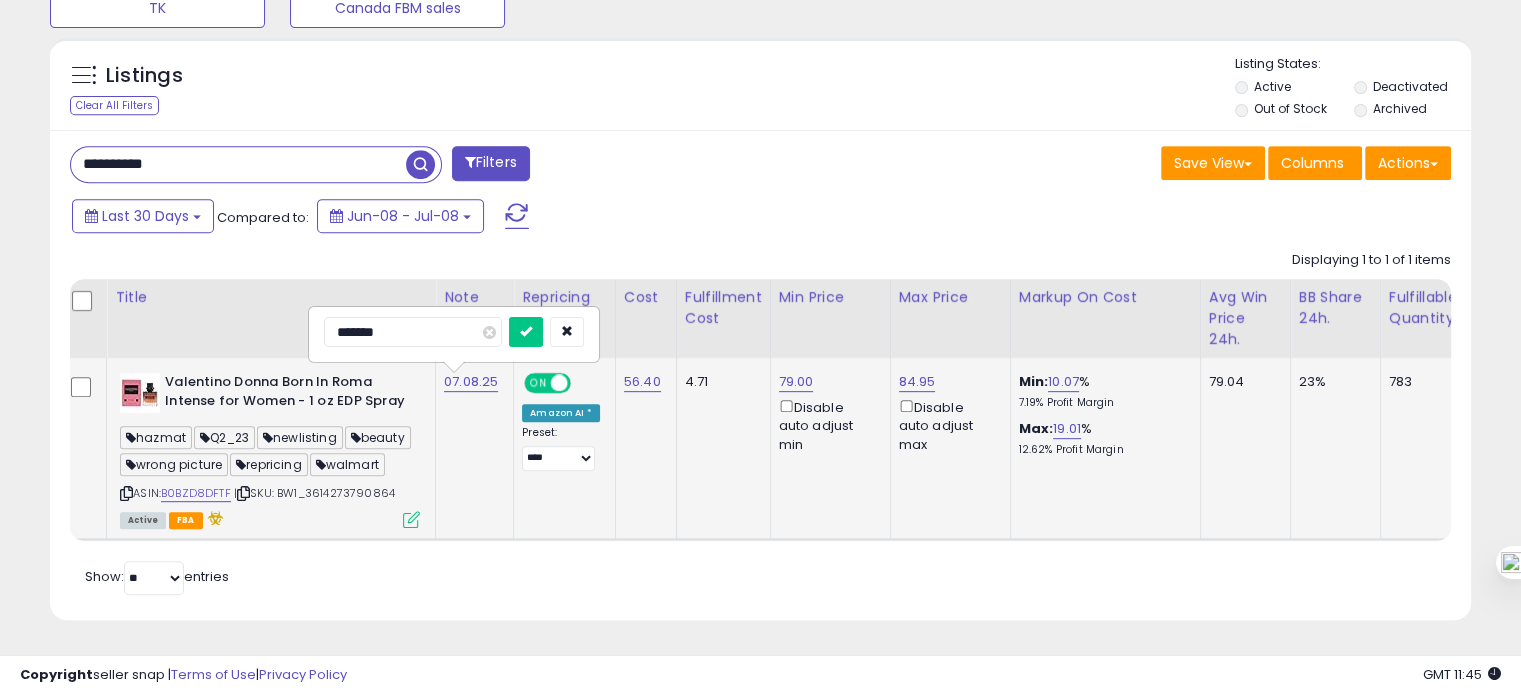 type on "********" 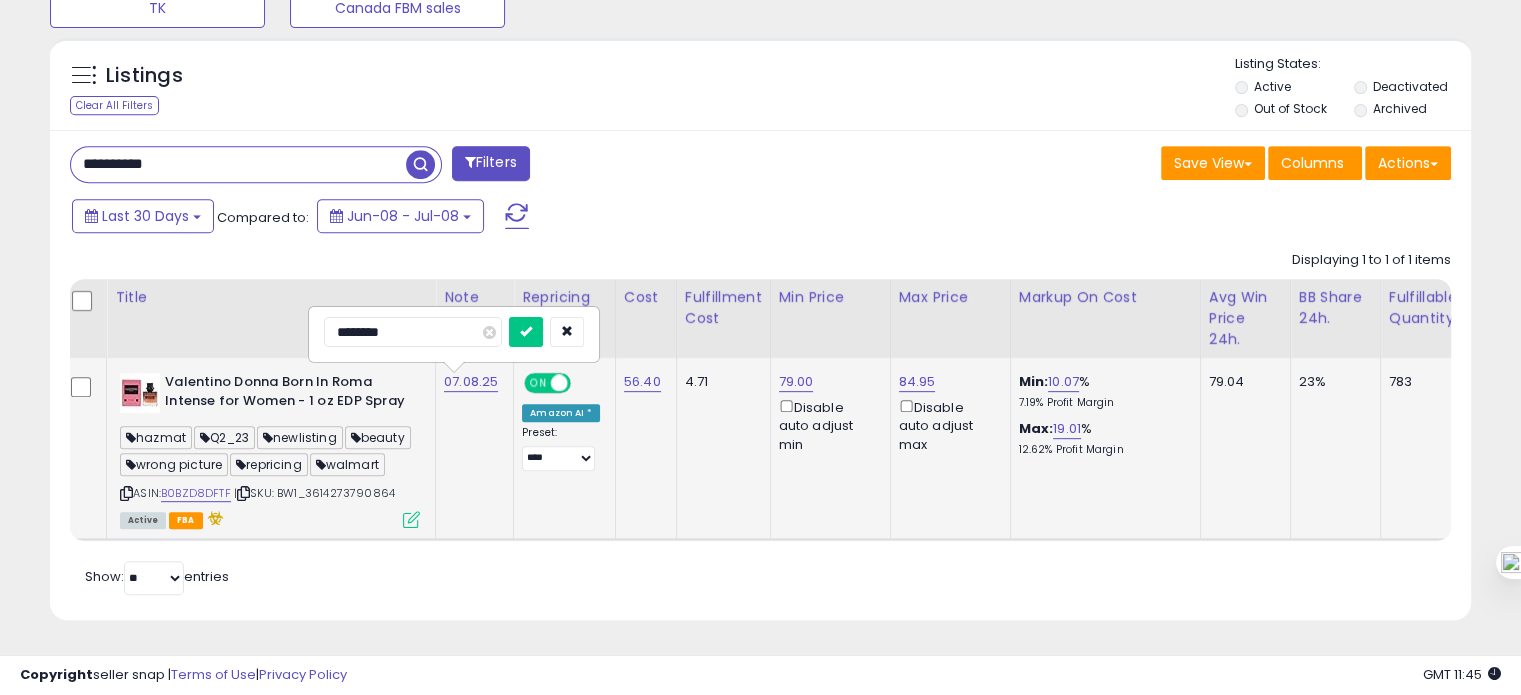 click at bounding box center [526, 332] 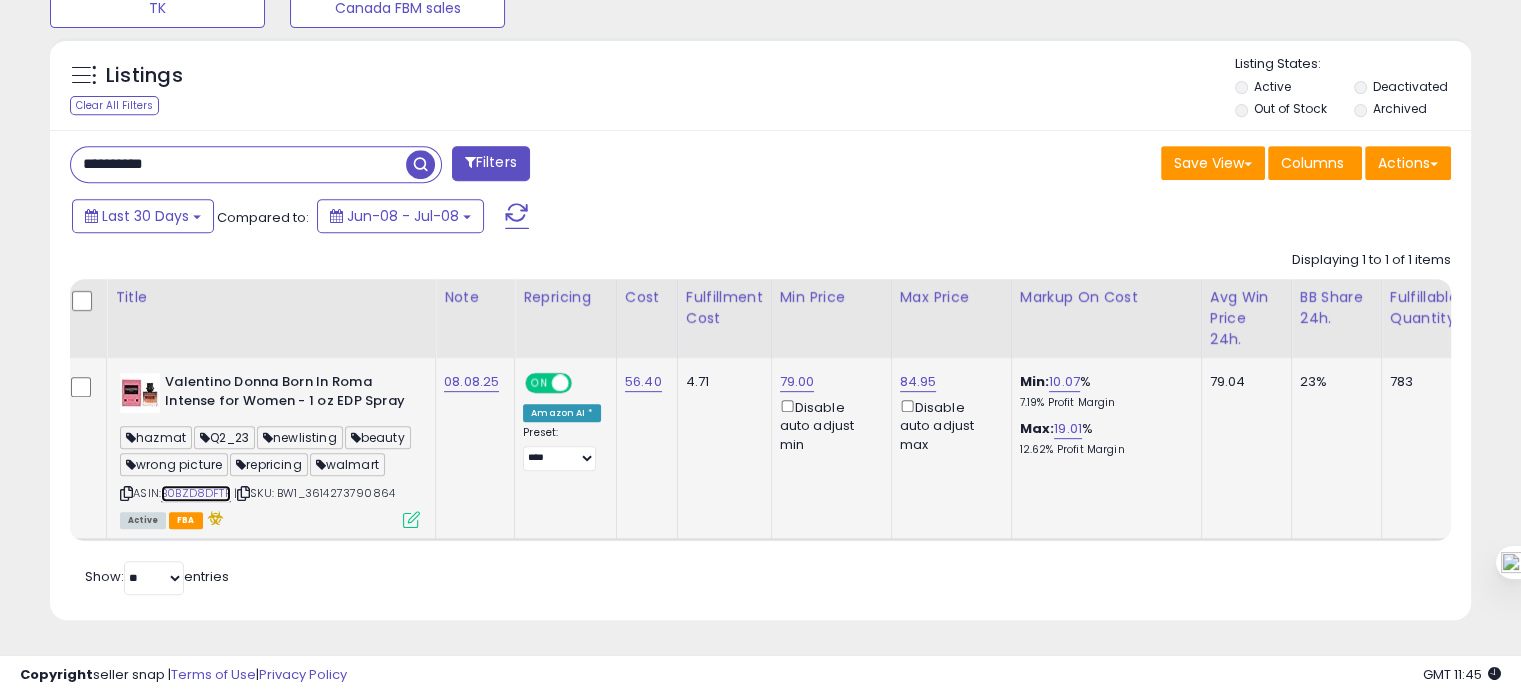 click on "B0BZD8DFTF" at bounding box center [196, 493] 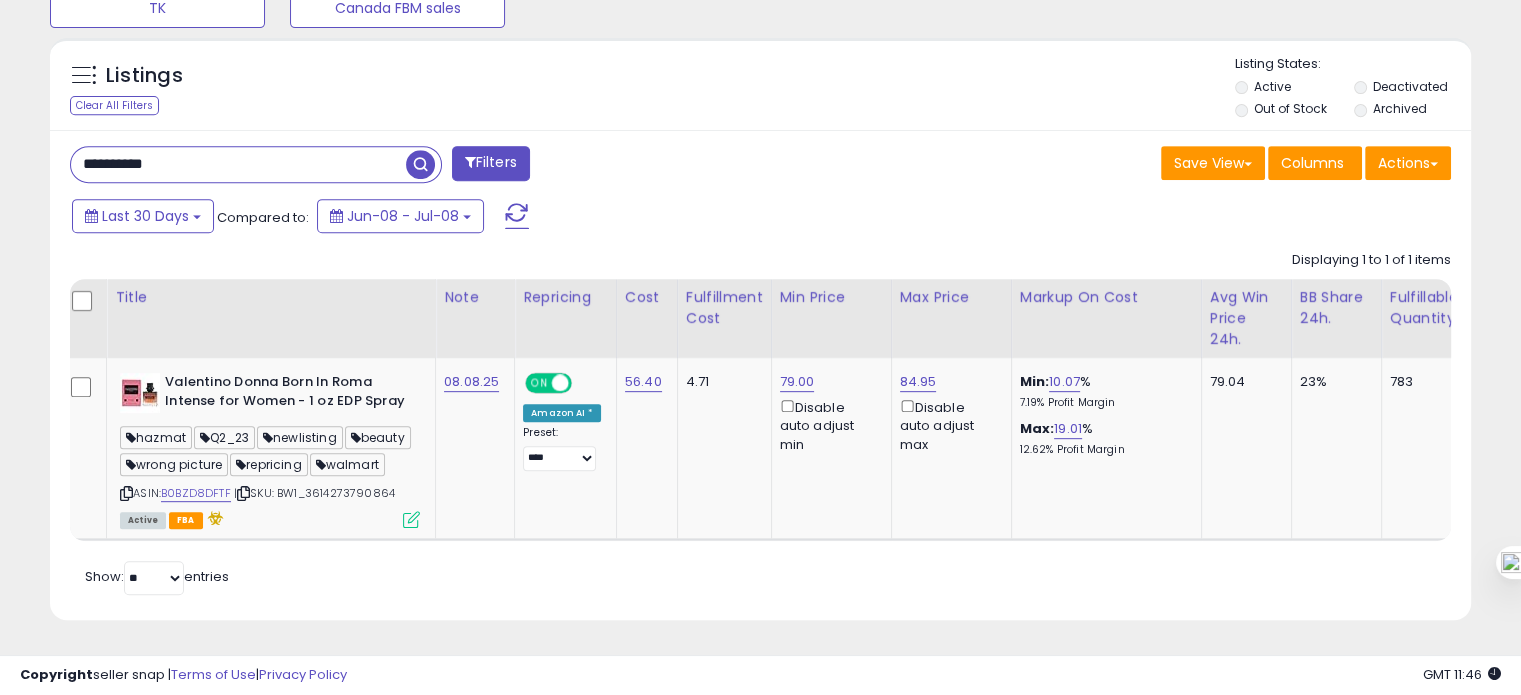 click on "**********" at bounding box center (238, 164) 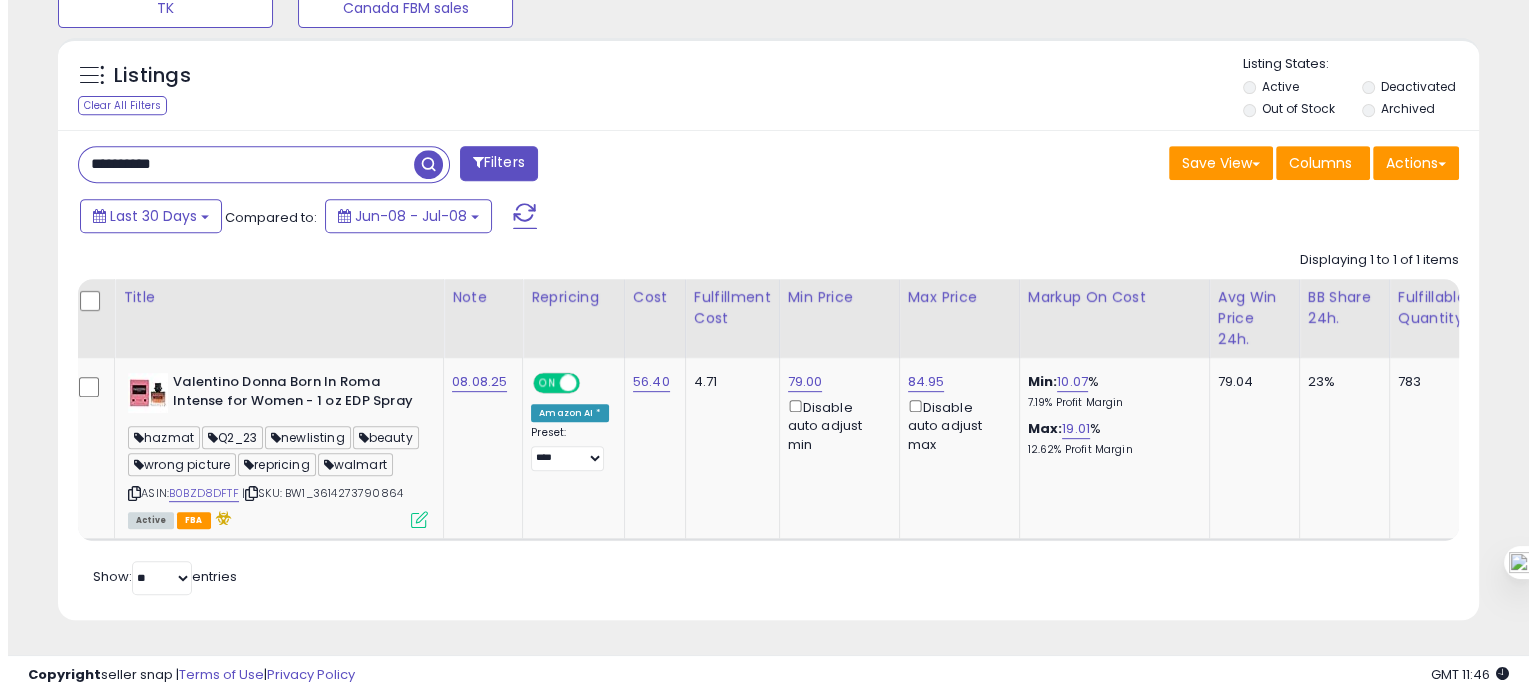 scroll, scrollTop: 674, scrollLeft: 0, axis: vertical 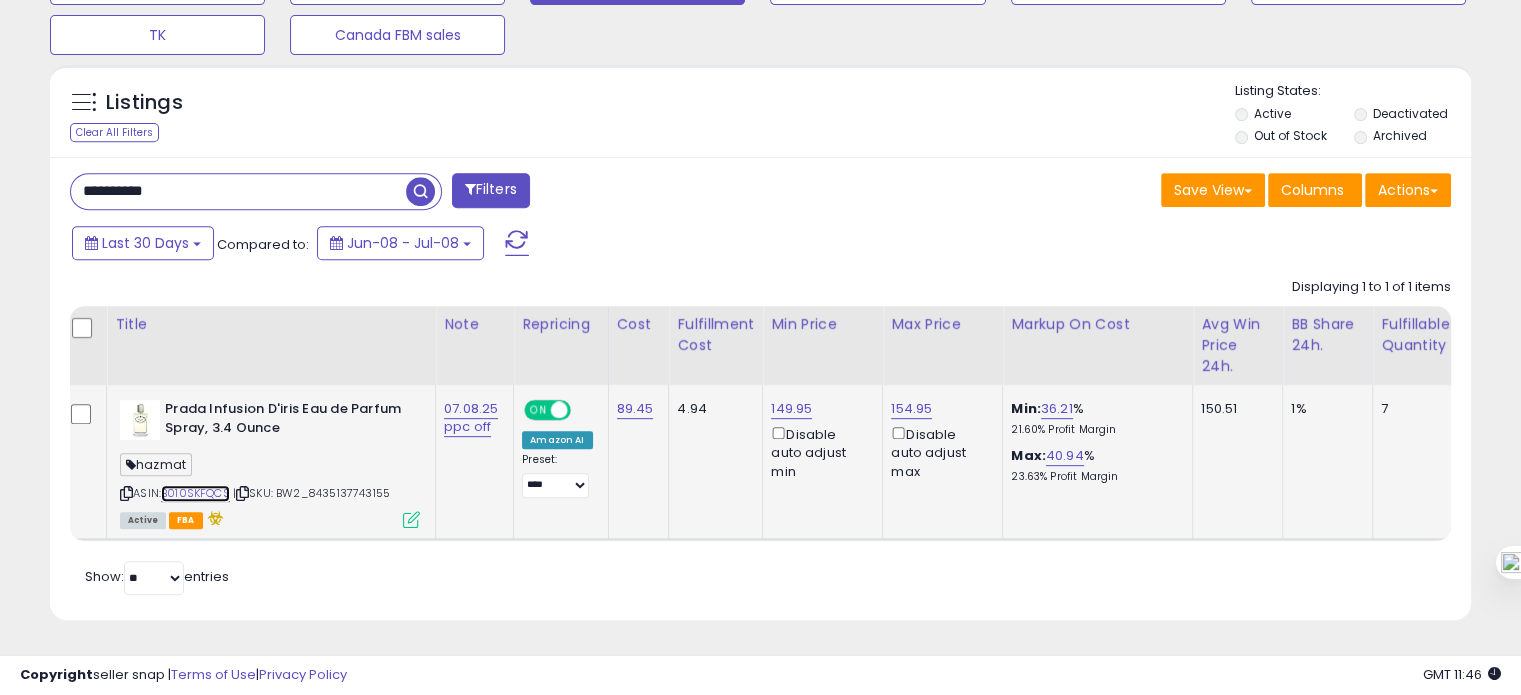 click on "B010SKFQCS" at bounding box center (195, 493) 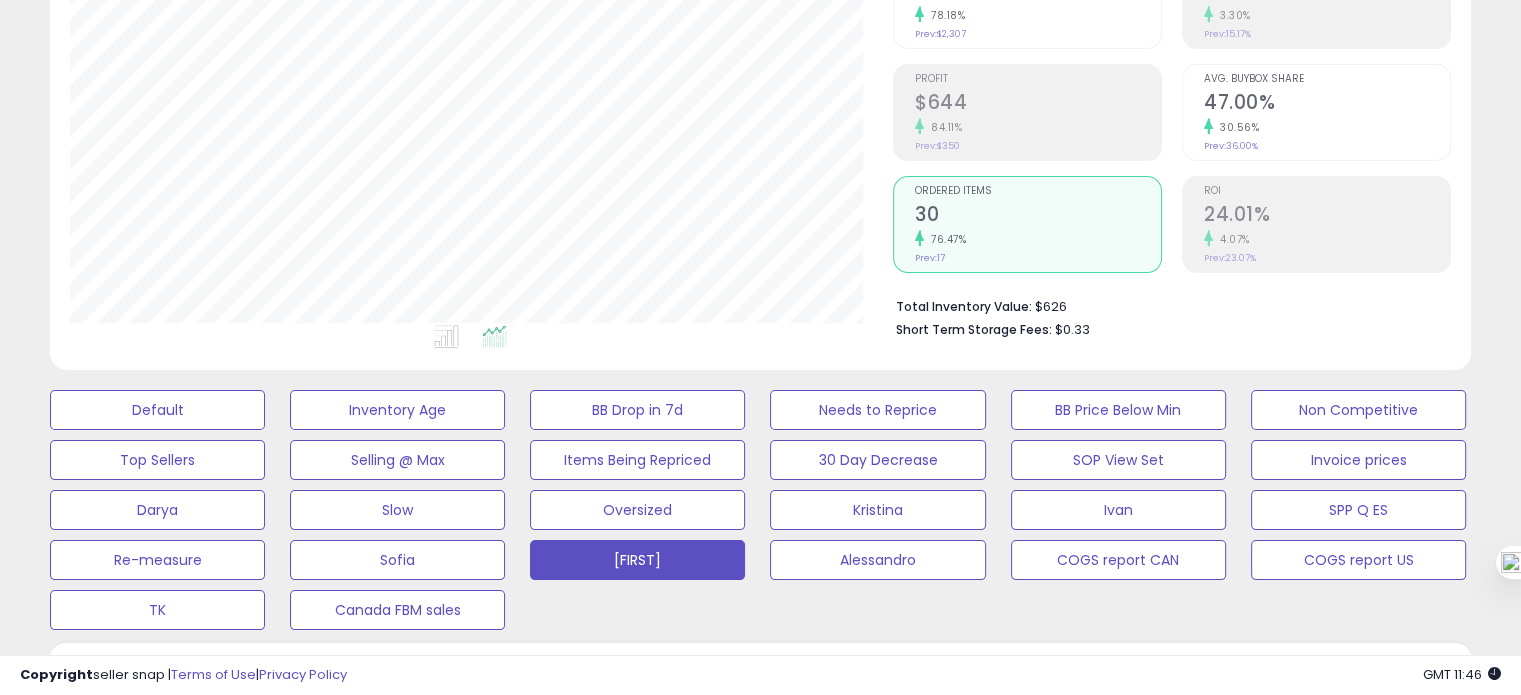 scroll, scrollTop: 828, scrollLeft: 0, axis: vertical 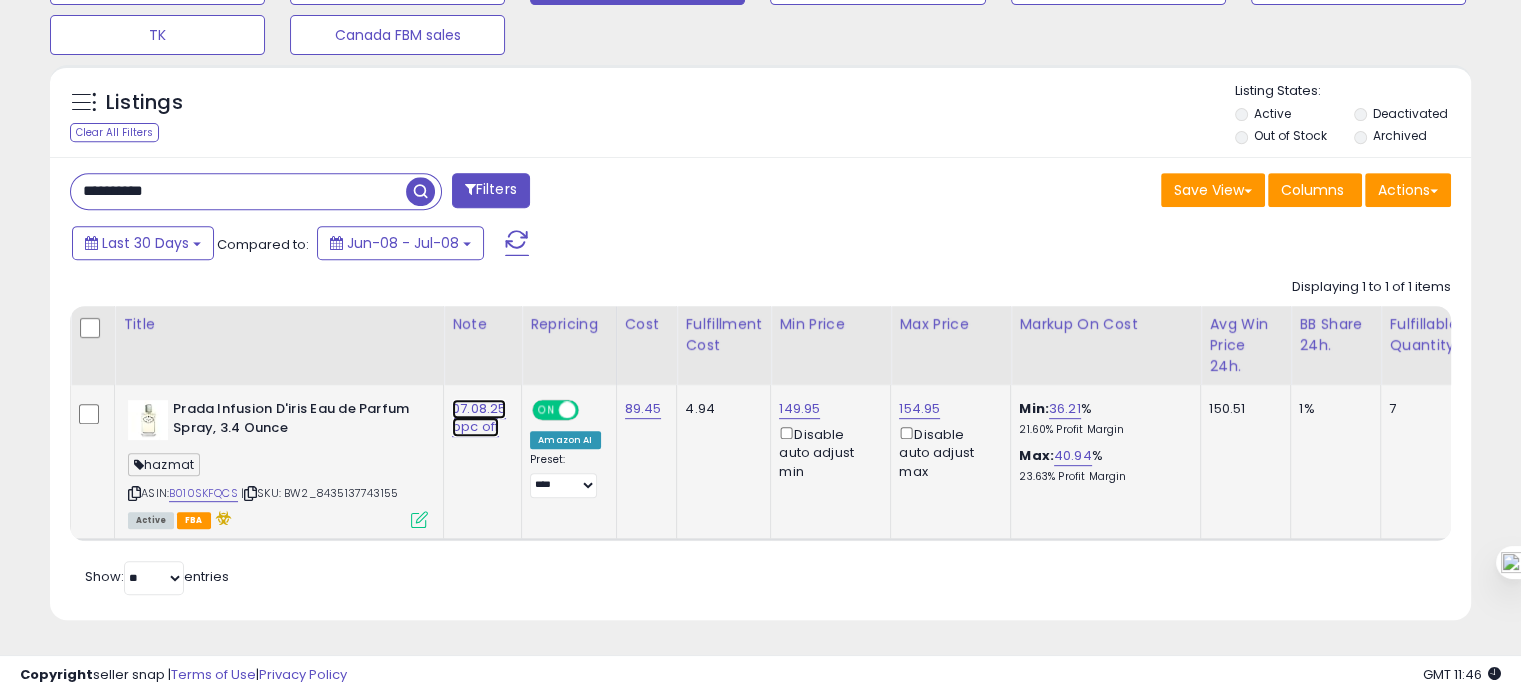 click on "07.08.25 ppc off" at bounding box center [479, 418] 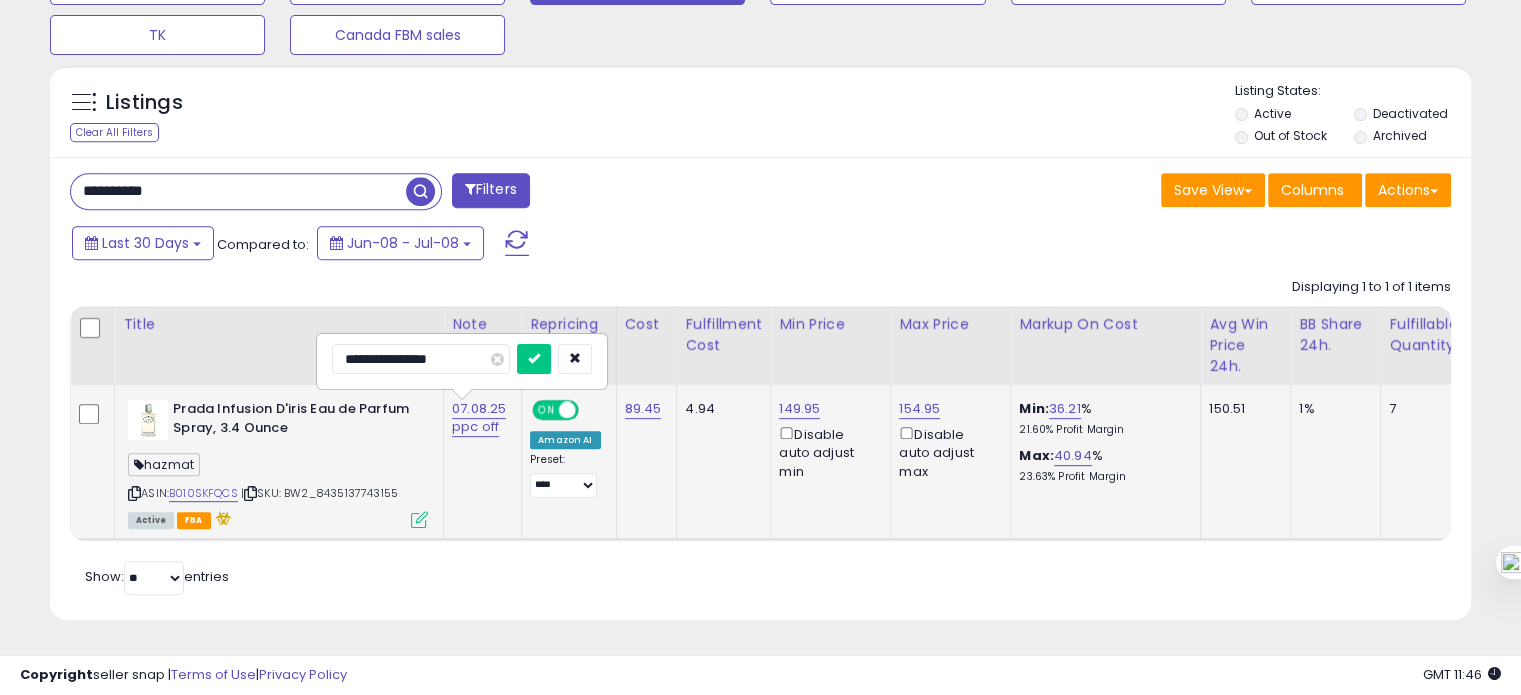 click on "**********" at bounding box center [421, 359] 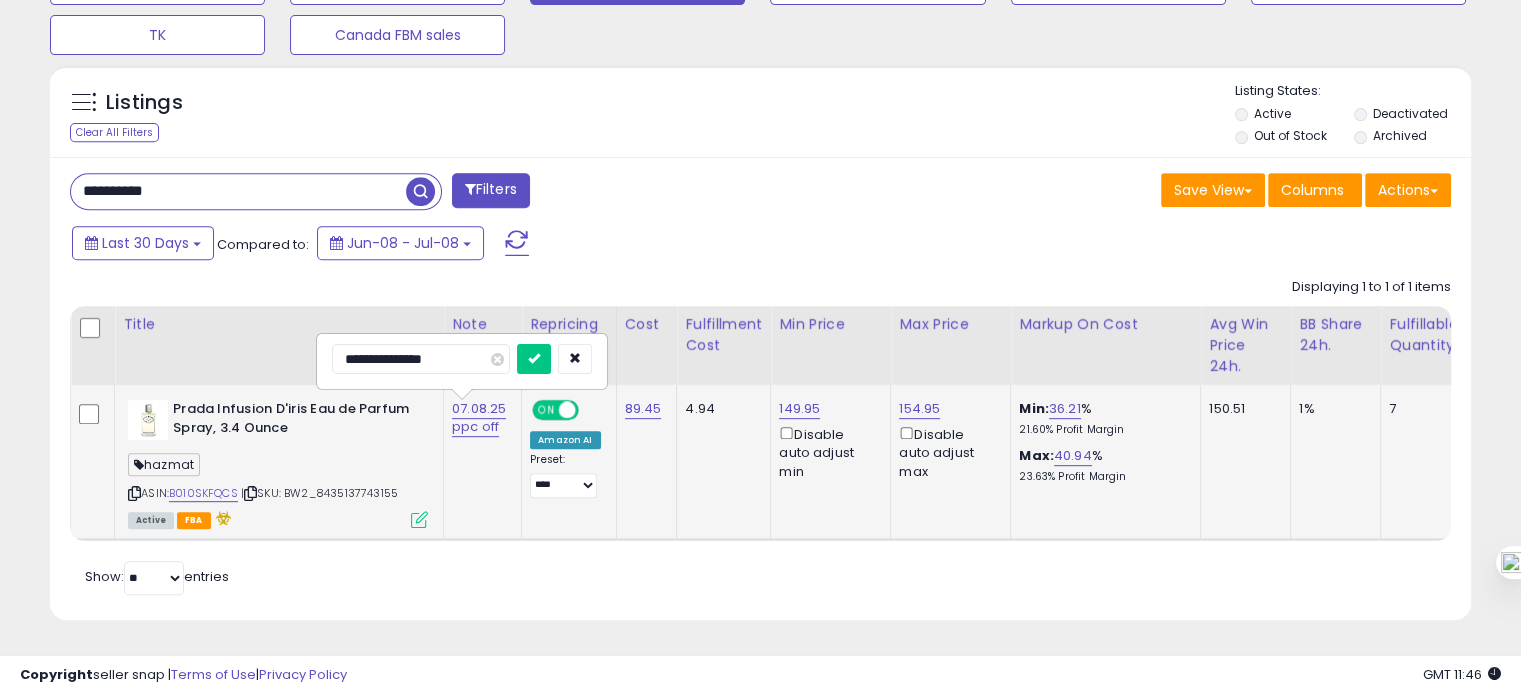 type on "**********" 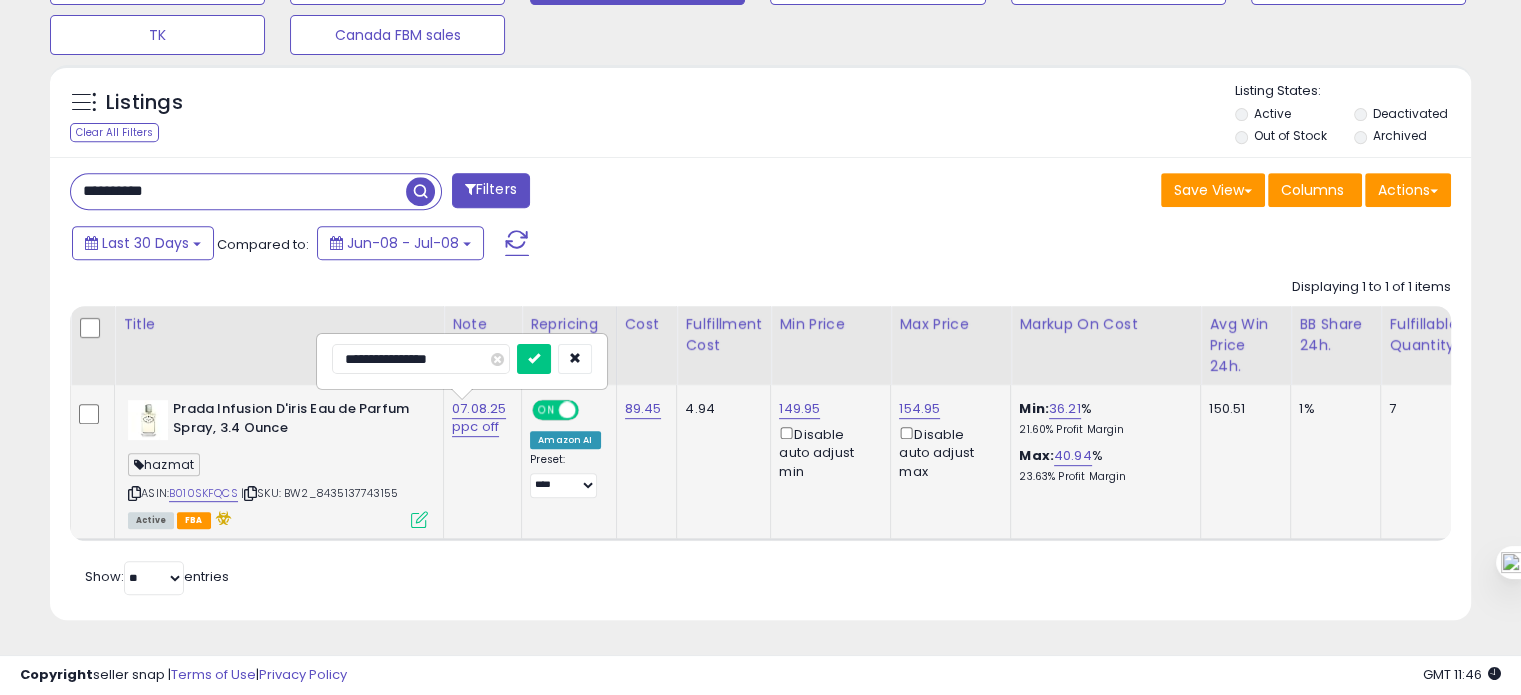 click at bounding box center (534, 359) 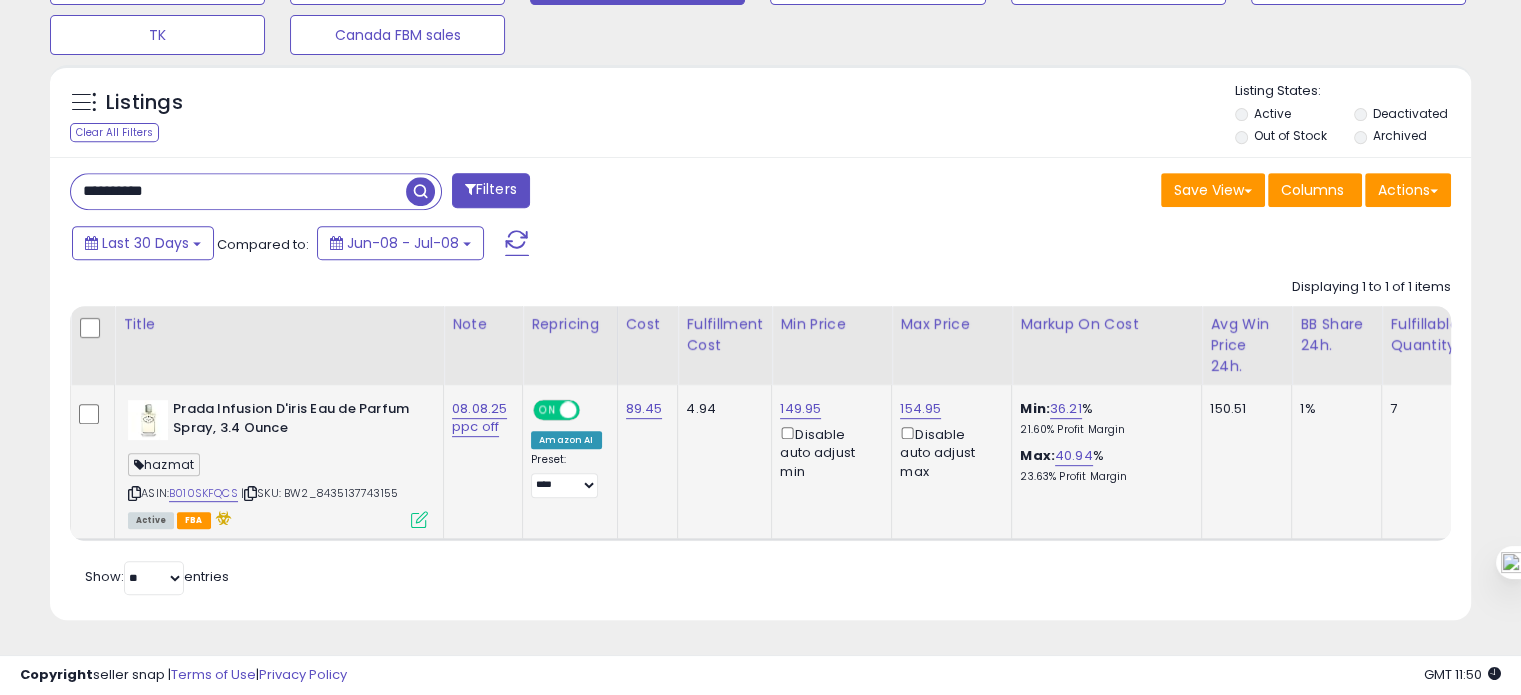 click on "**********" at bounding box center [238, 191] 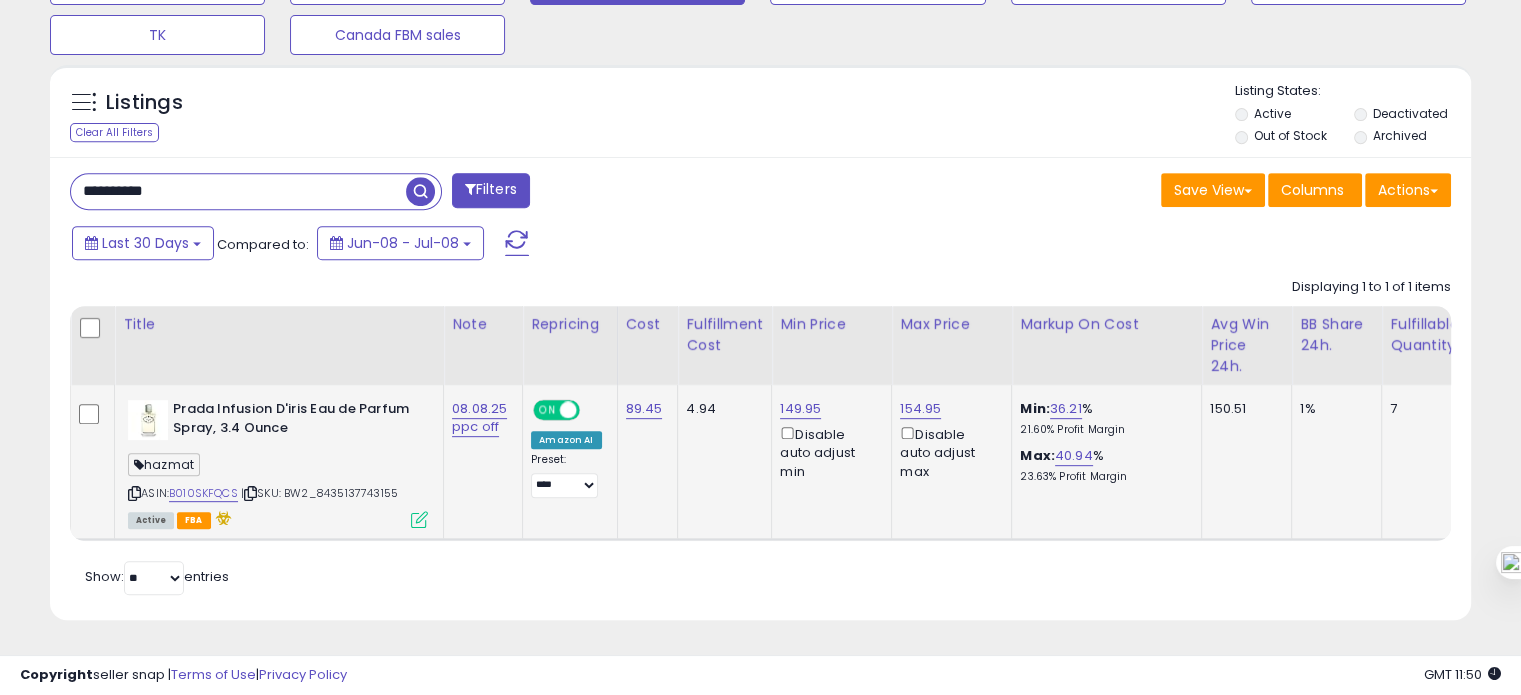 click on "**********" at bounding box center [238, 191] 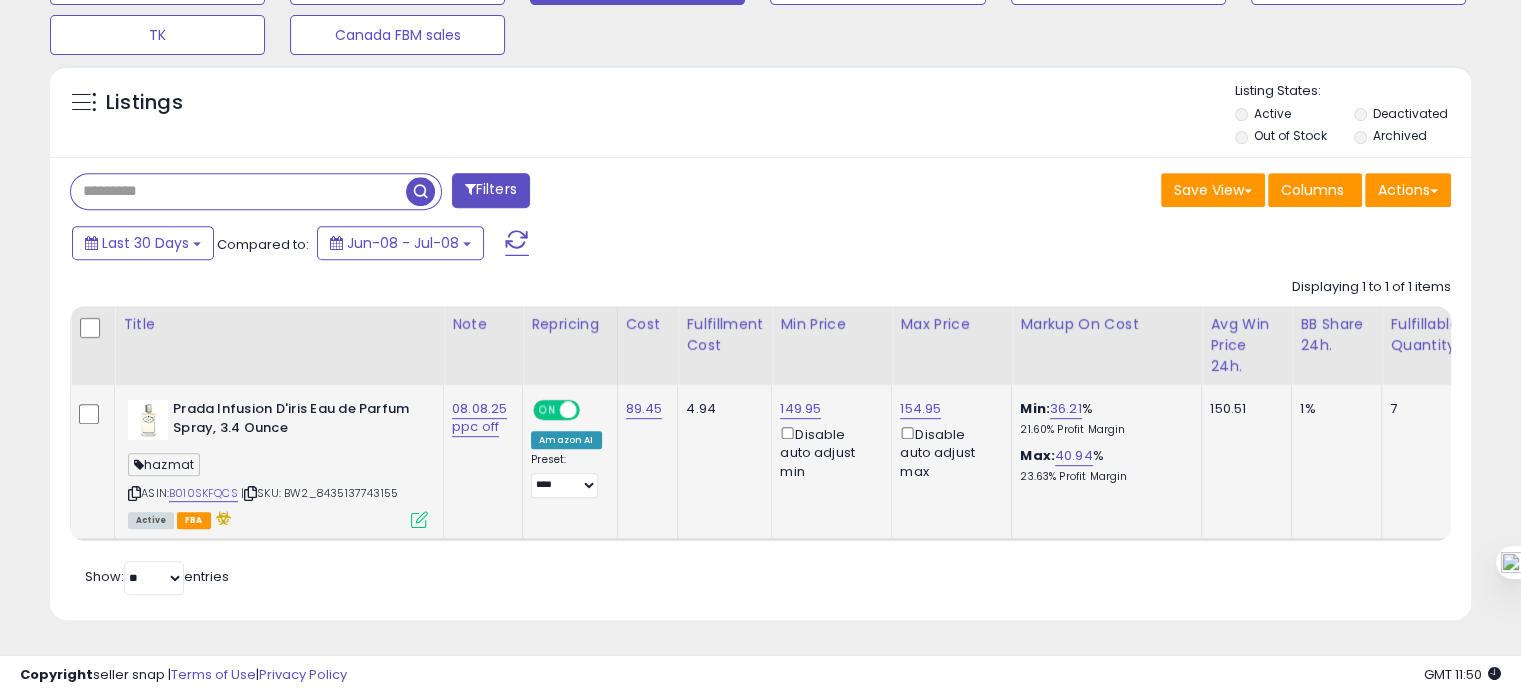 scroll, scrollTop: 999589, scrollLeft: 999168, axis: both 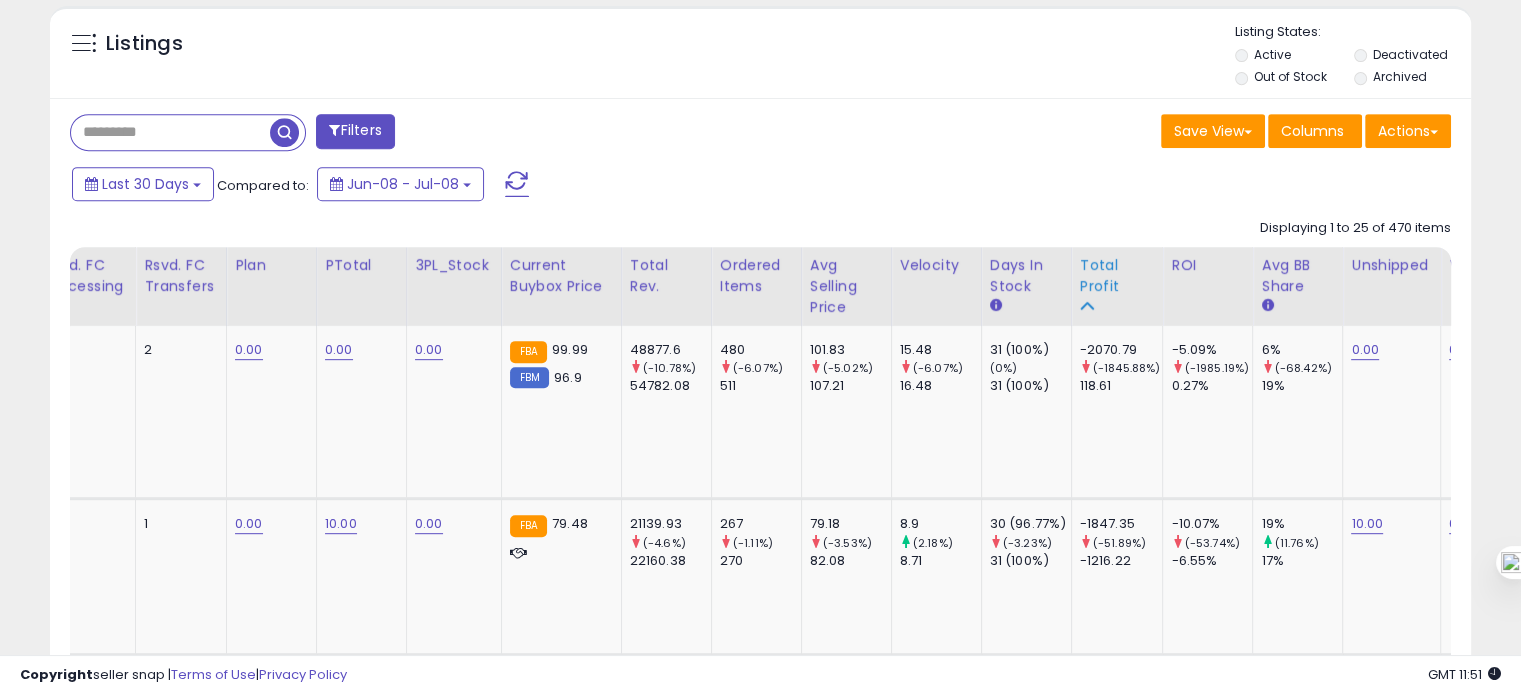 click on "Total Profit" at bounding box center [1117, 276] 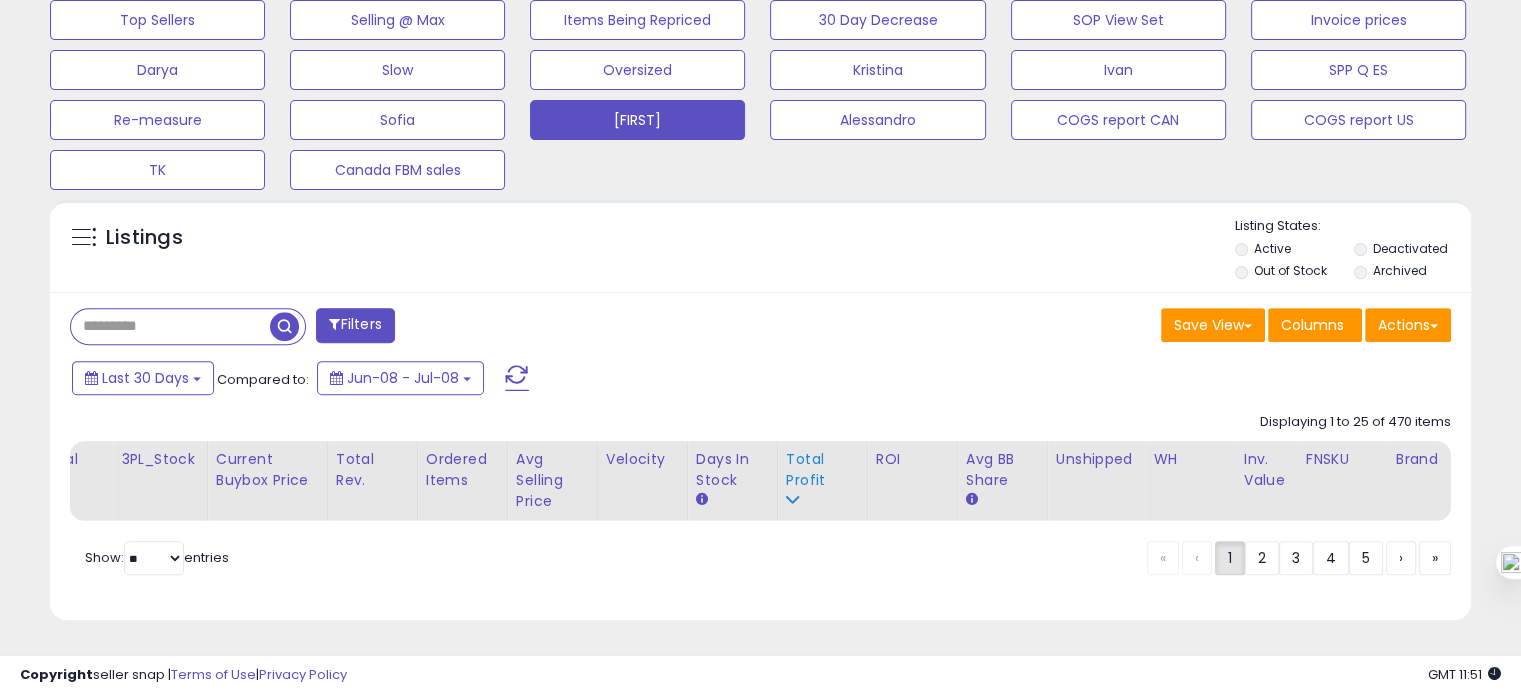 scroll, scrollTop: 693, scrollLeft: 0, axis: vertical 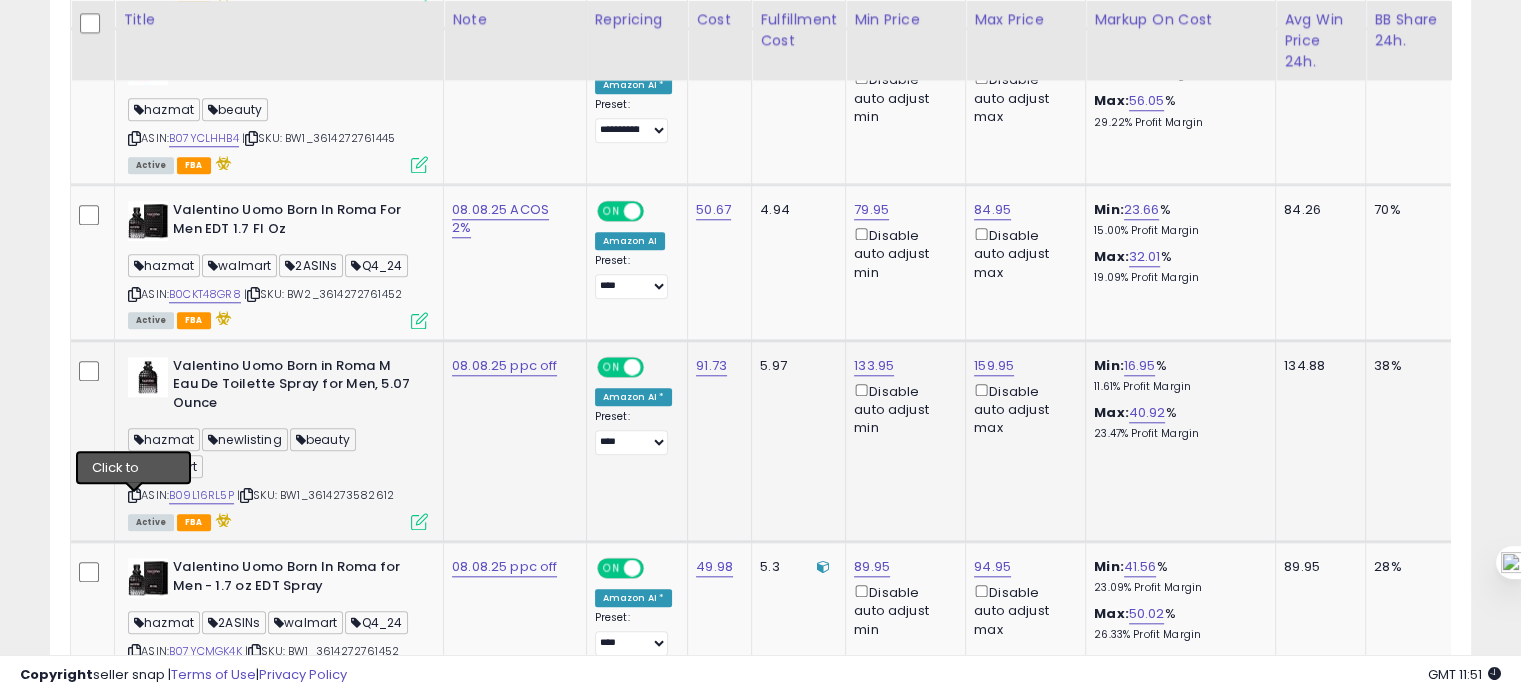 click at bounding box center (134, 495) 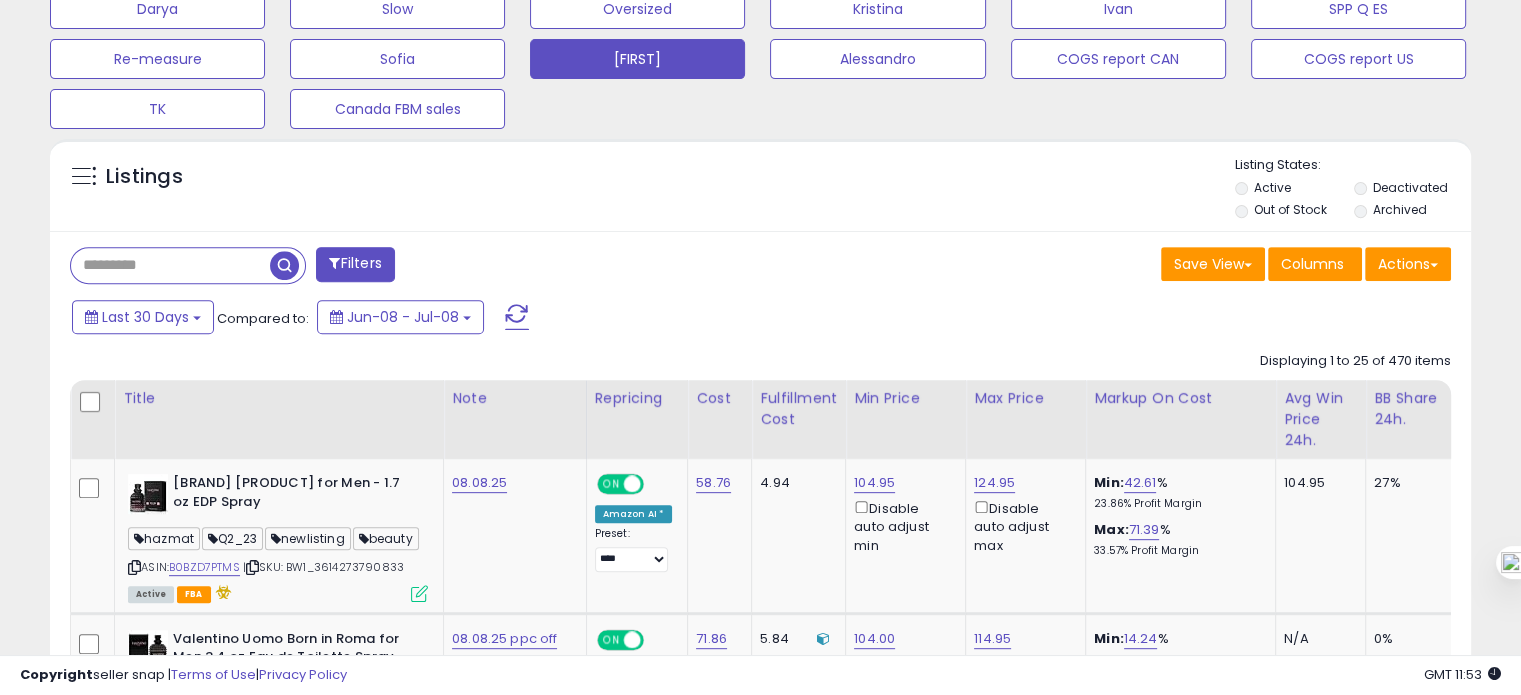 scroll, scrollTop: 740, scrollLeft: 0, axis: vertical 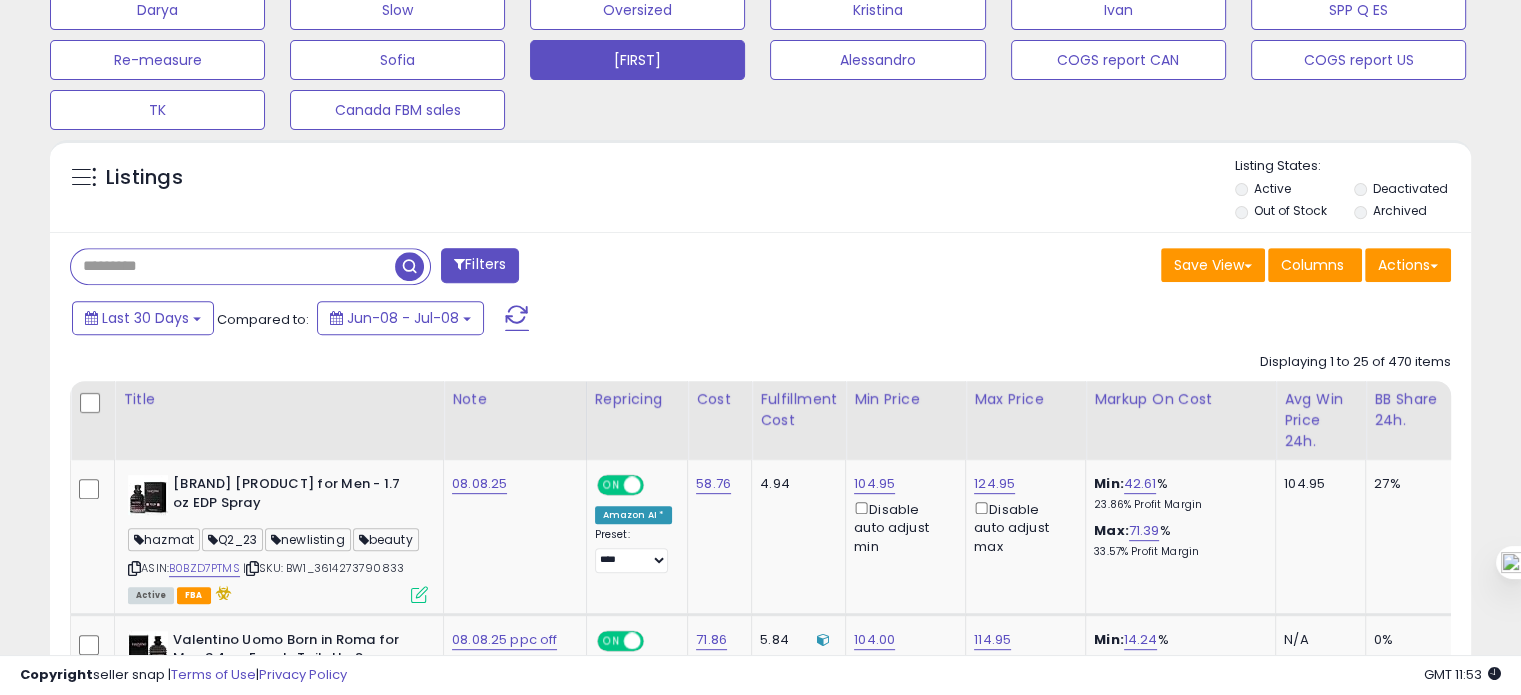 click at bounding box center [233, 266] 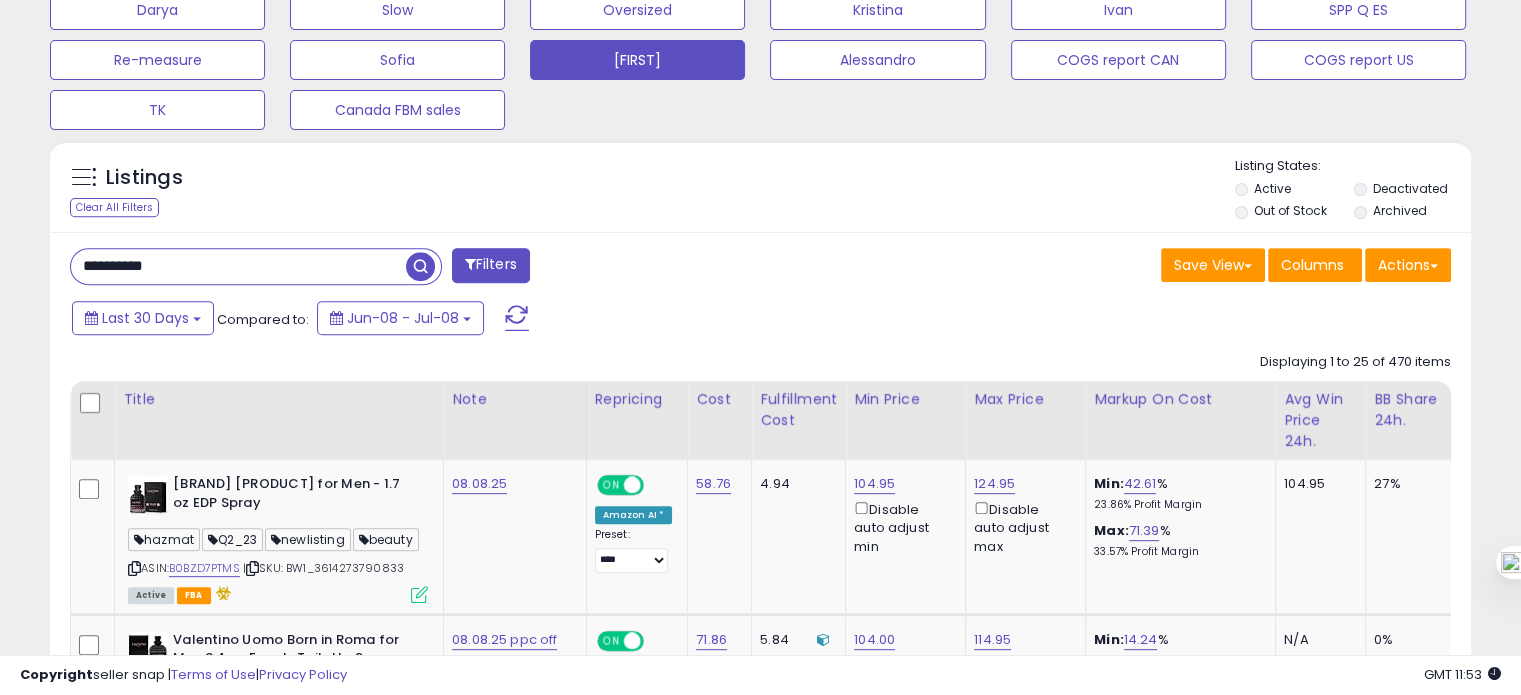 type on "**********" 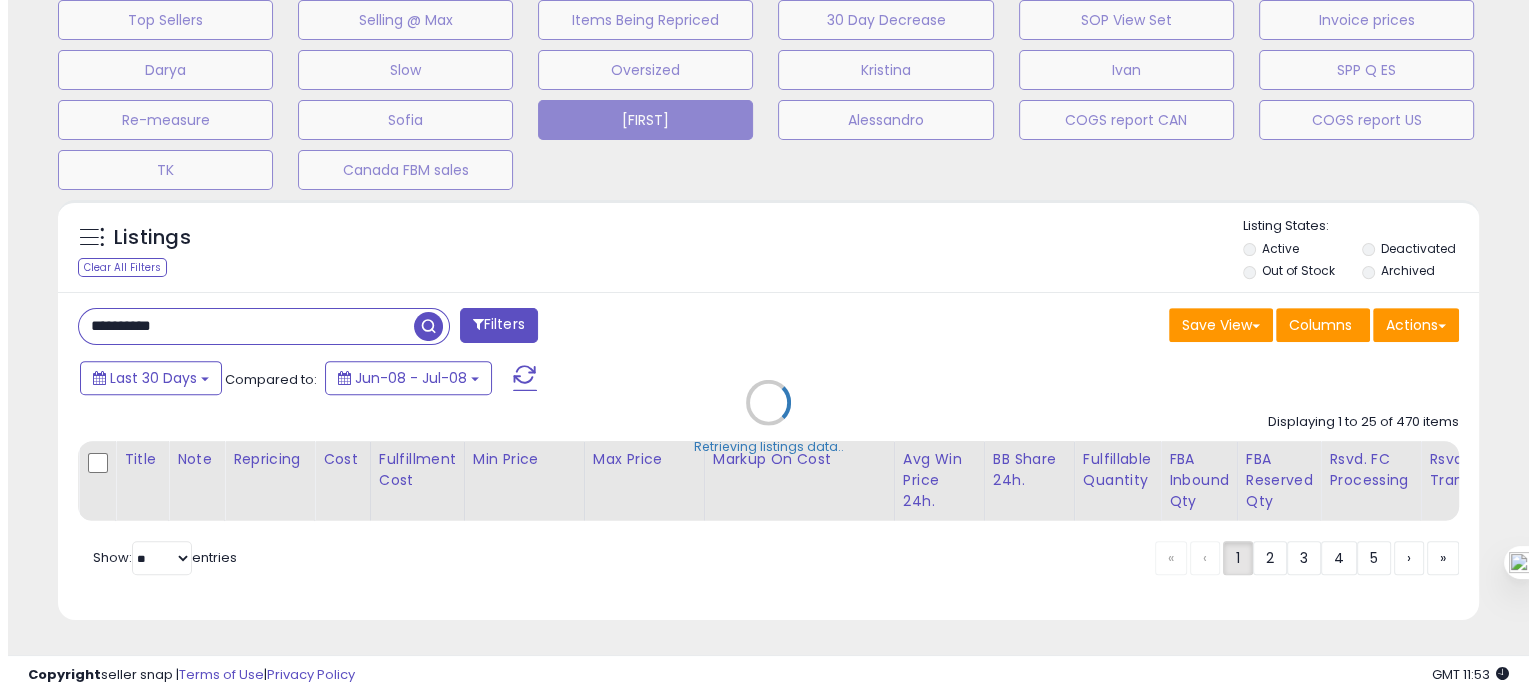 scroll, scrollTop: 693, scrollLeft: 0, axis: vertical 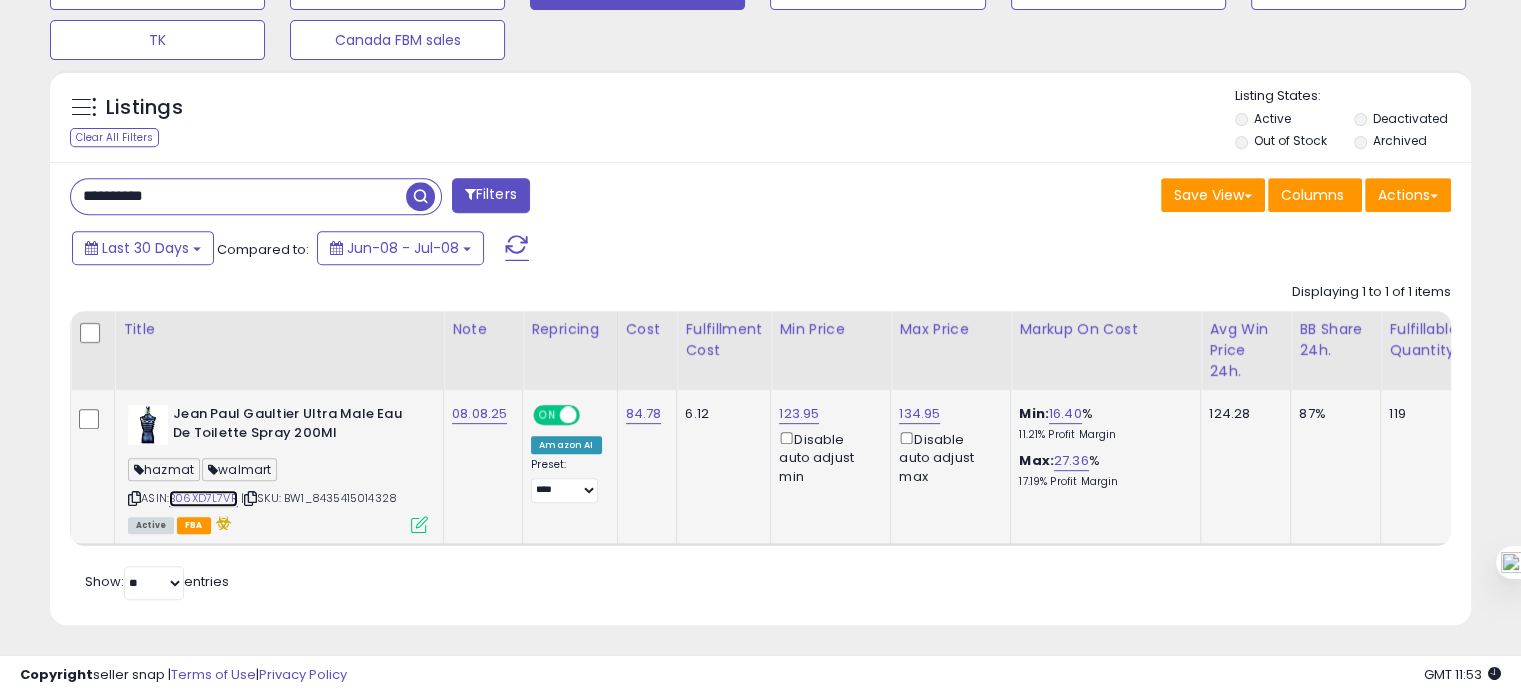 click on "B06XD7L7VR" at bounding box center (203, 498) 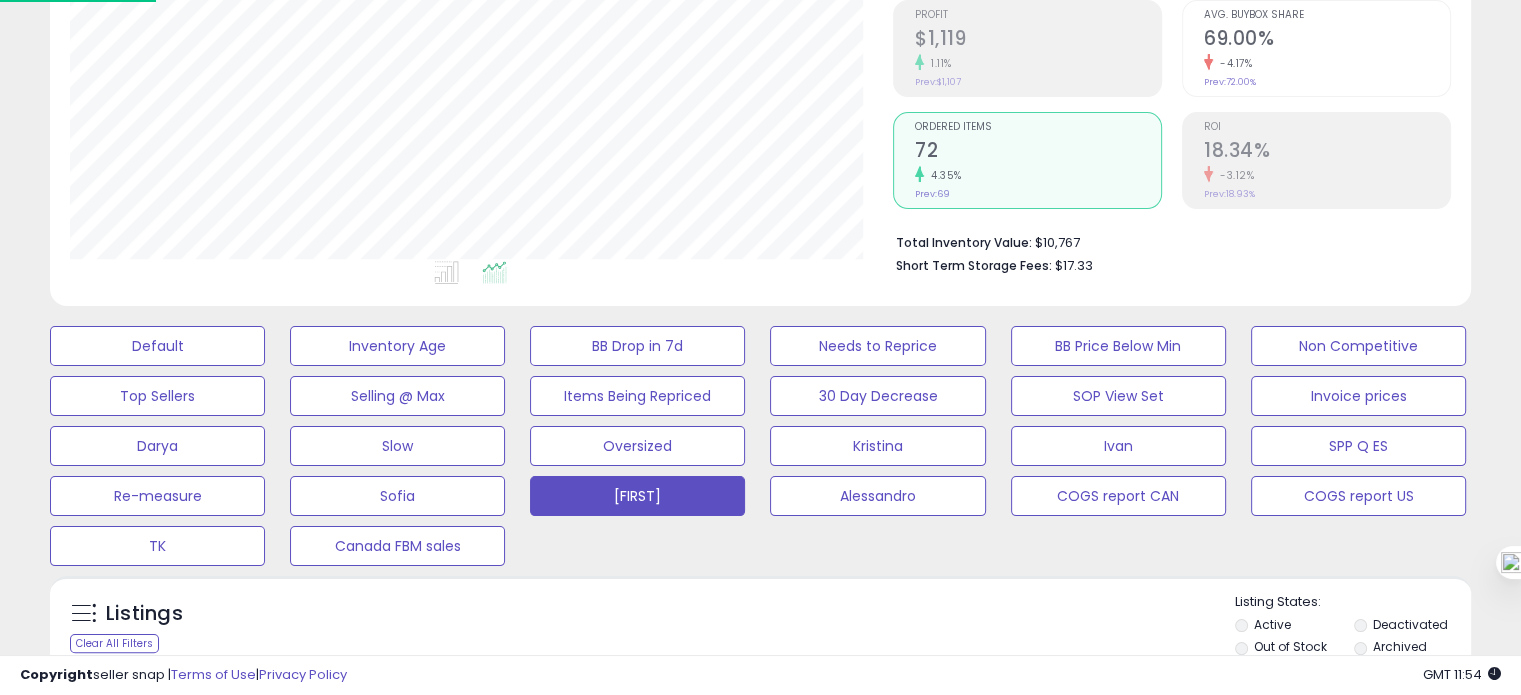 scroll, scrollTop: 828, scrollLeft: 0, axis: vertical 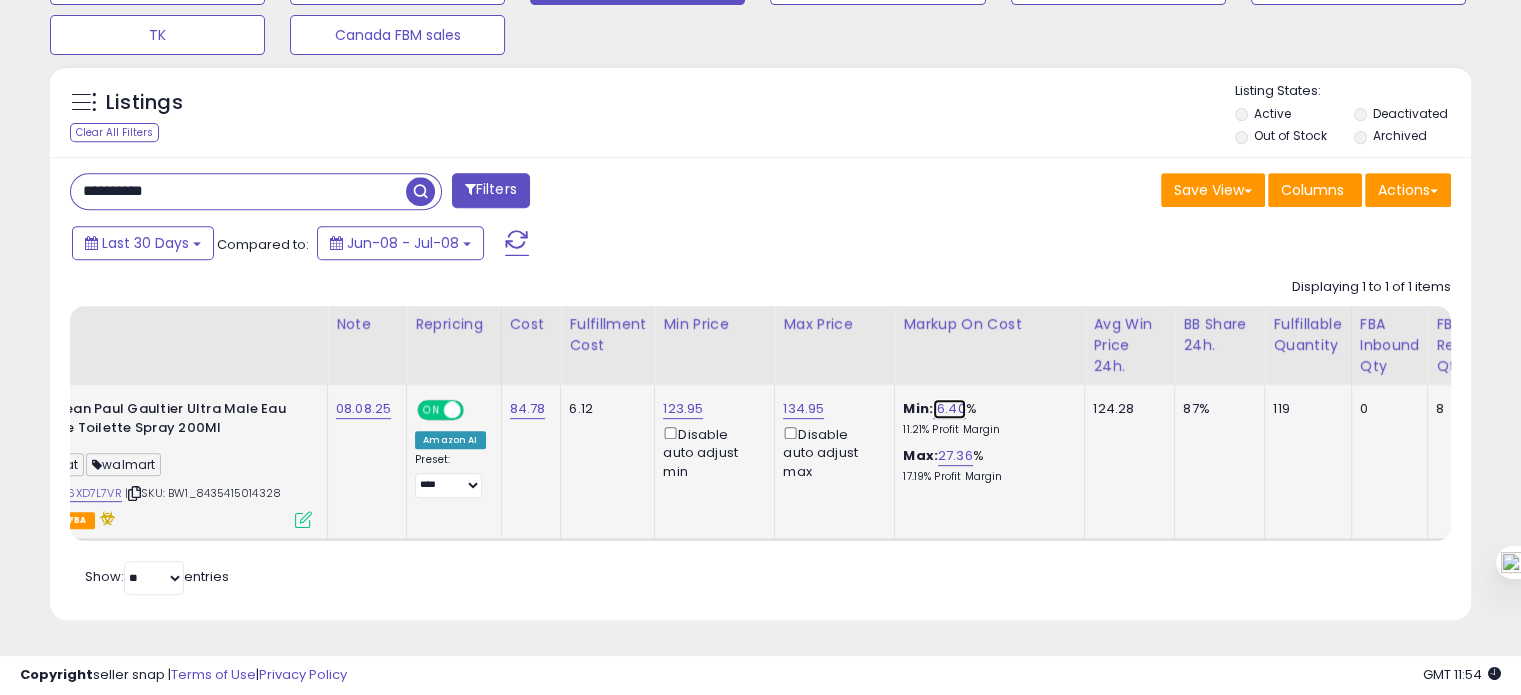 click on "16.40" at bounding box center [949, 409] 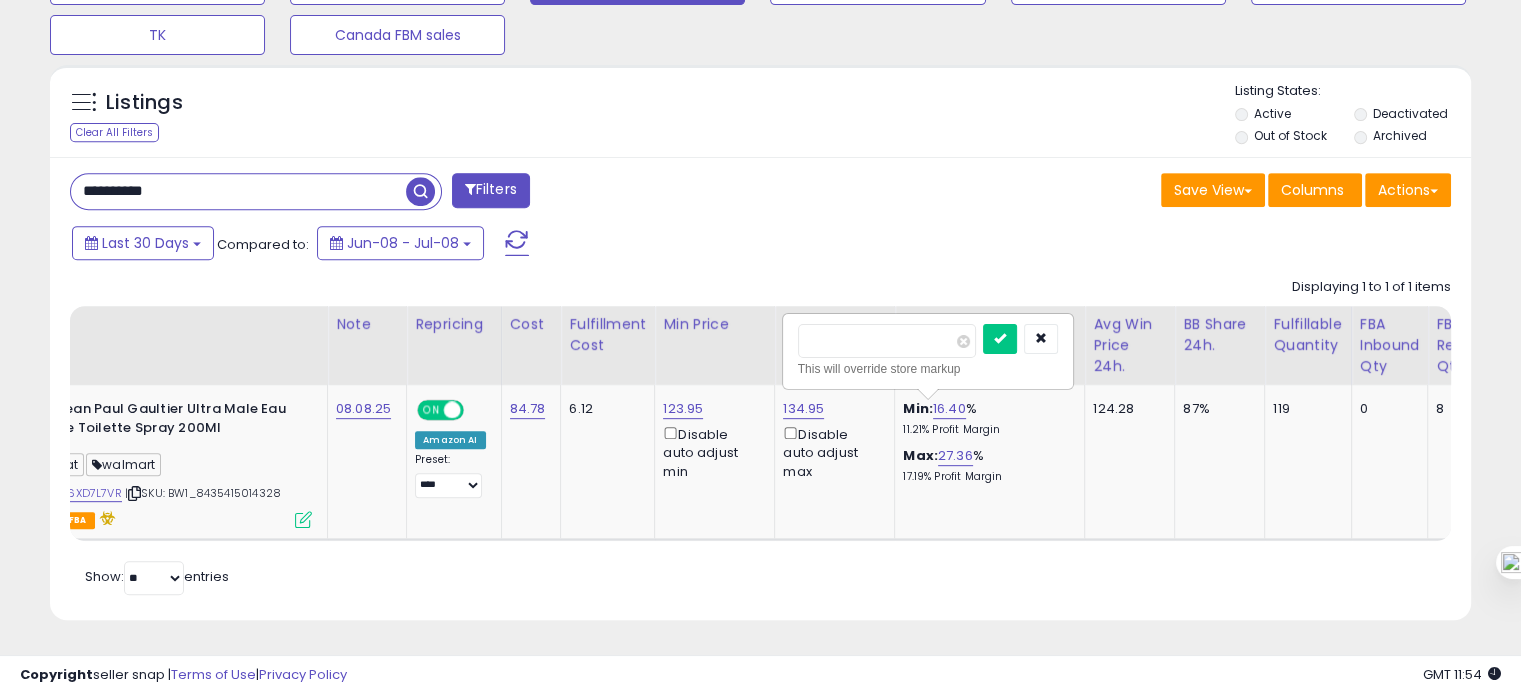 drag, startPoint x: 856, startPoint y: 330, endPoint x: 776, endPoint y: 327, distance: 80.05623 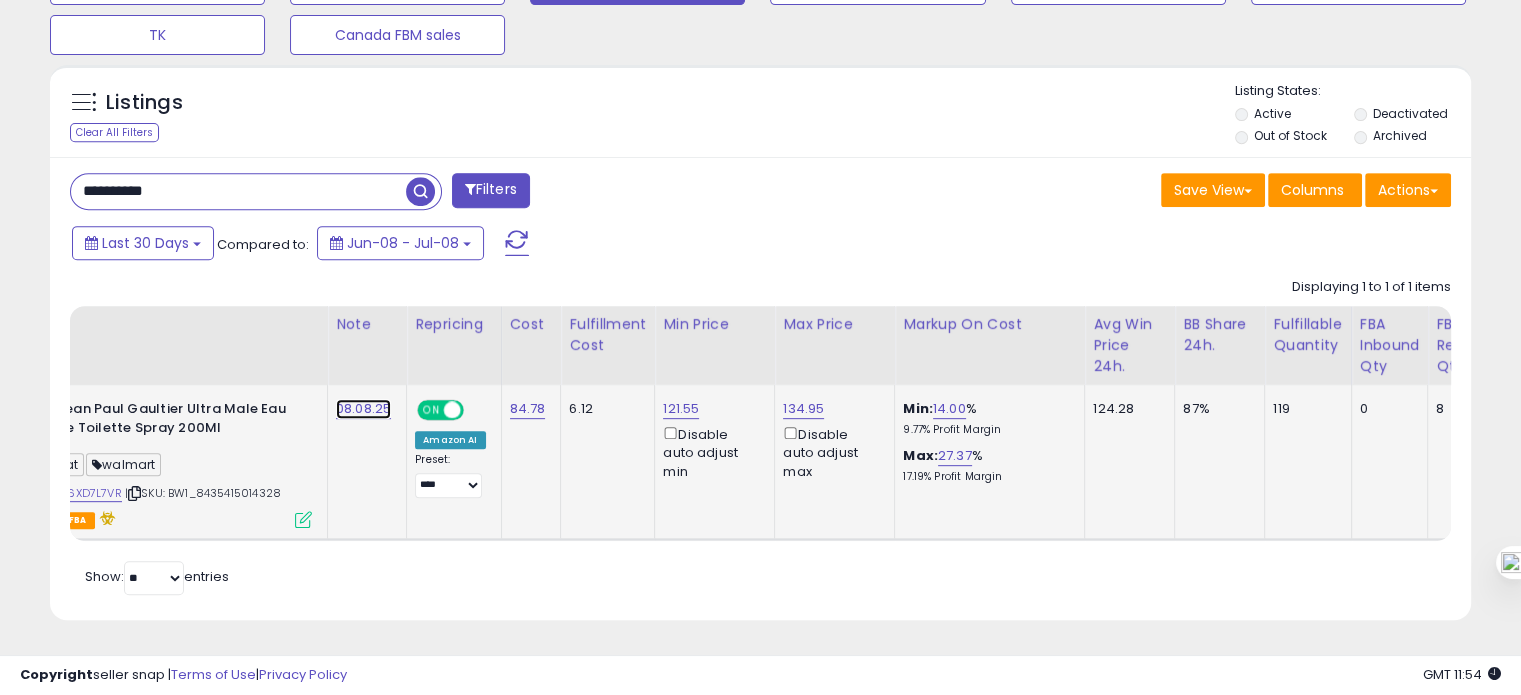 click on "08.08.25" at bounding box center (363, 409) 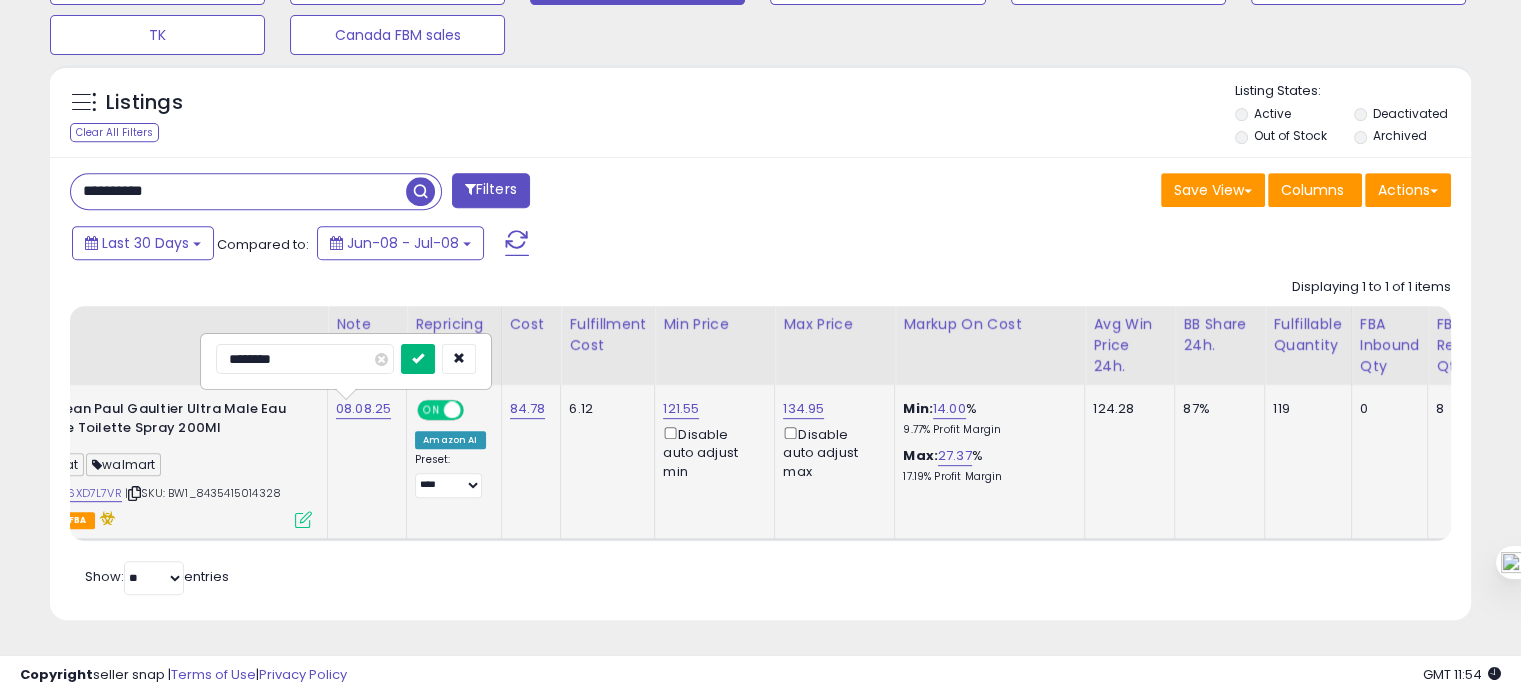 click at bounding box center (418, 359) 